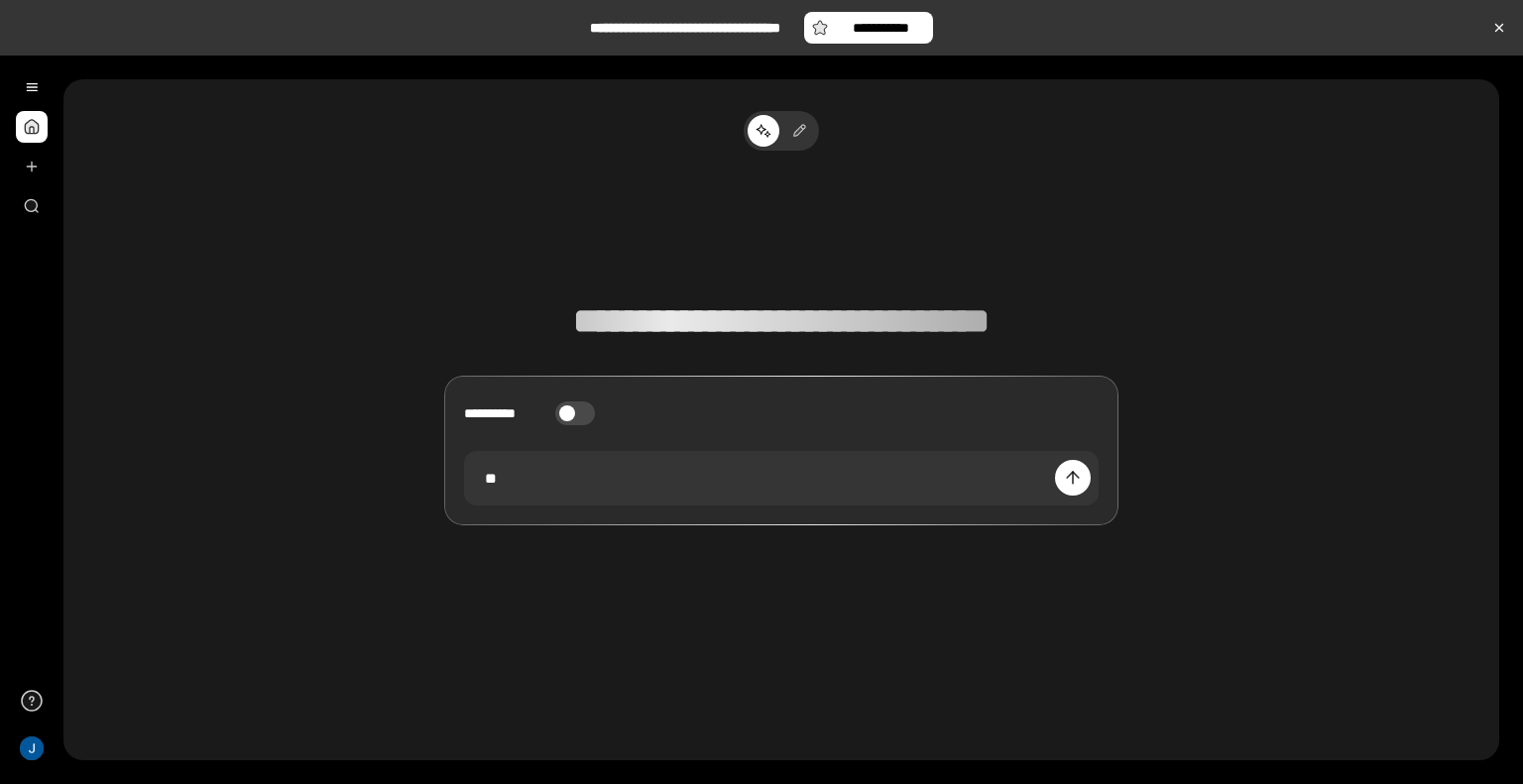 type 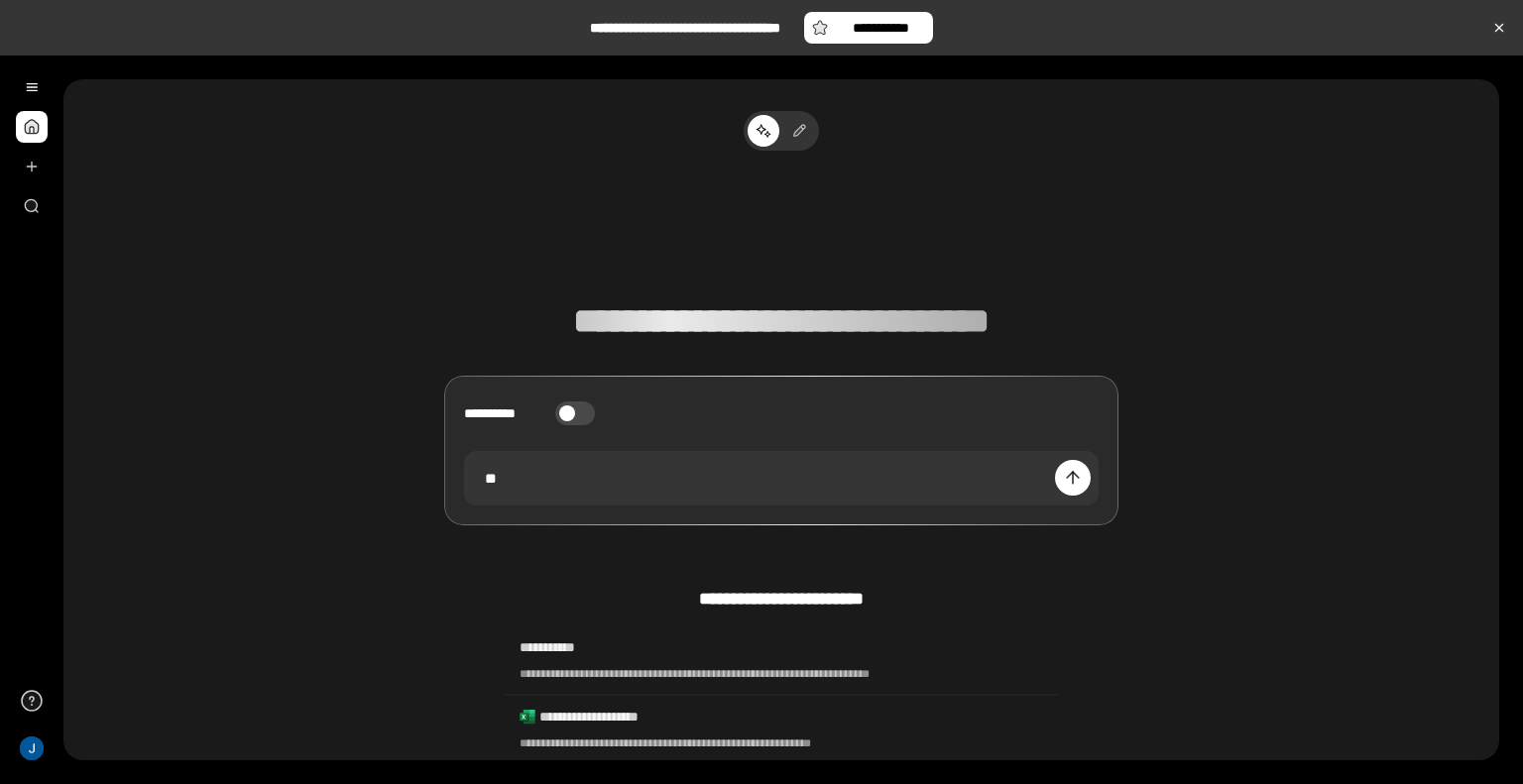 scroll, scrollTop: 0, scrollLeft: 0, axis: both 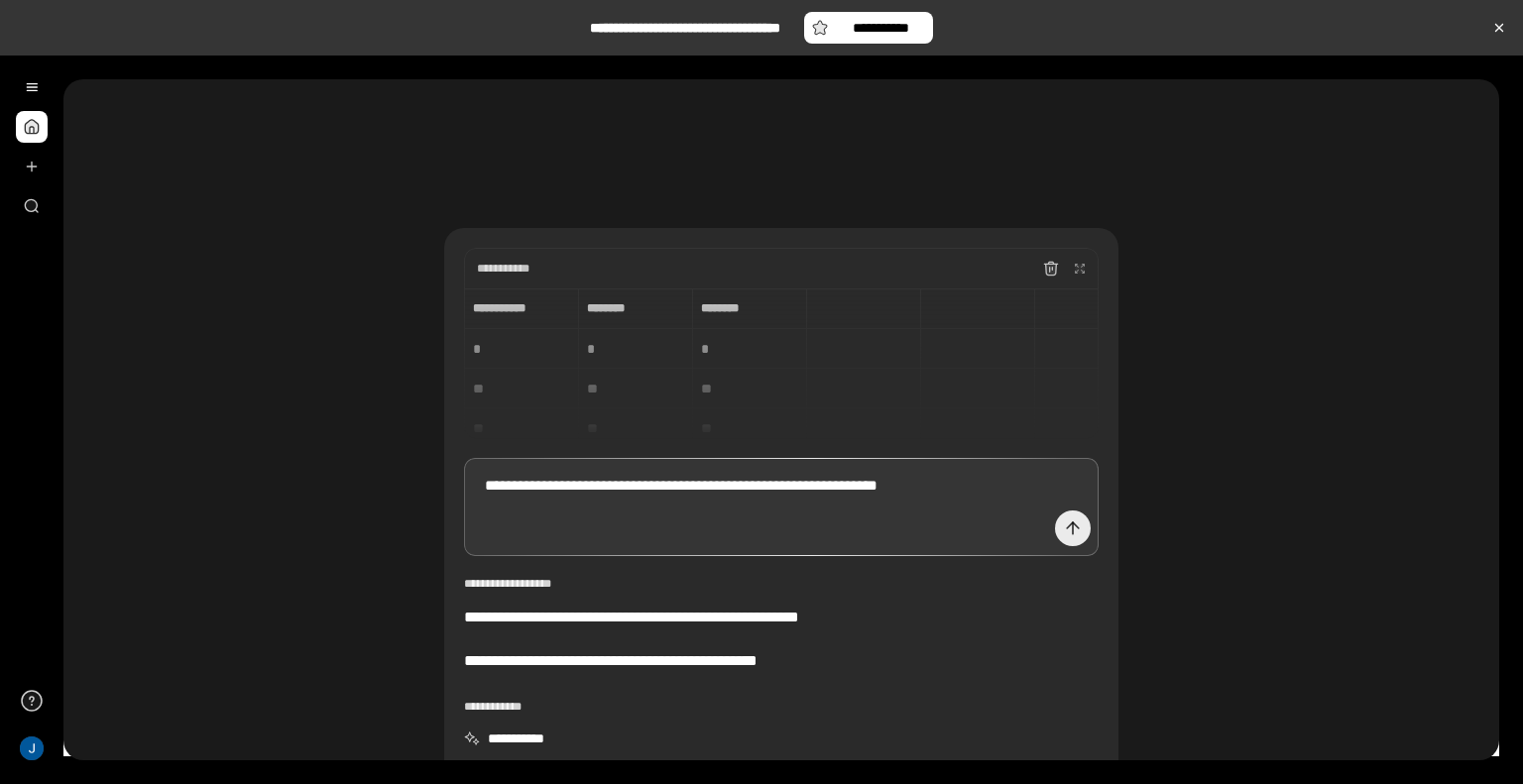 click at bounding box center (1073, 528) 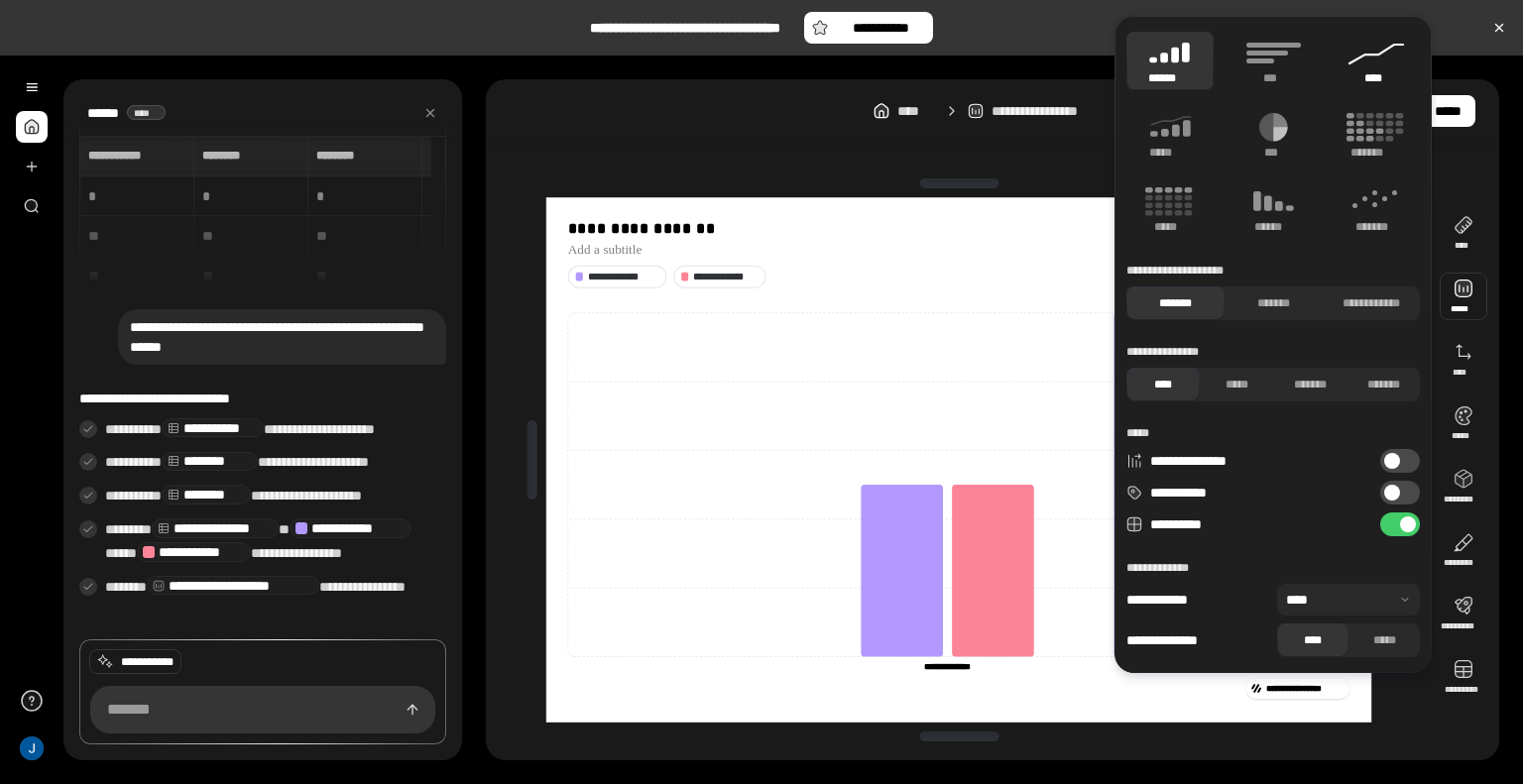 click on "****" at bounding box center [1376, 78] 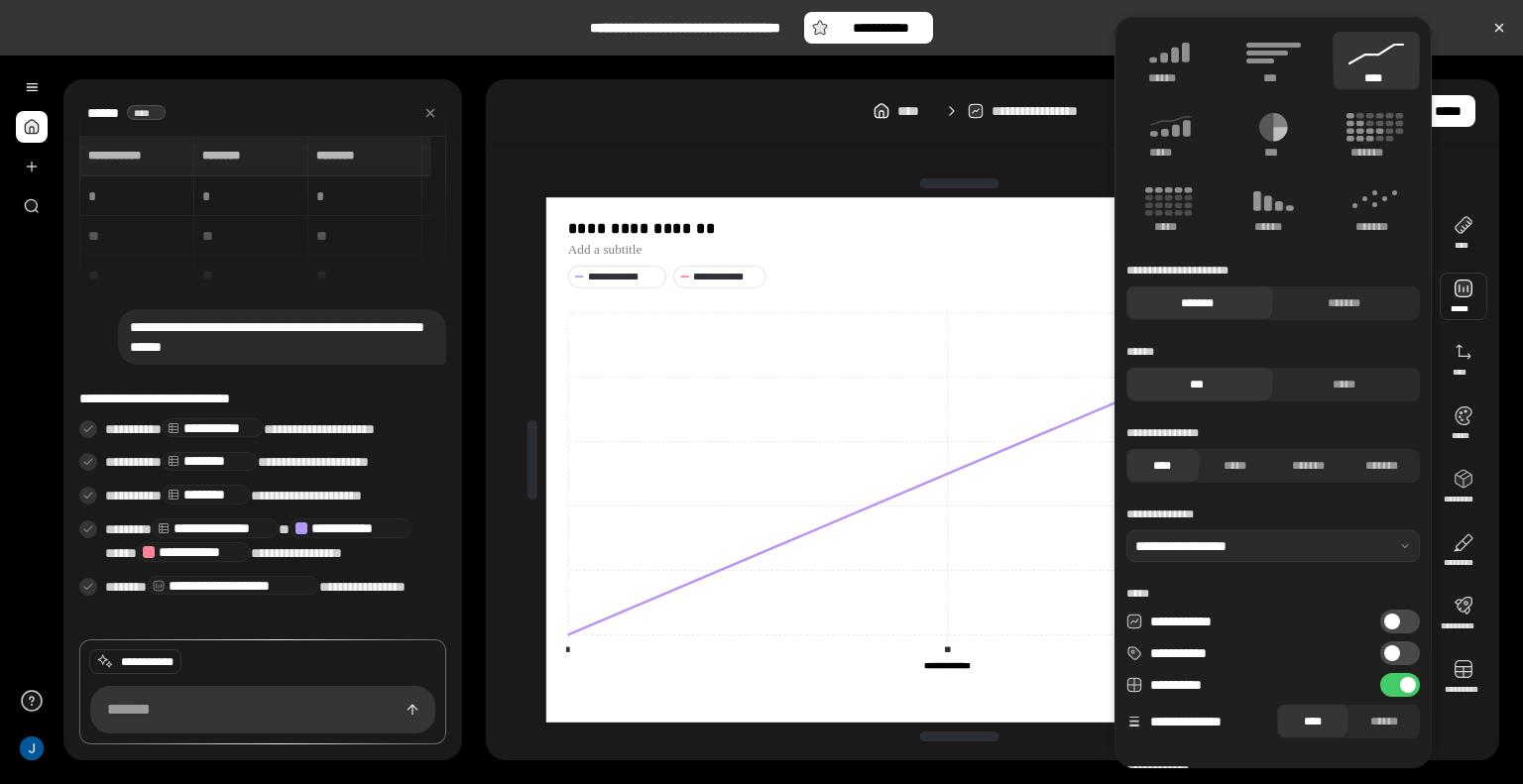 click 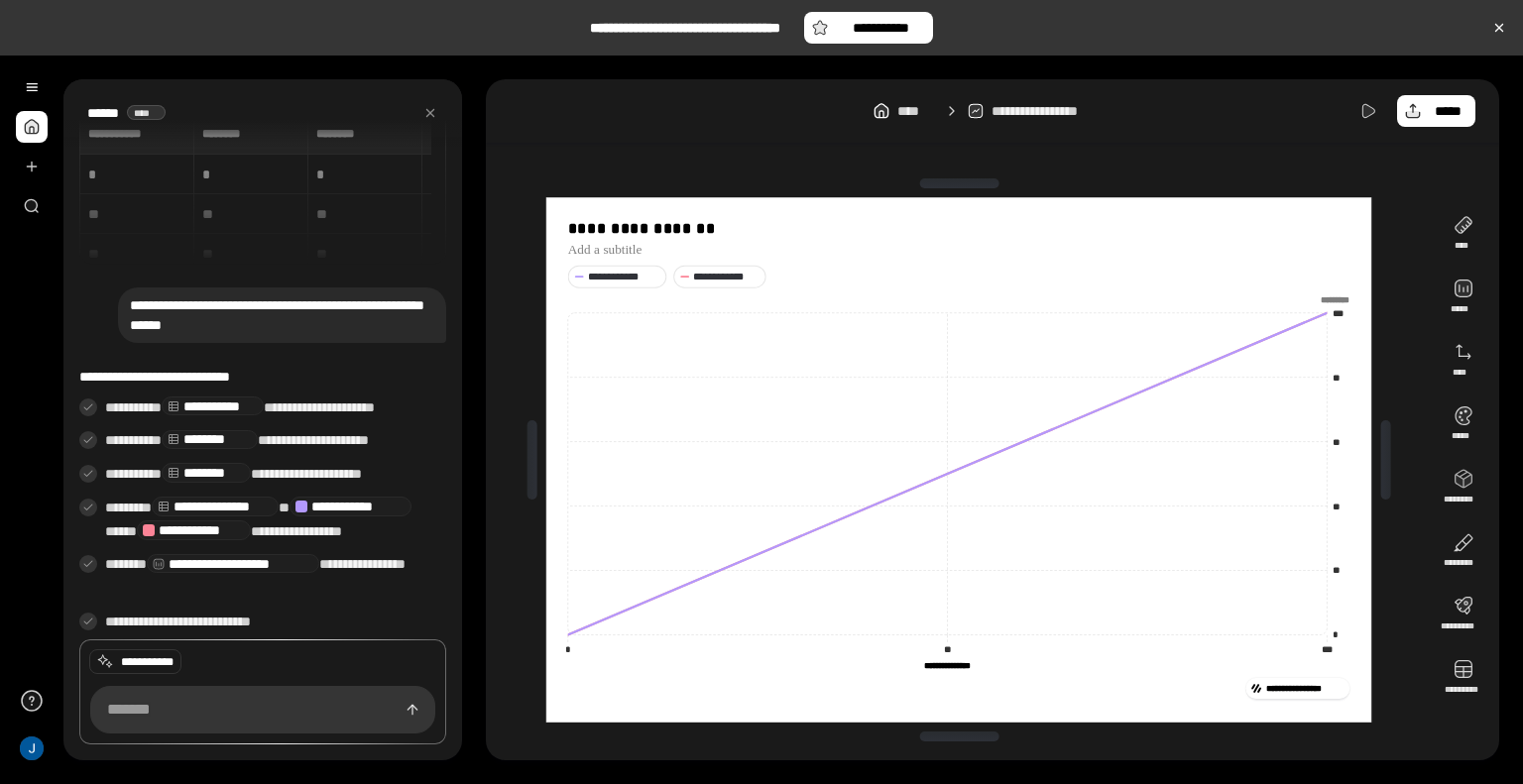 scroll, scrollTop: 31, scrollLeft: 0, axis: vertical 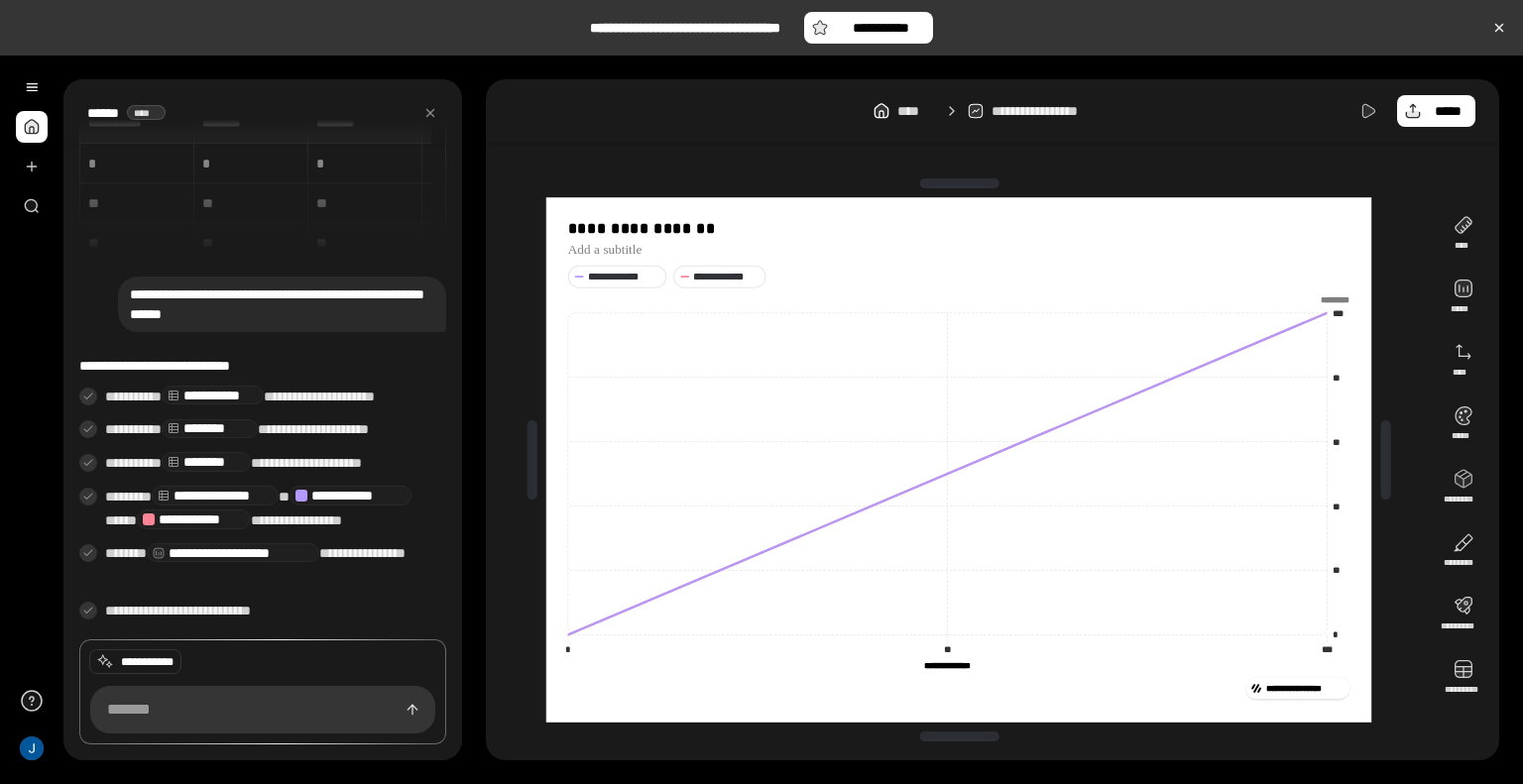 click on "**********" at bounding box center (263, 178) 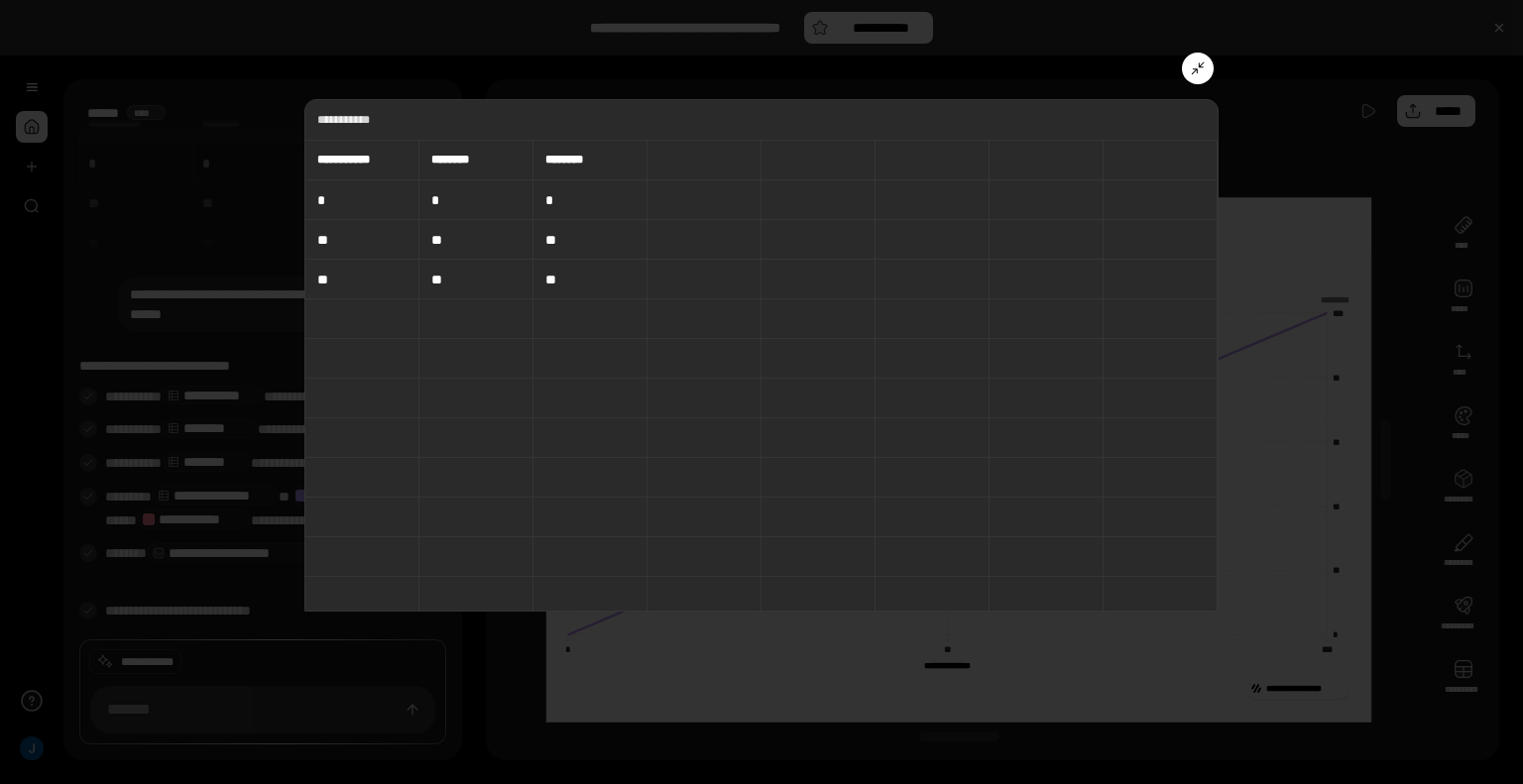 click on "**********" at bounding box center [762, 355] 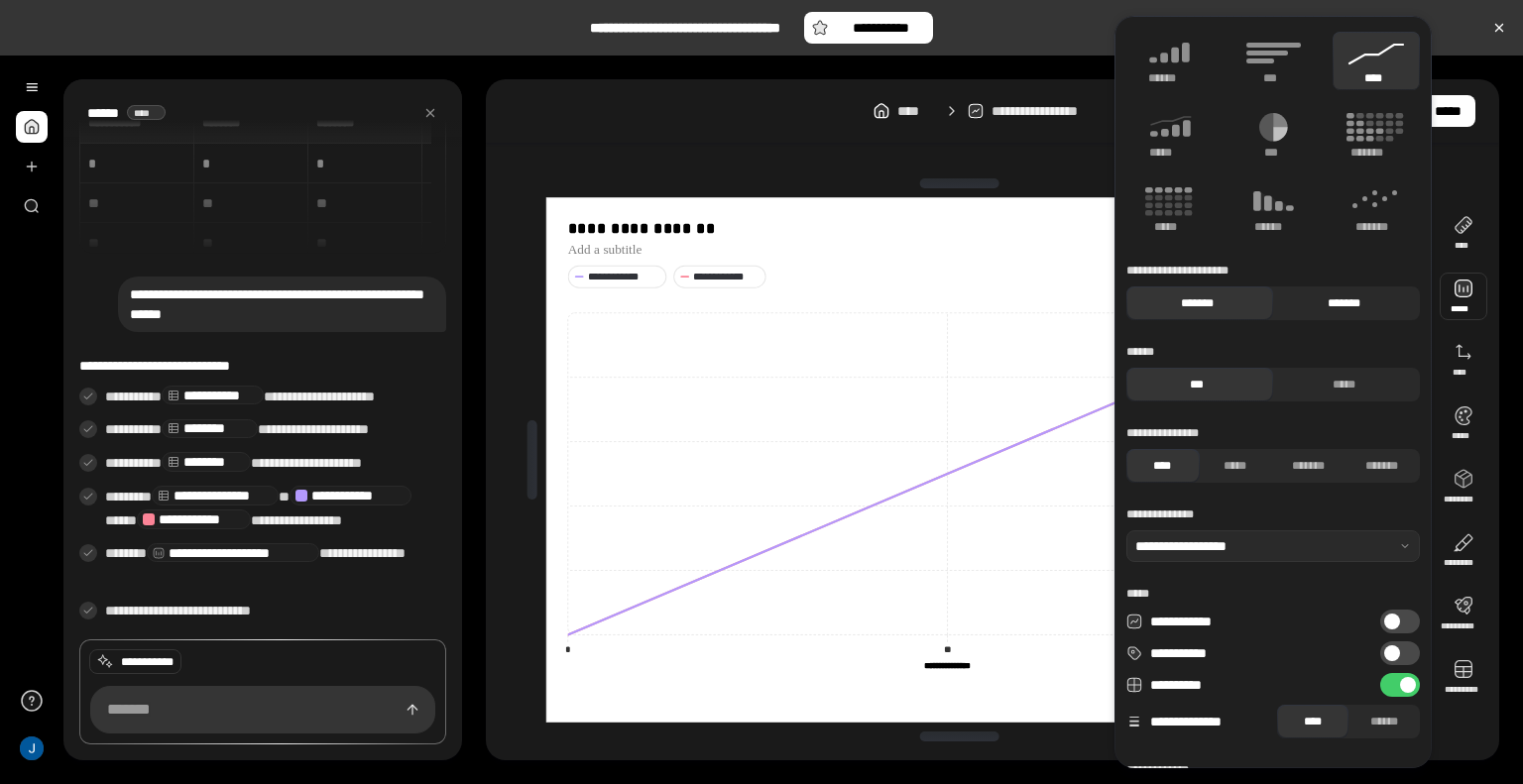 click on "*******" at bounding box center (1344, 303) 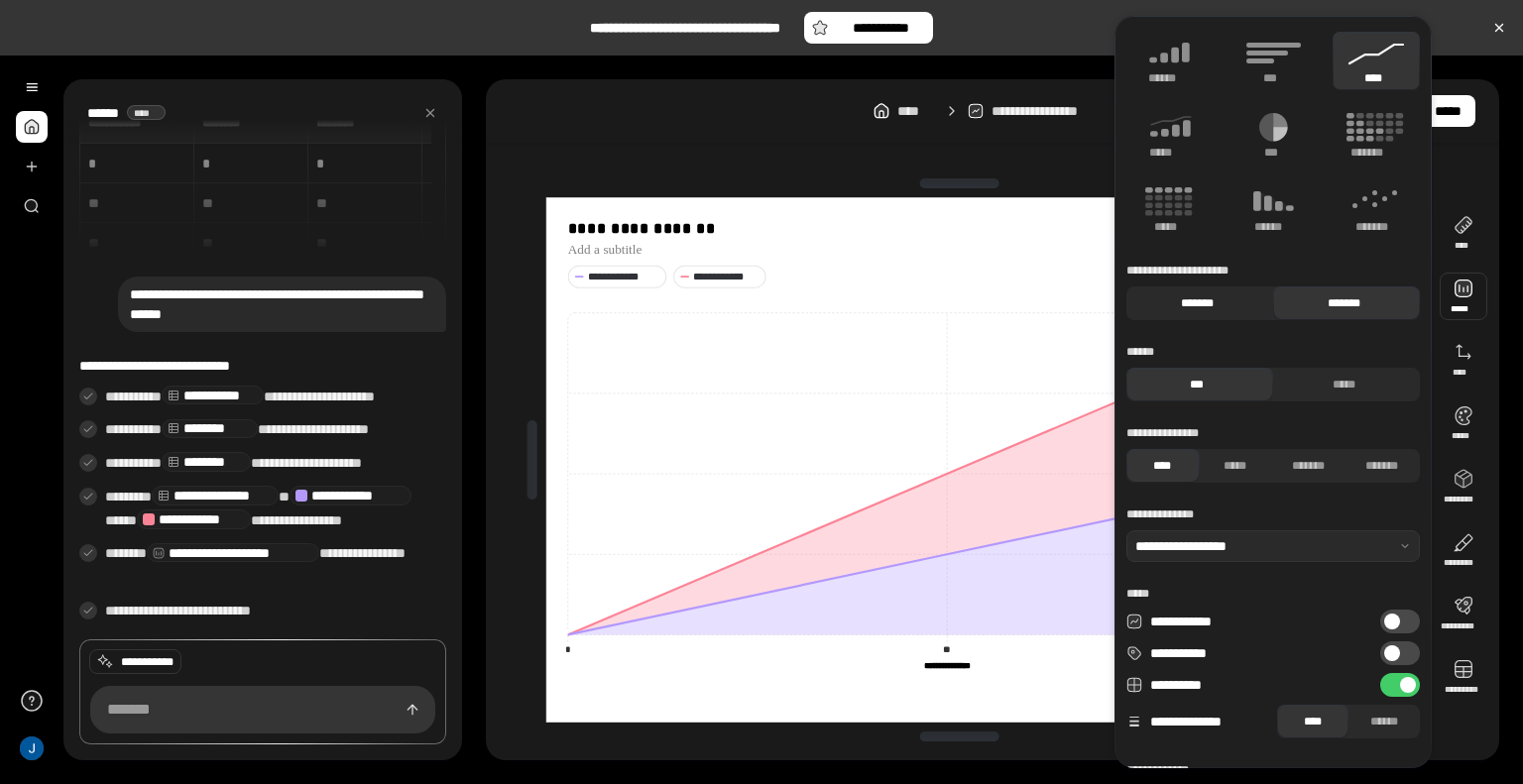 click on "*******" at bounding box center (1197, 303) 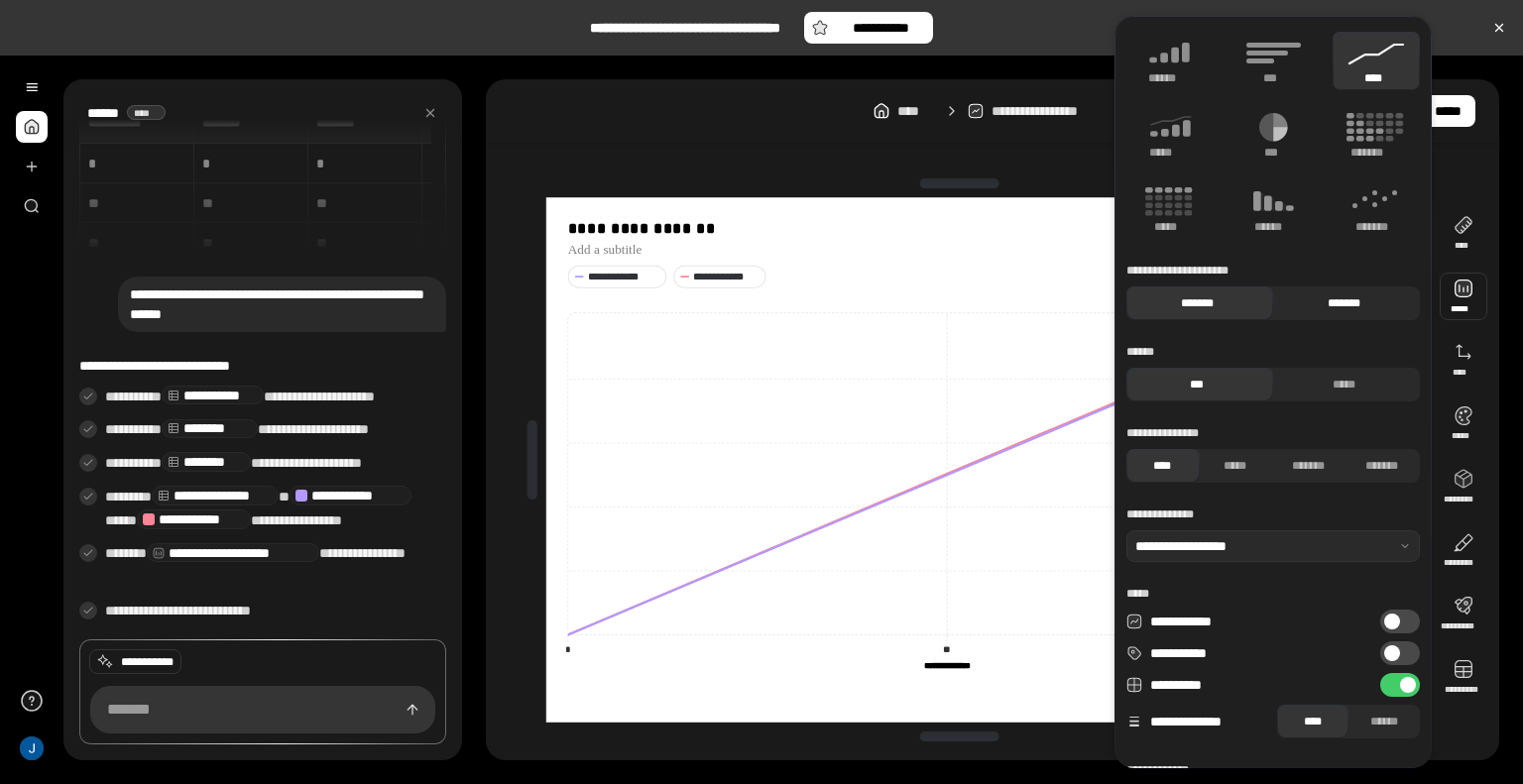 click on "*******" at bounding box center (1344, 303) 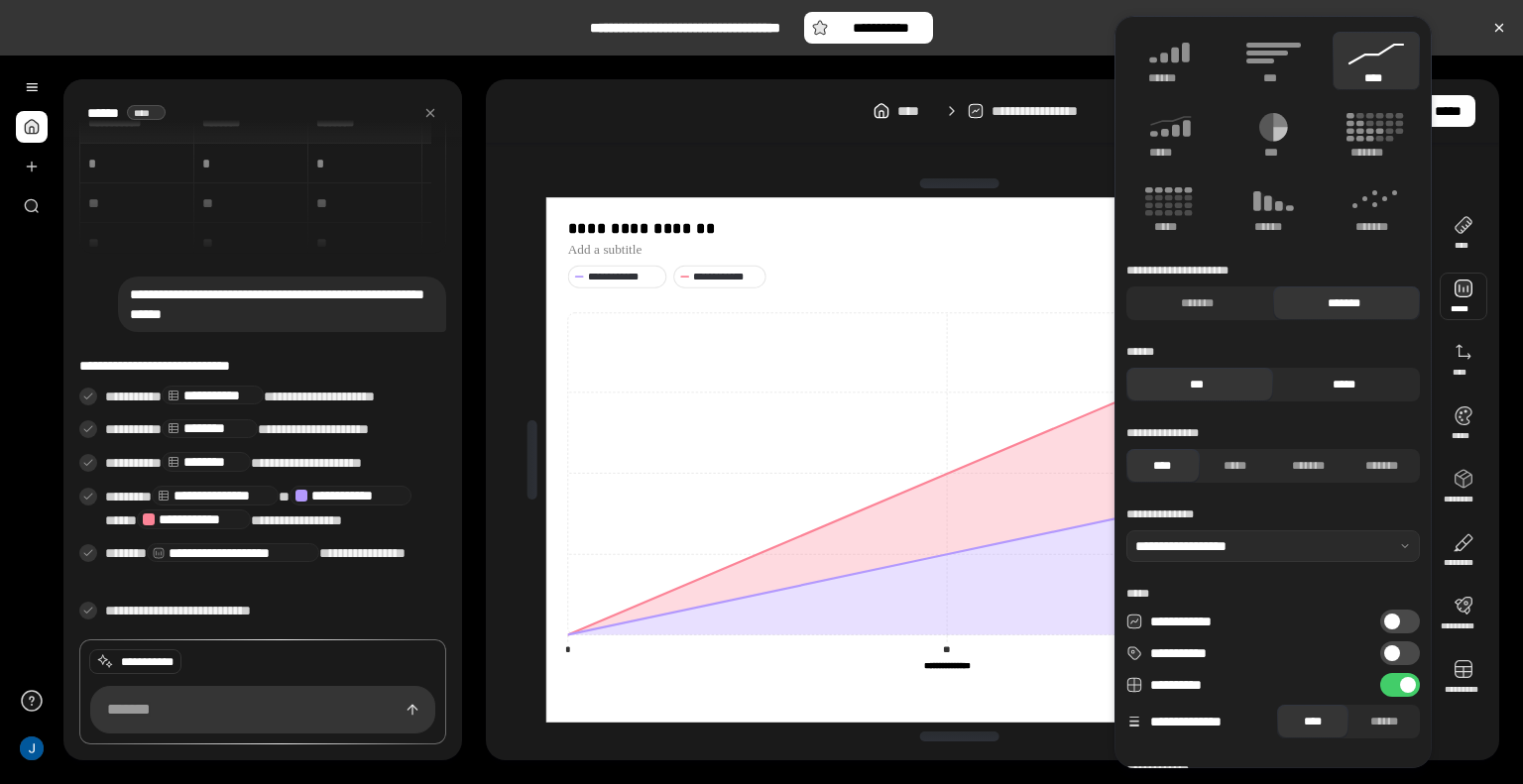 click on "*****" at bounding box center [1344, 385] 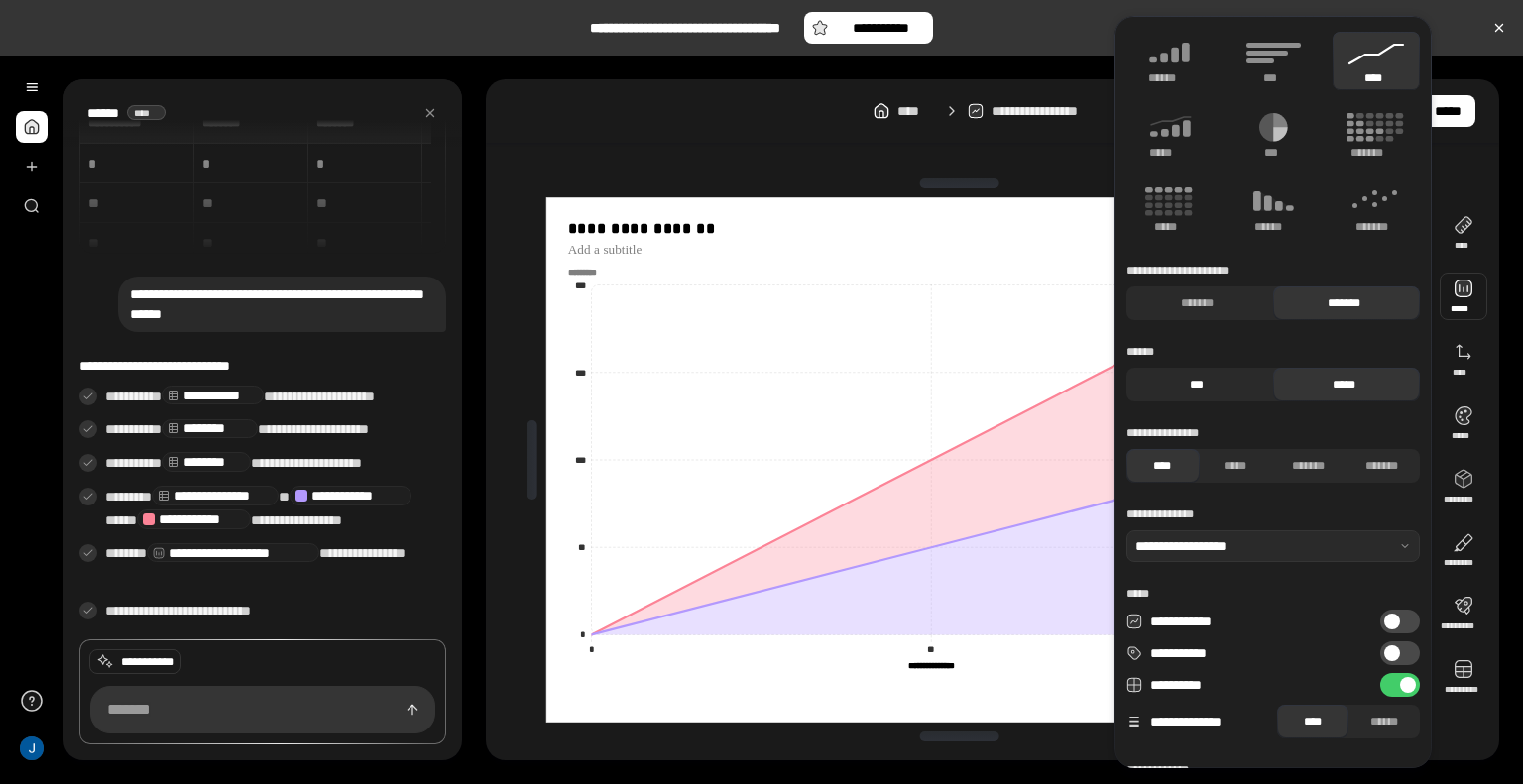 click on "***" at bounding box center [1197, 385] 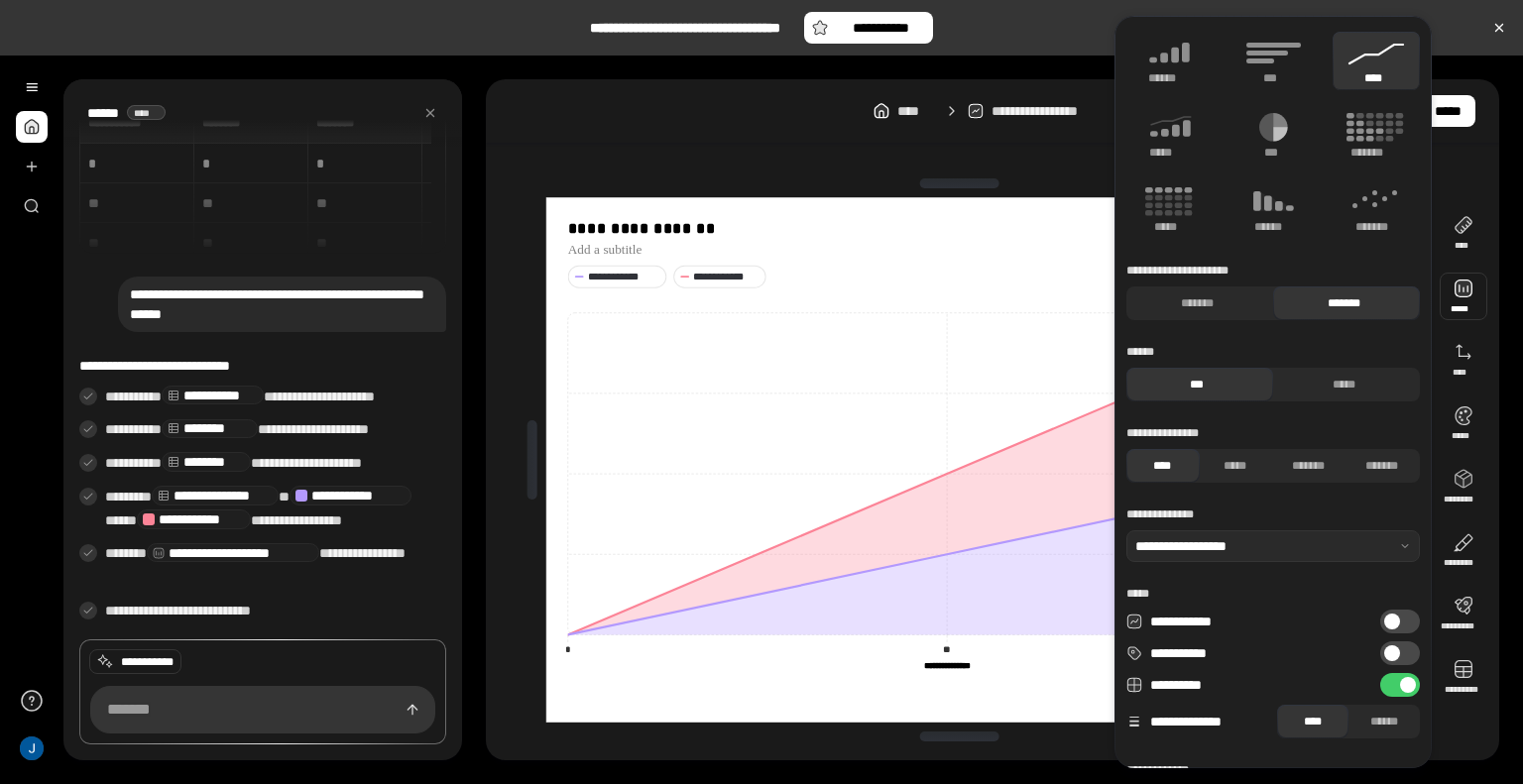 click on "**********" at bounding box center [1273, 445] 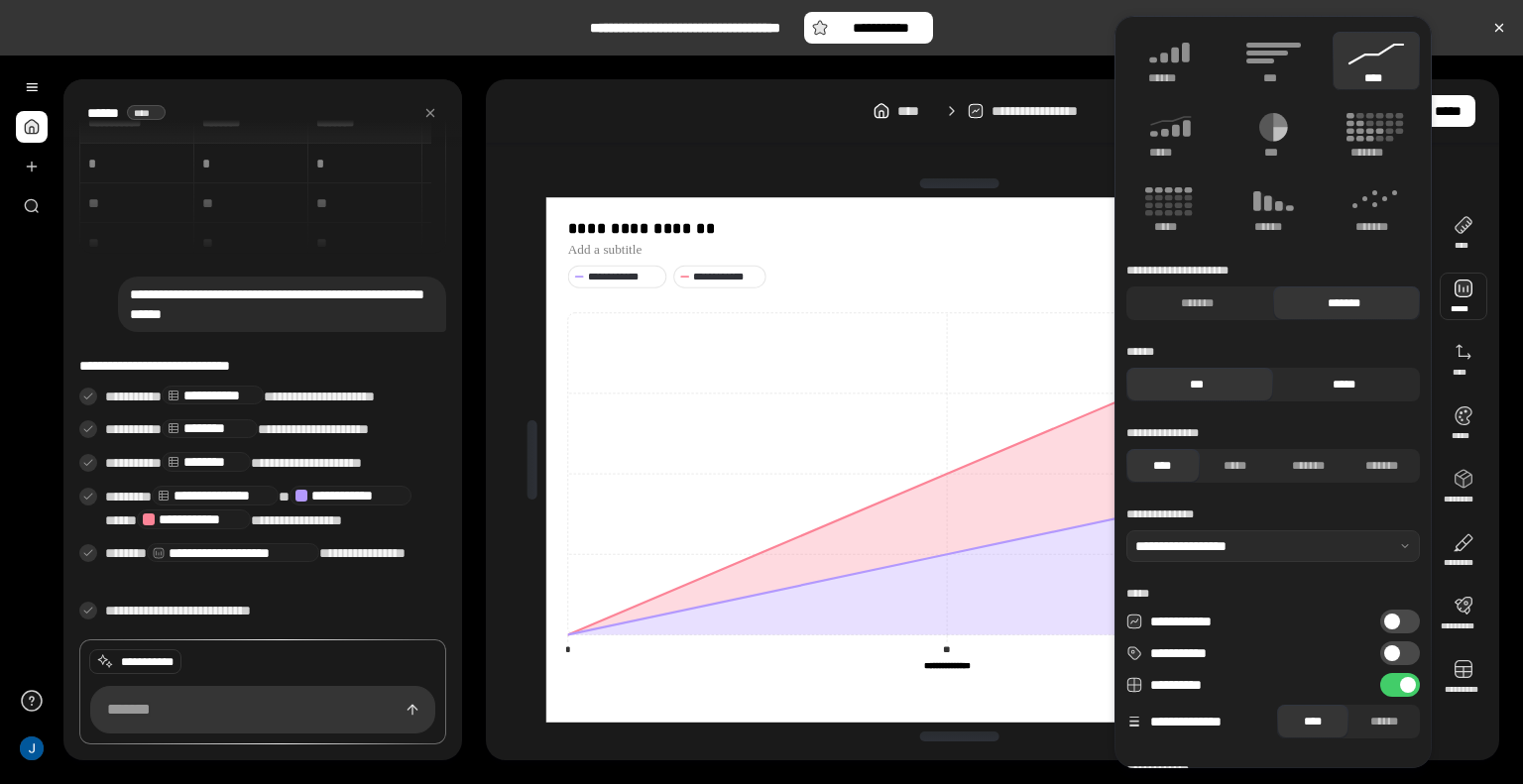 click on "*****" at bounding box center (1344, 385) 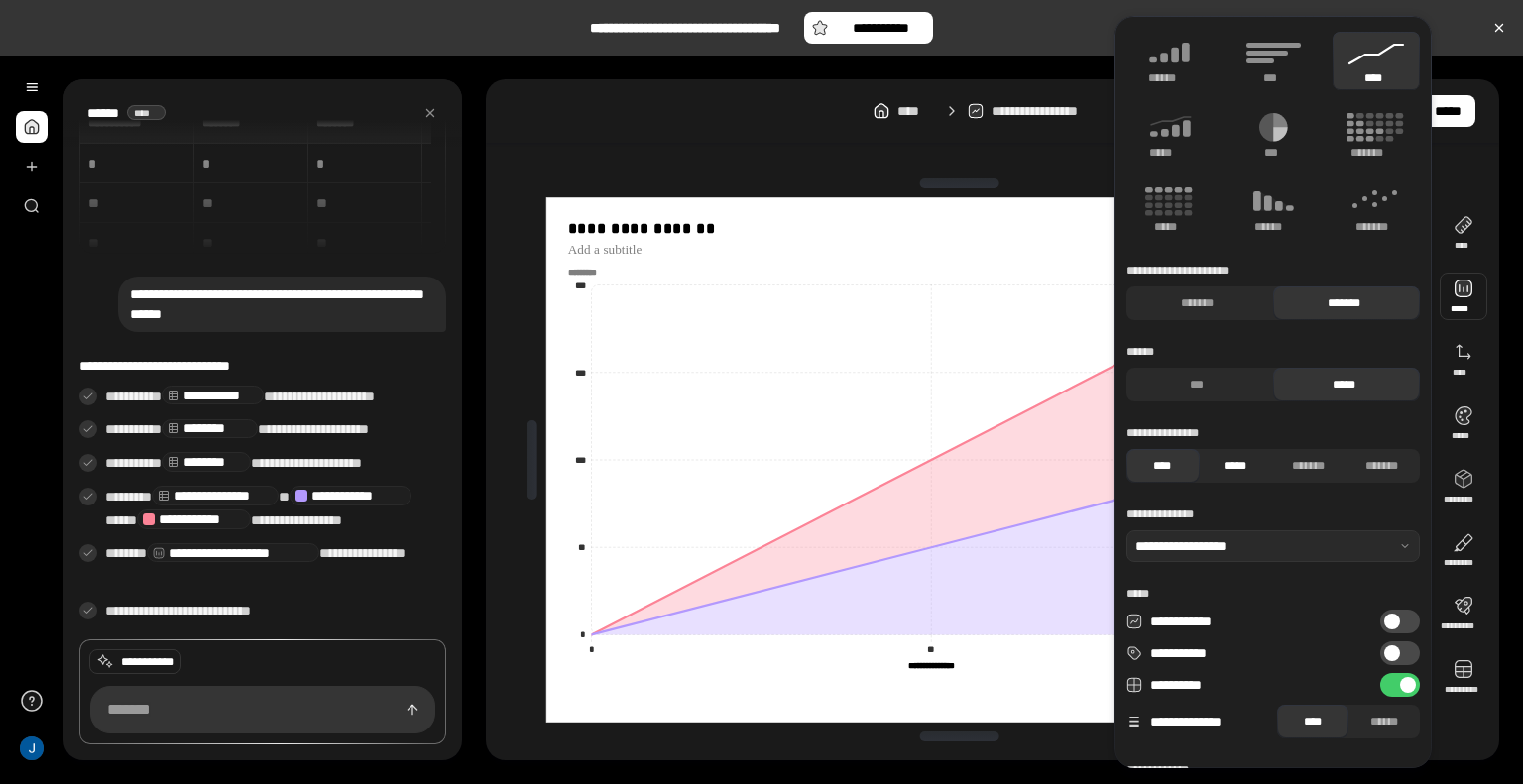 click on "*****" at bounding box center (1234, 466) 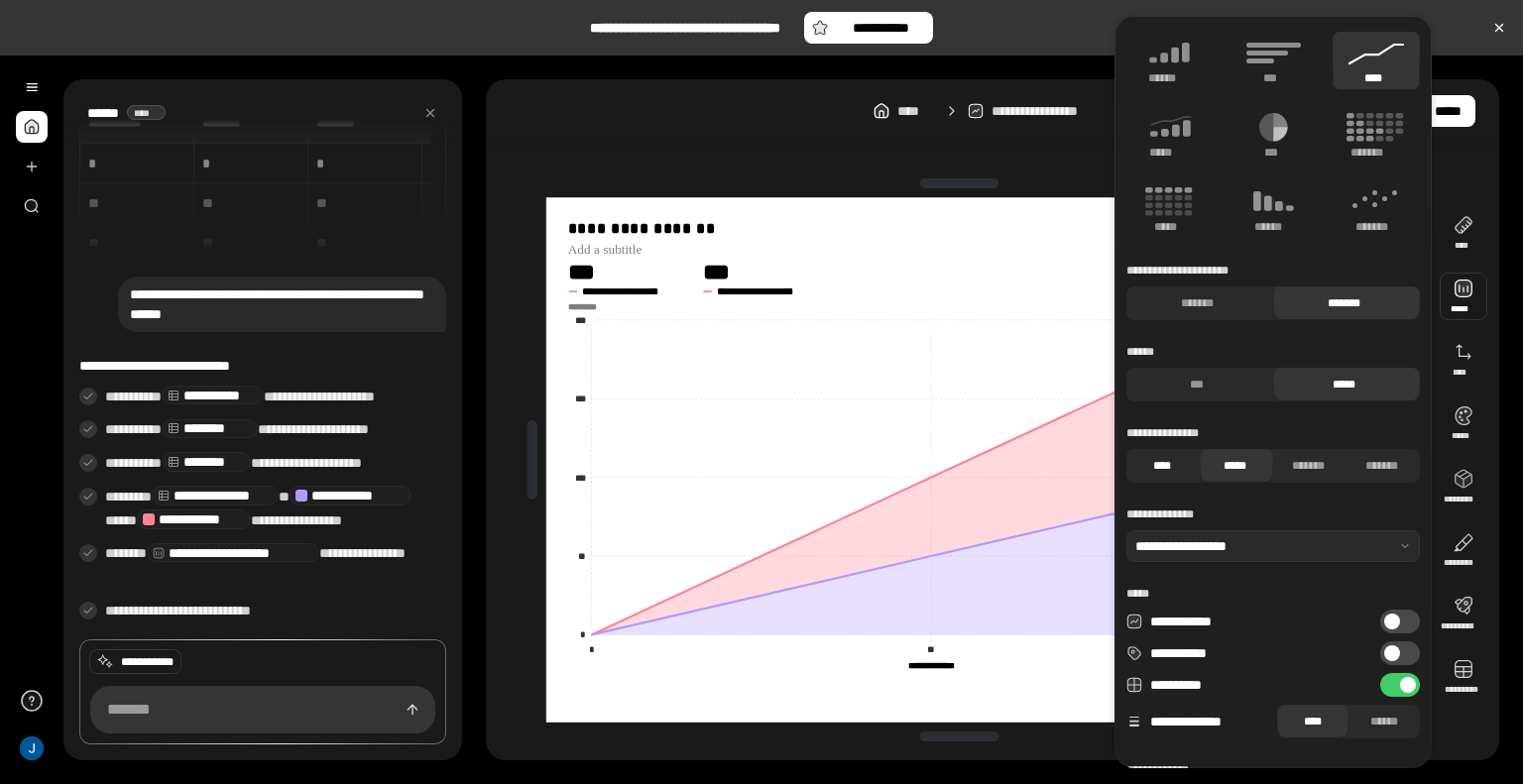click on "****" at bounding box center [1161, 466] 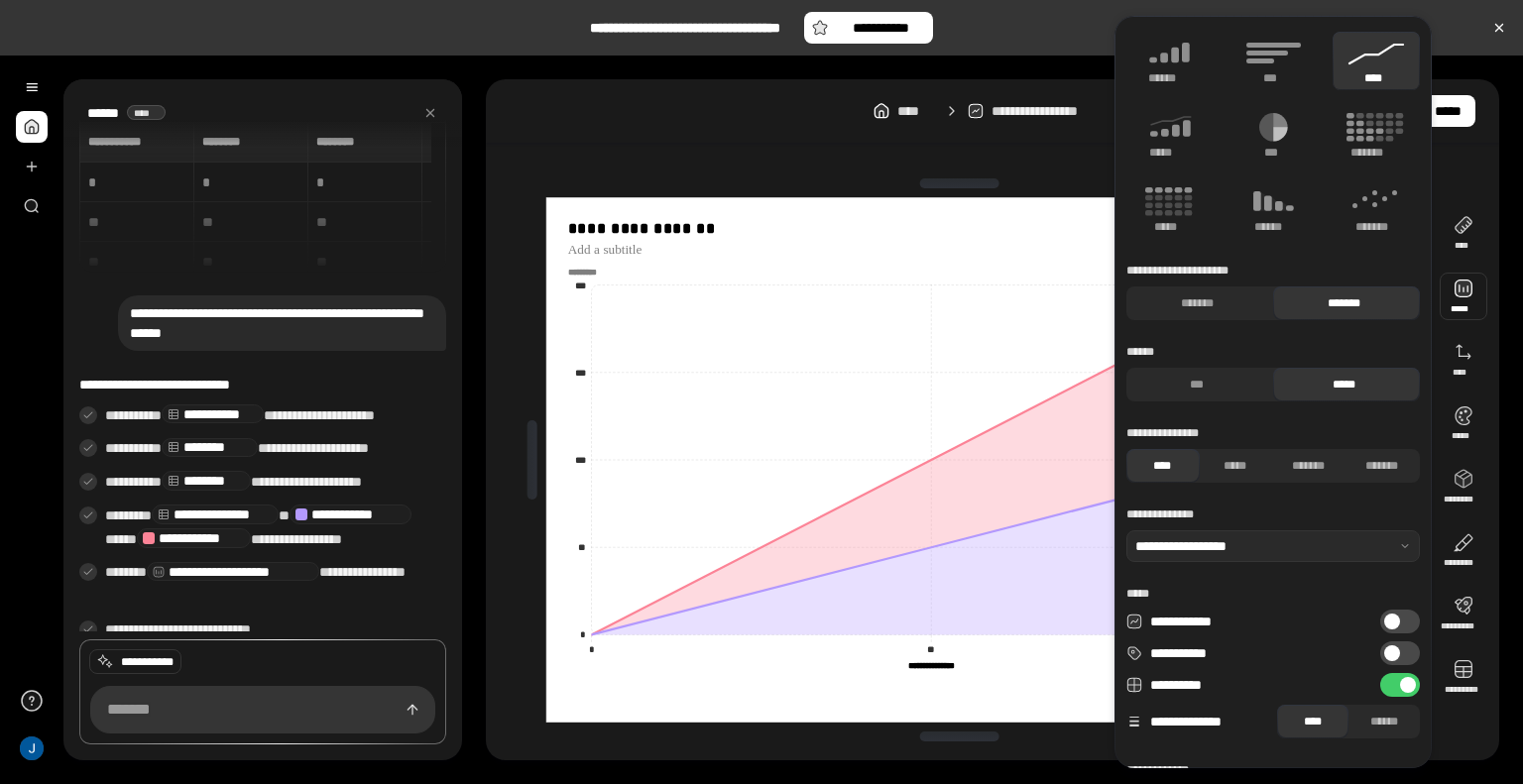 scroll, scrollTop: 31, scrollLeft: 0, axis: vertical 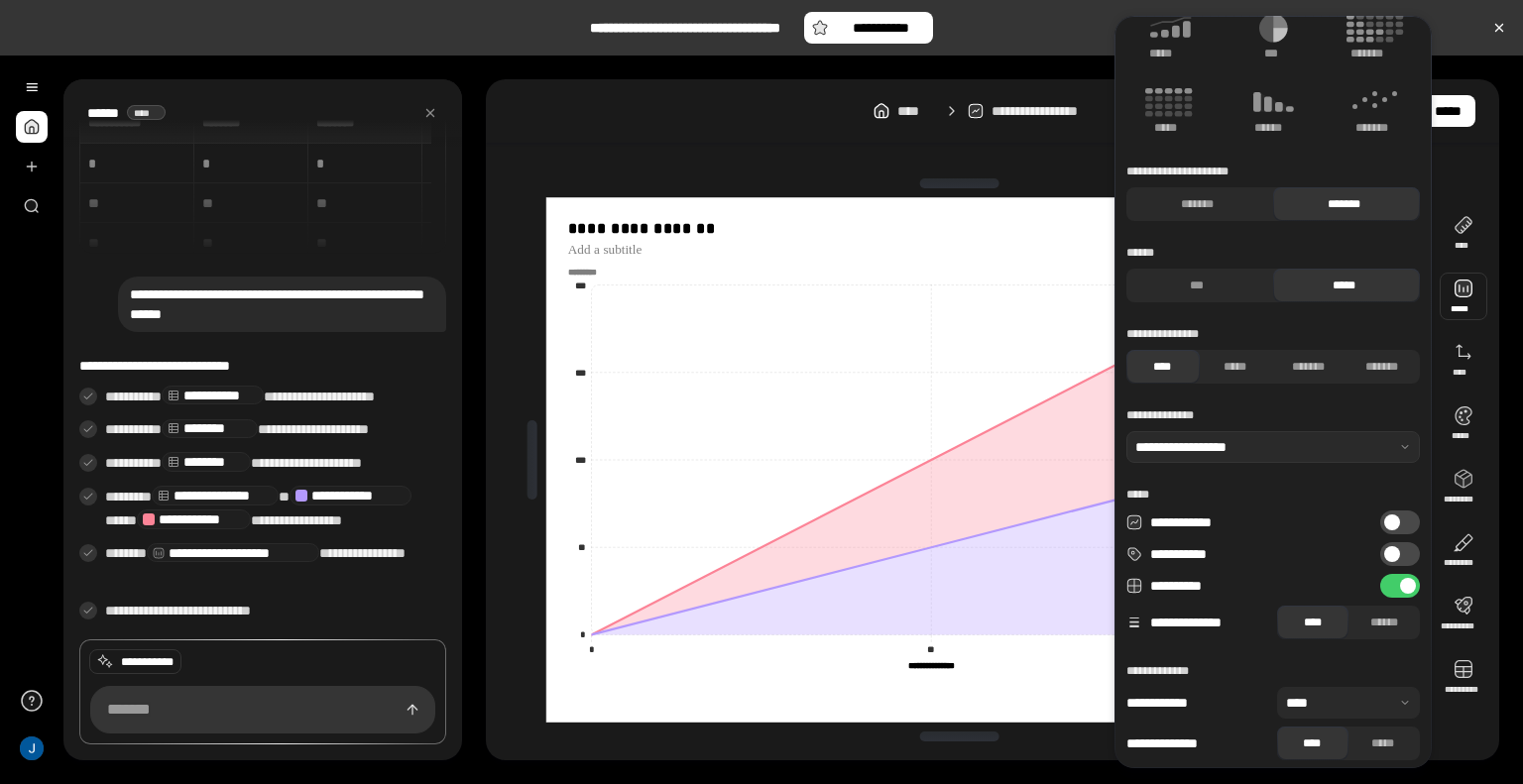 click on "**********" at bounding box center [1400, 554] 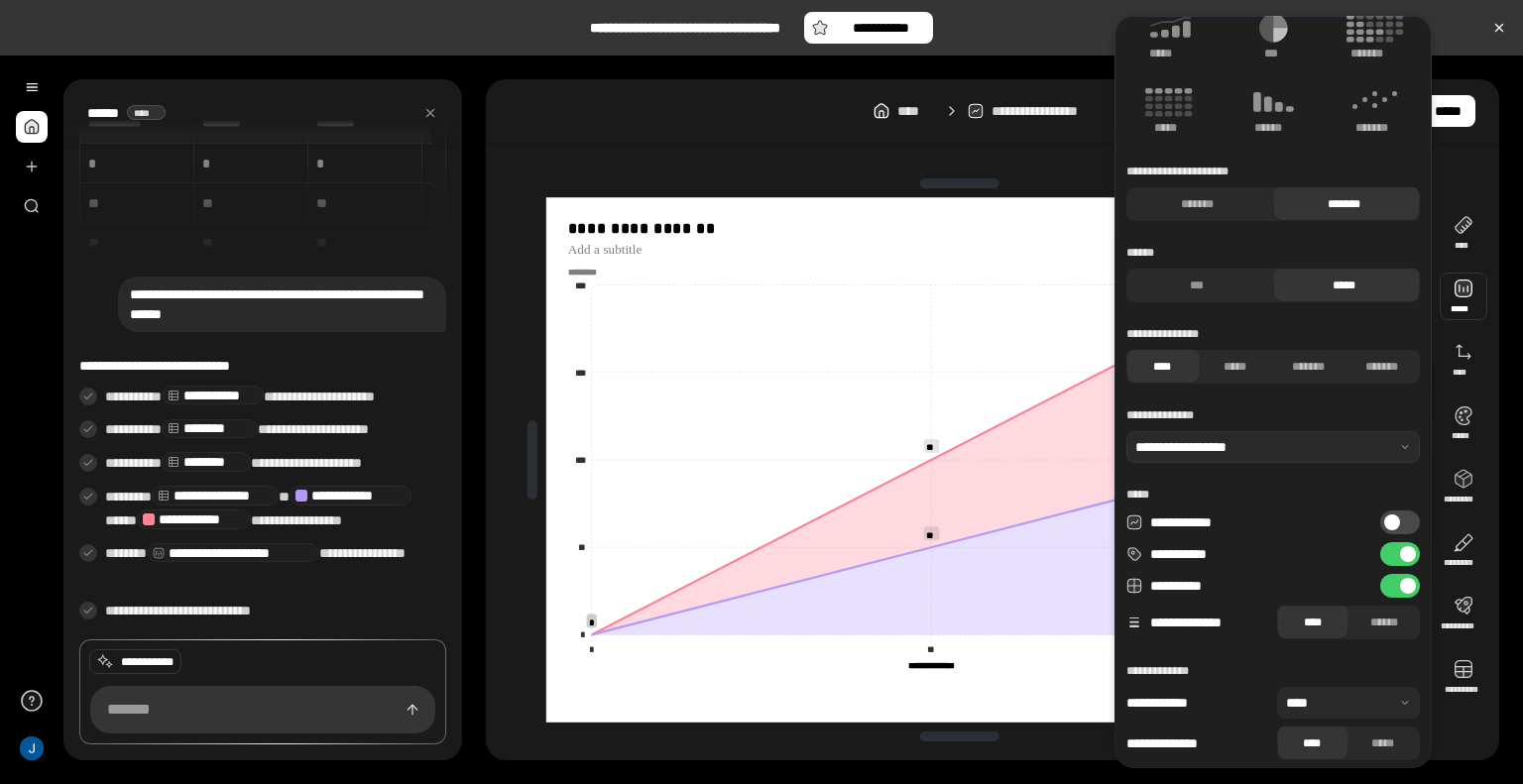 click at bounding box center (1408, 554) 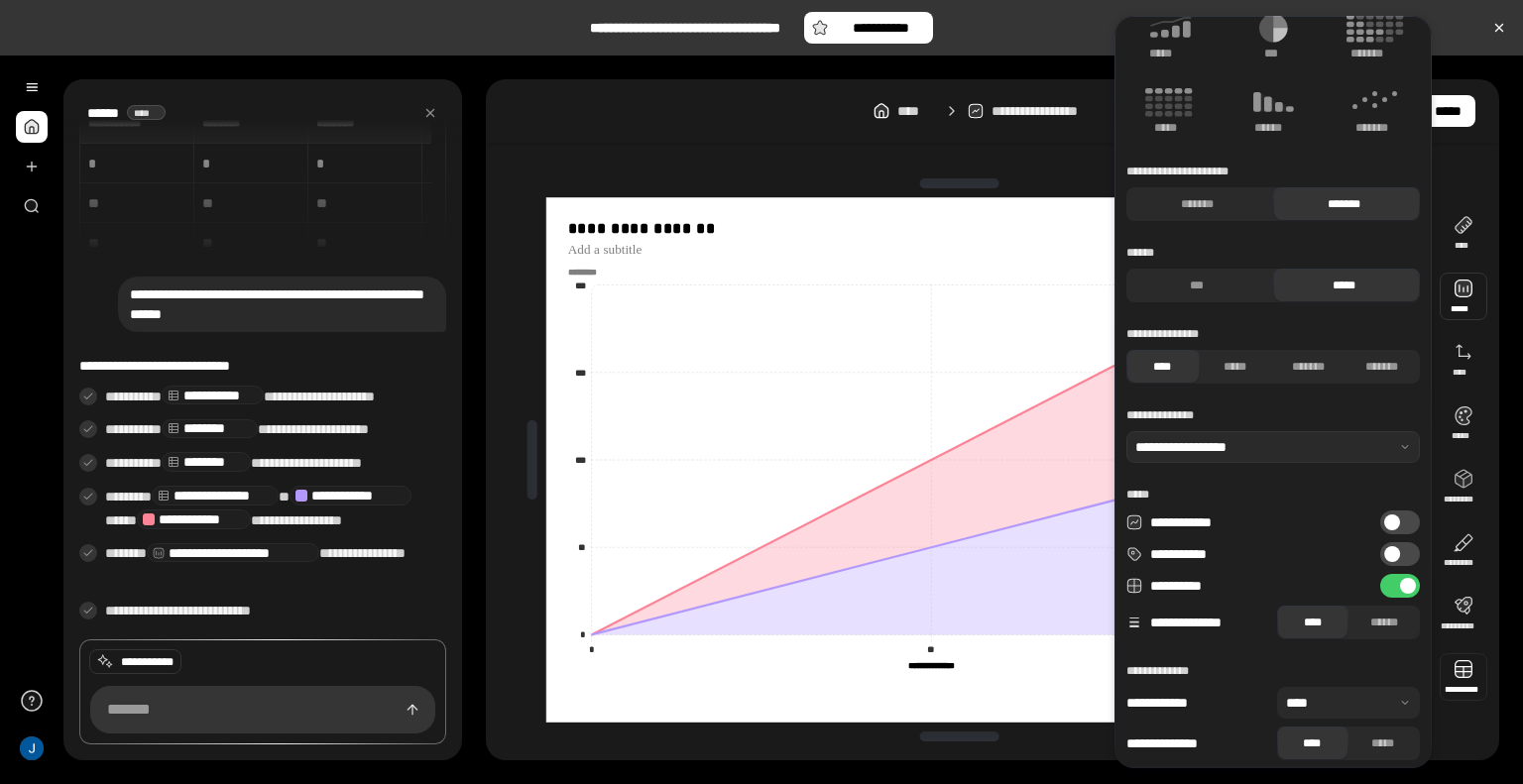 click at bounding box center [1464, 677] 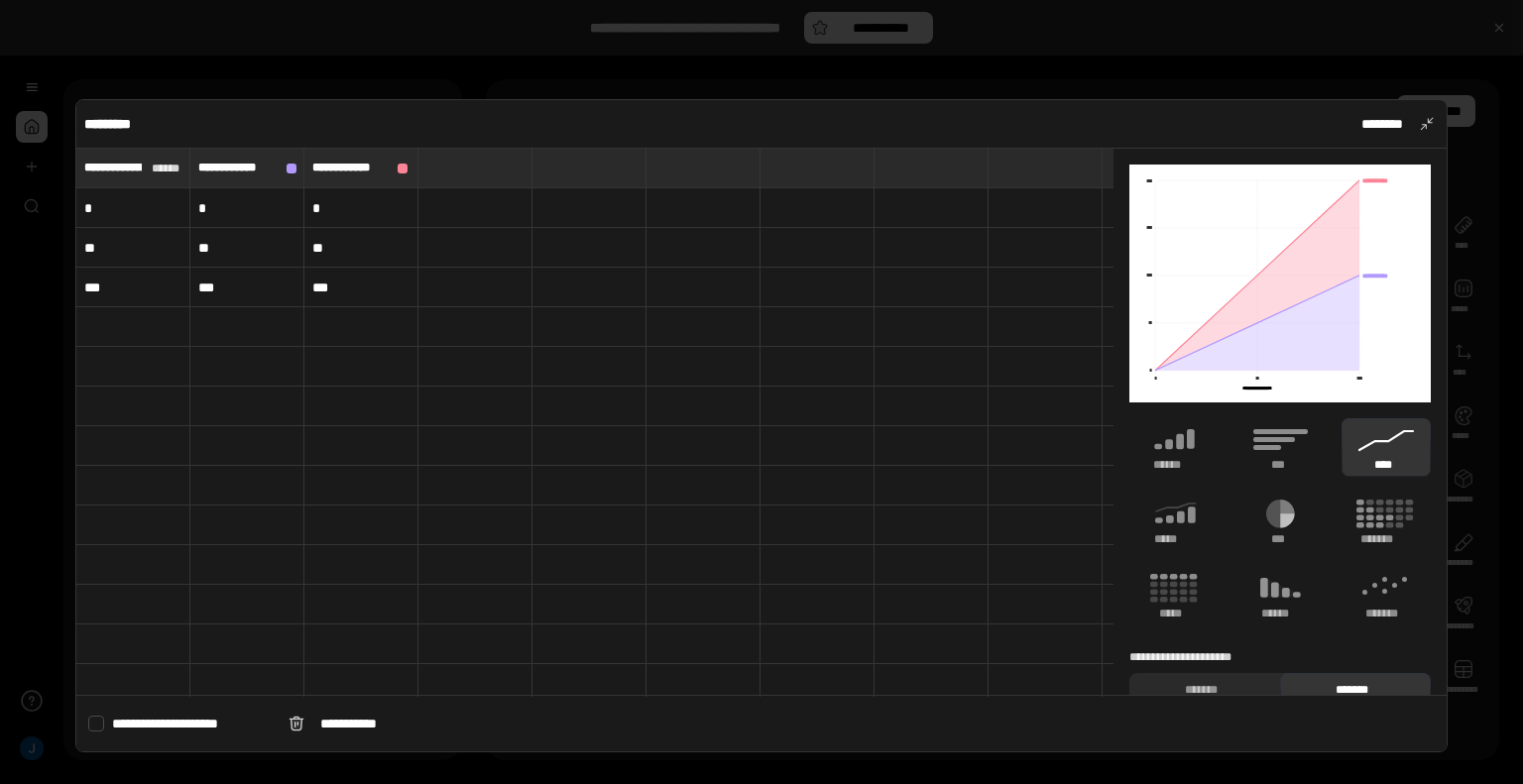 click on "**" at bounding box center (133, 248) 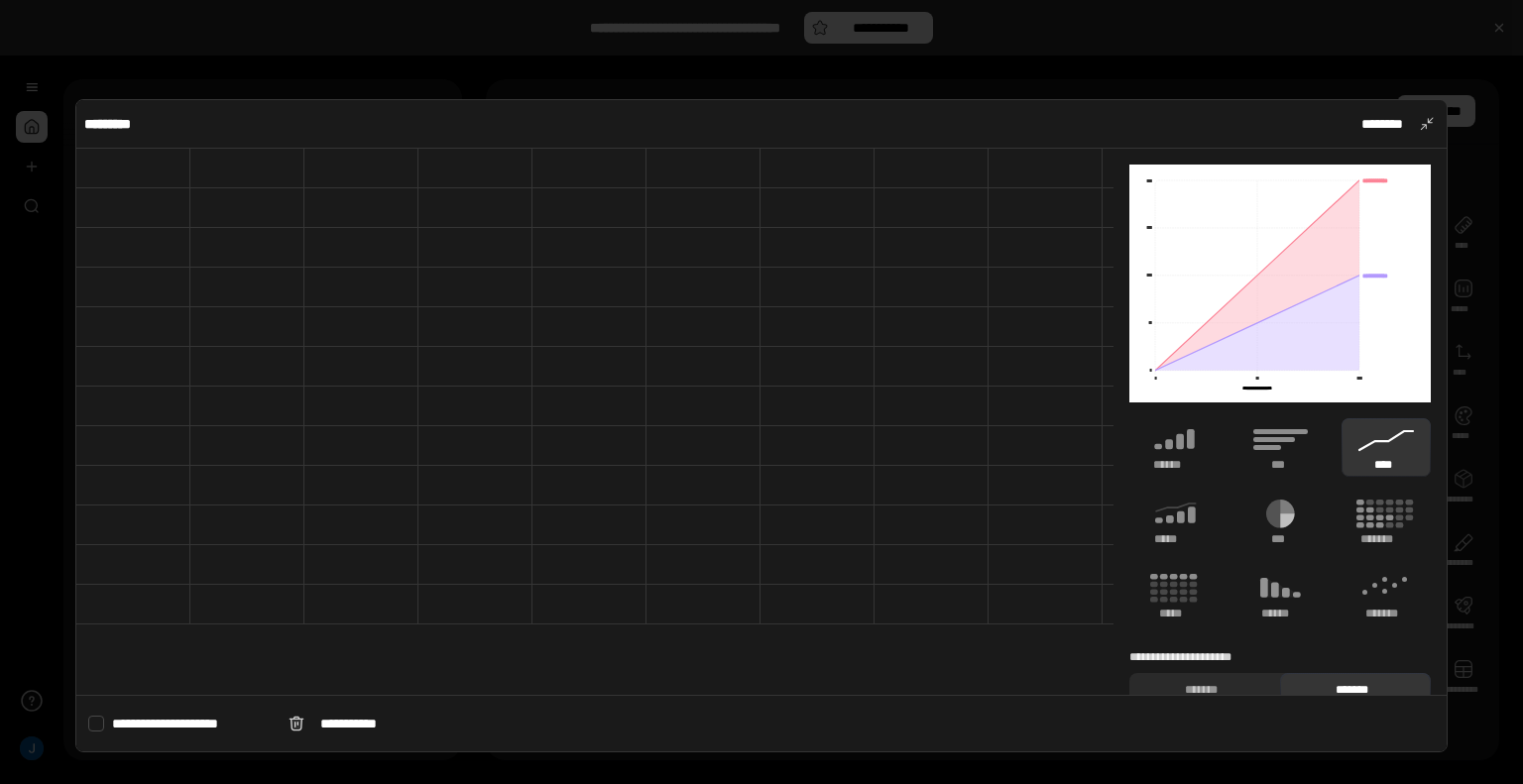 scroll, scrollTop: 0, scrollLeft: 0, axis: both 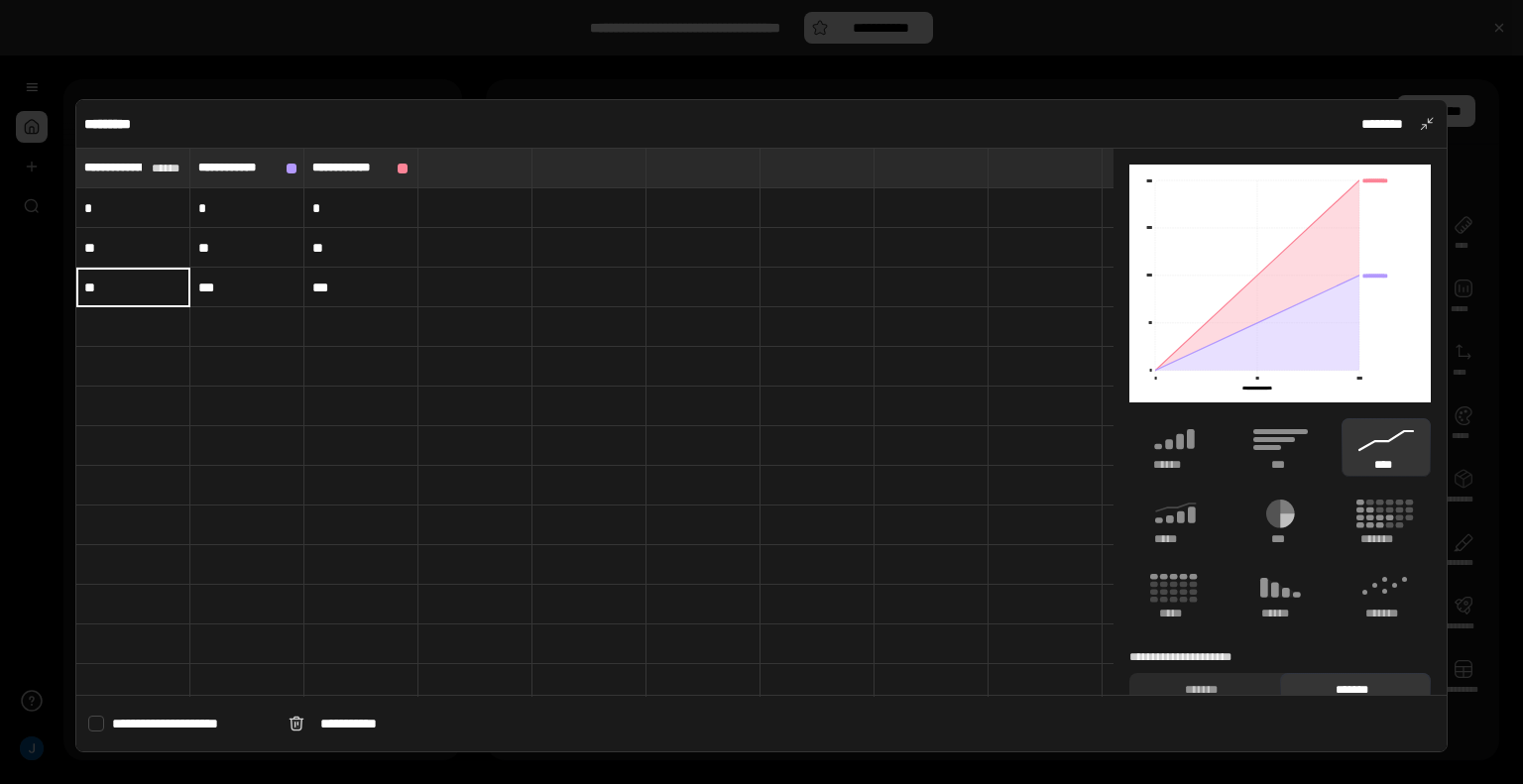 type on "**" 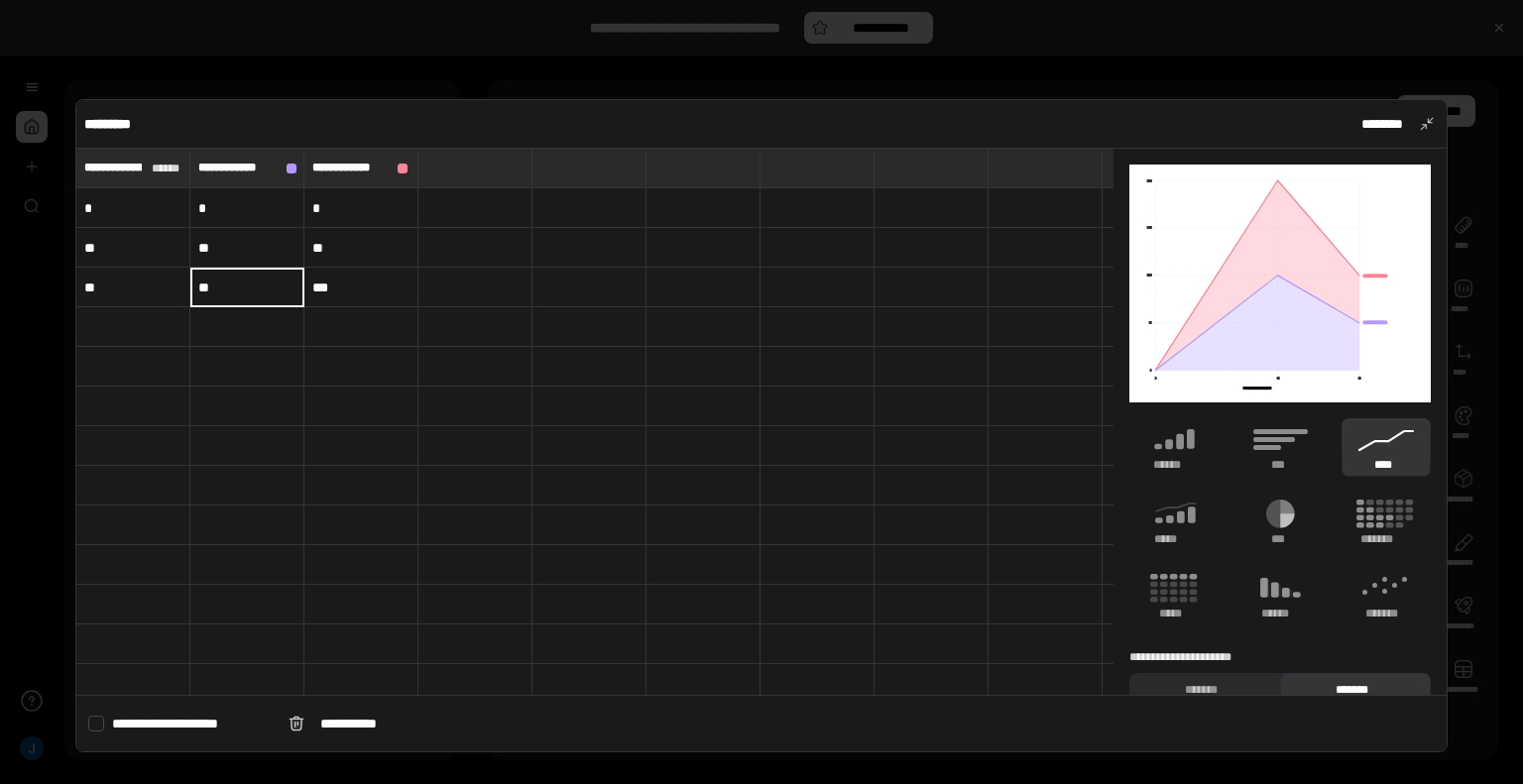 type on "**" 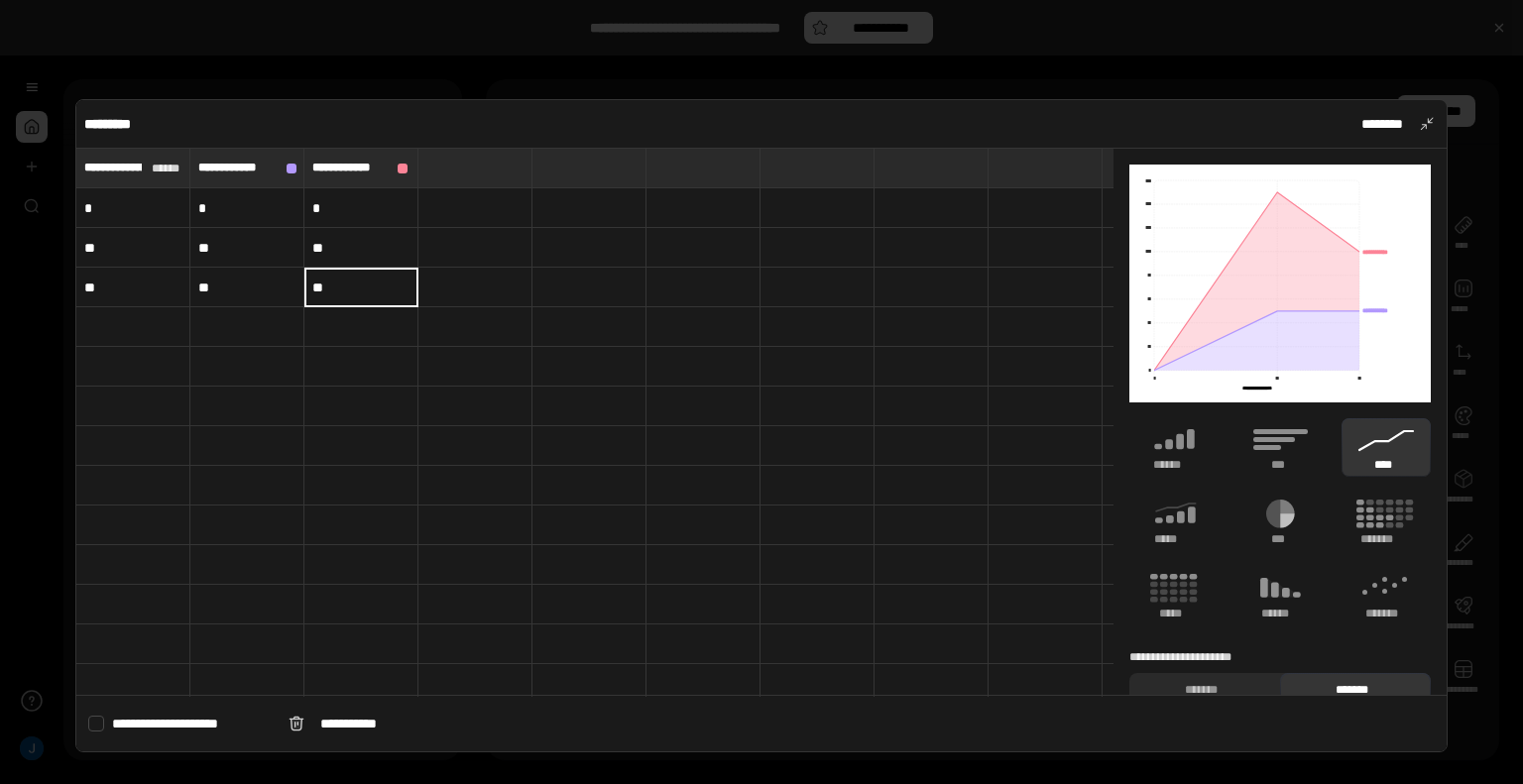 type on "**" 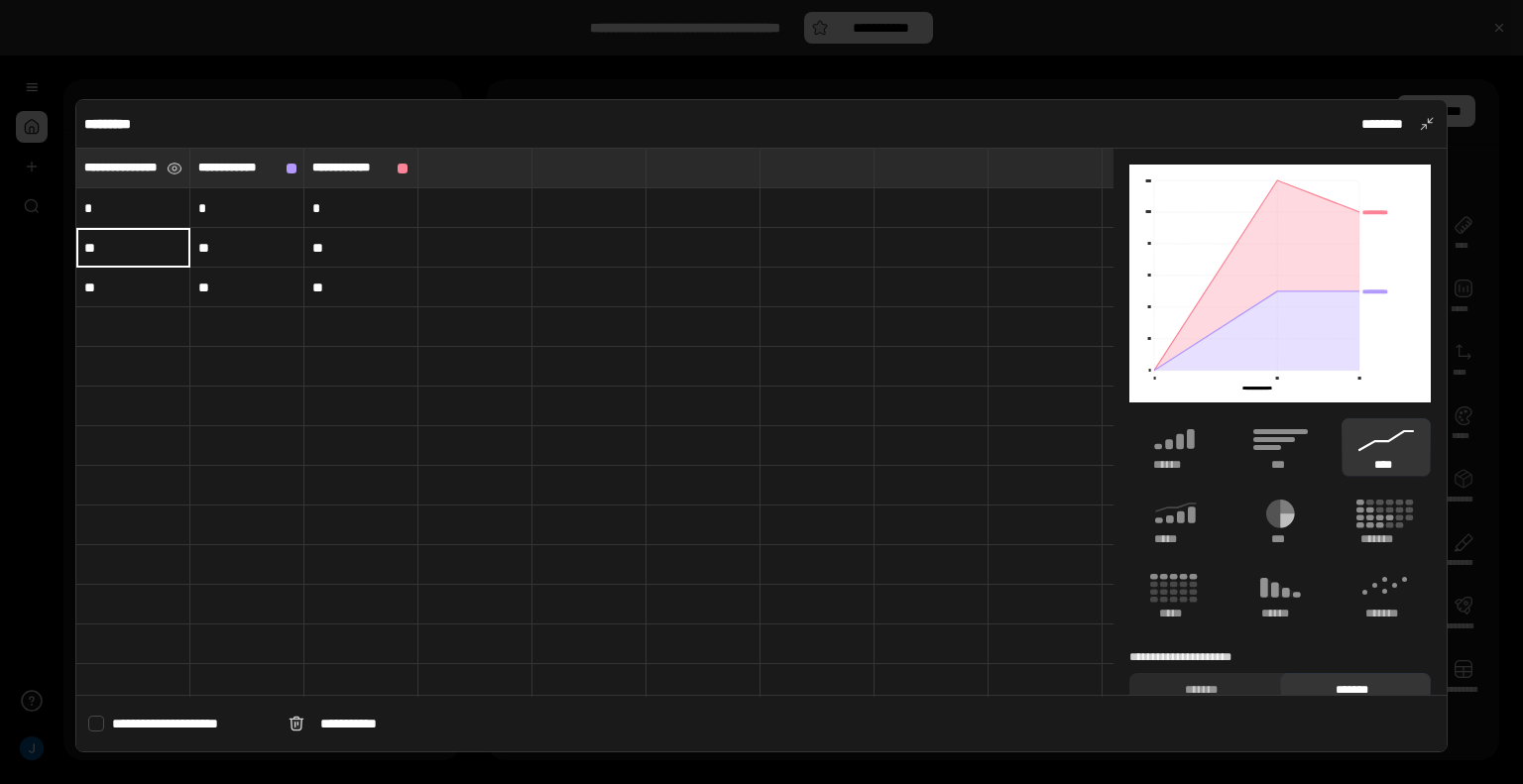 click on "**********" at bounding box center [133, 168] 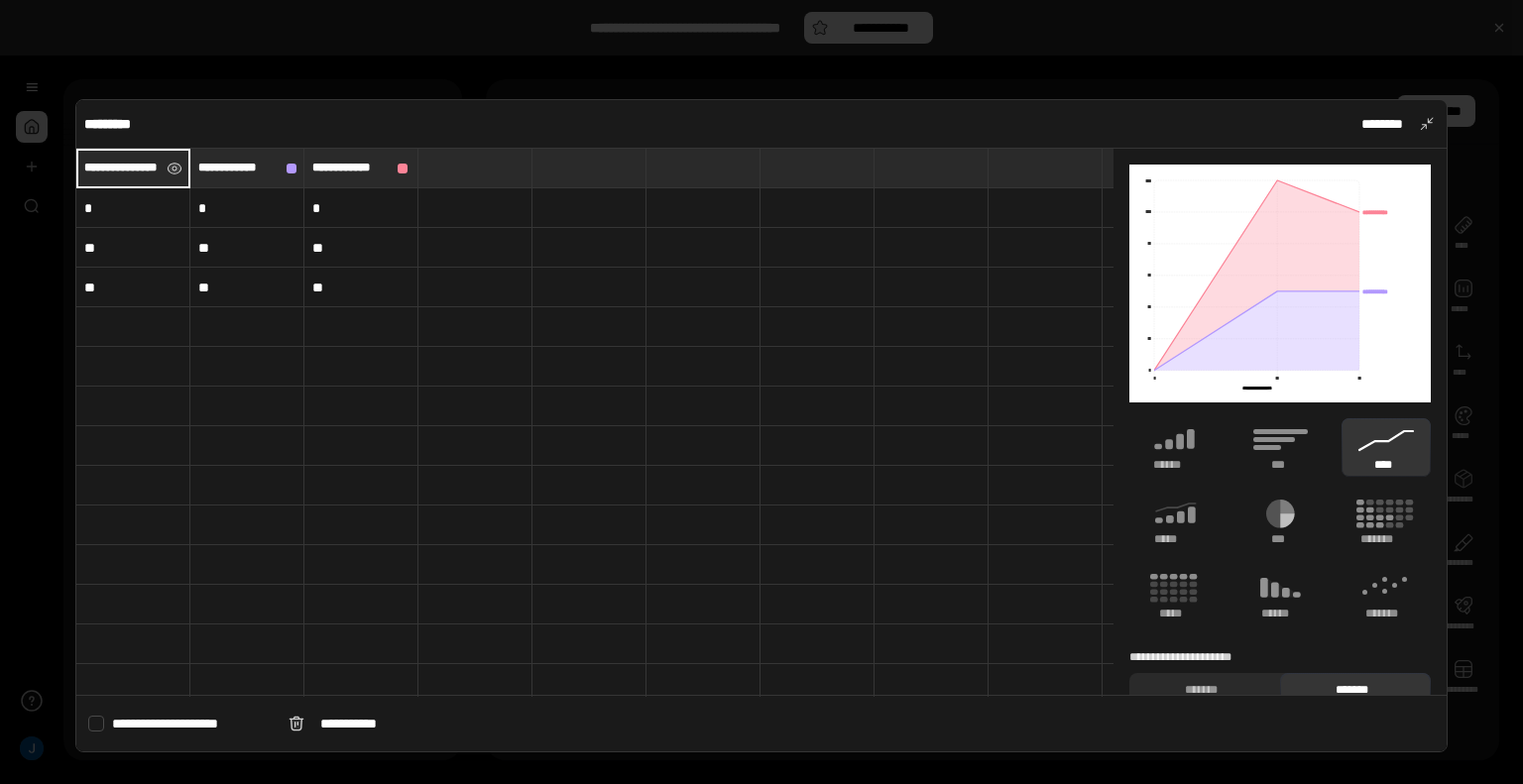 drag, startPoint x: 138, startPoint y: 181, endPoint x: 92, endPoint y: 169, distance: 47.539457 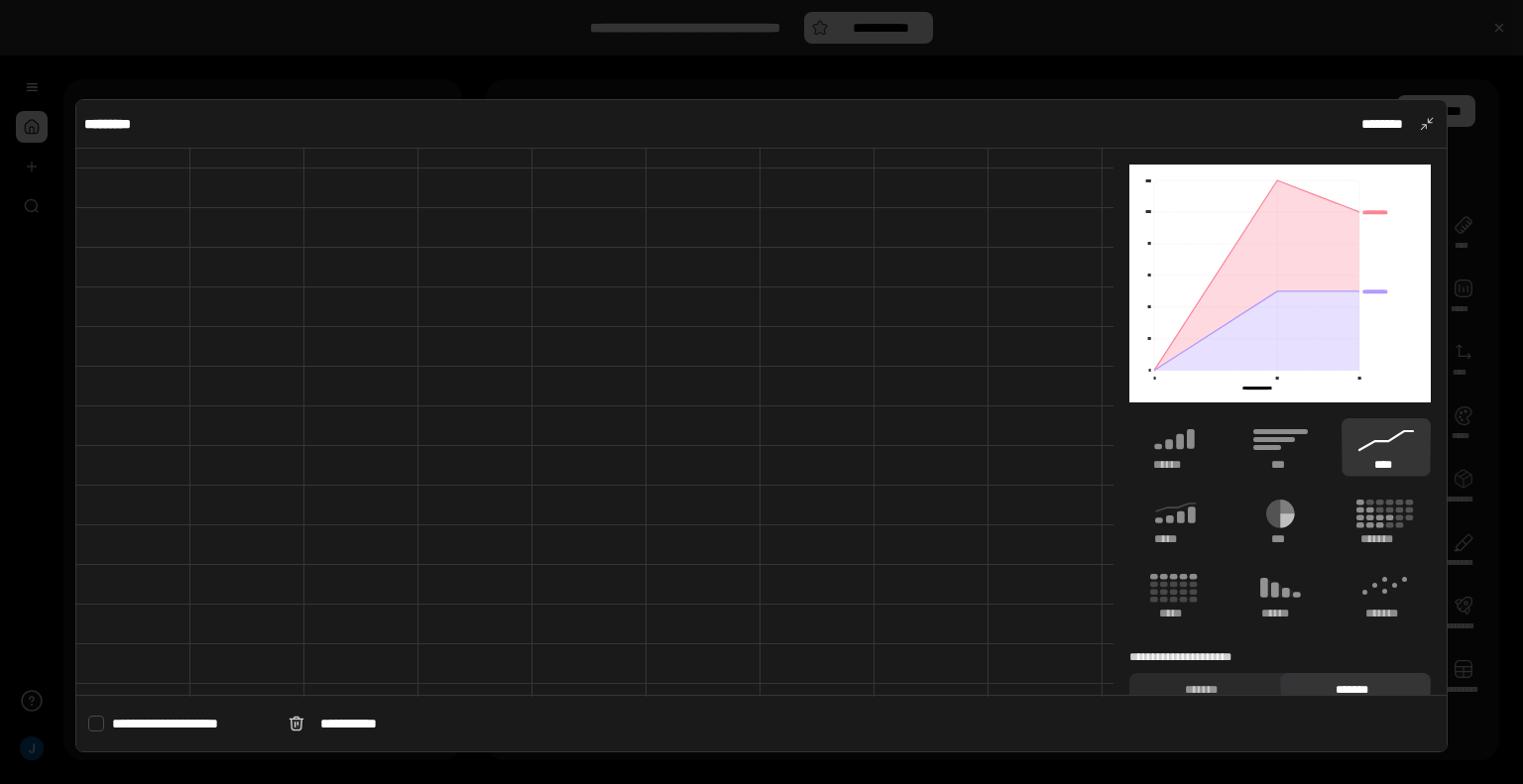 scroll, scrollTop: 0, scrollLeft: 0, axis: both 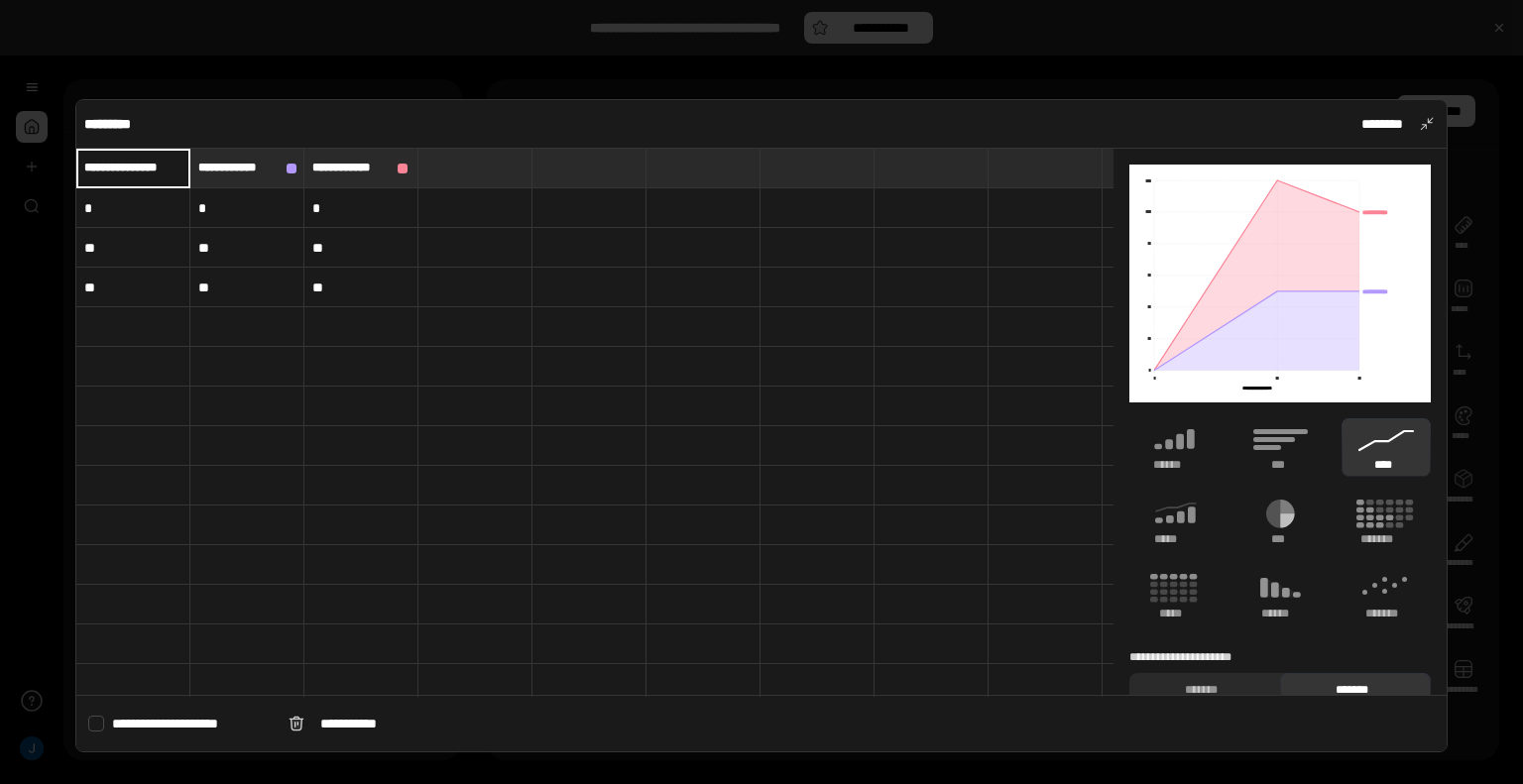 click on "**********" at bounding box center (180, 724) 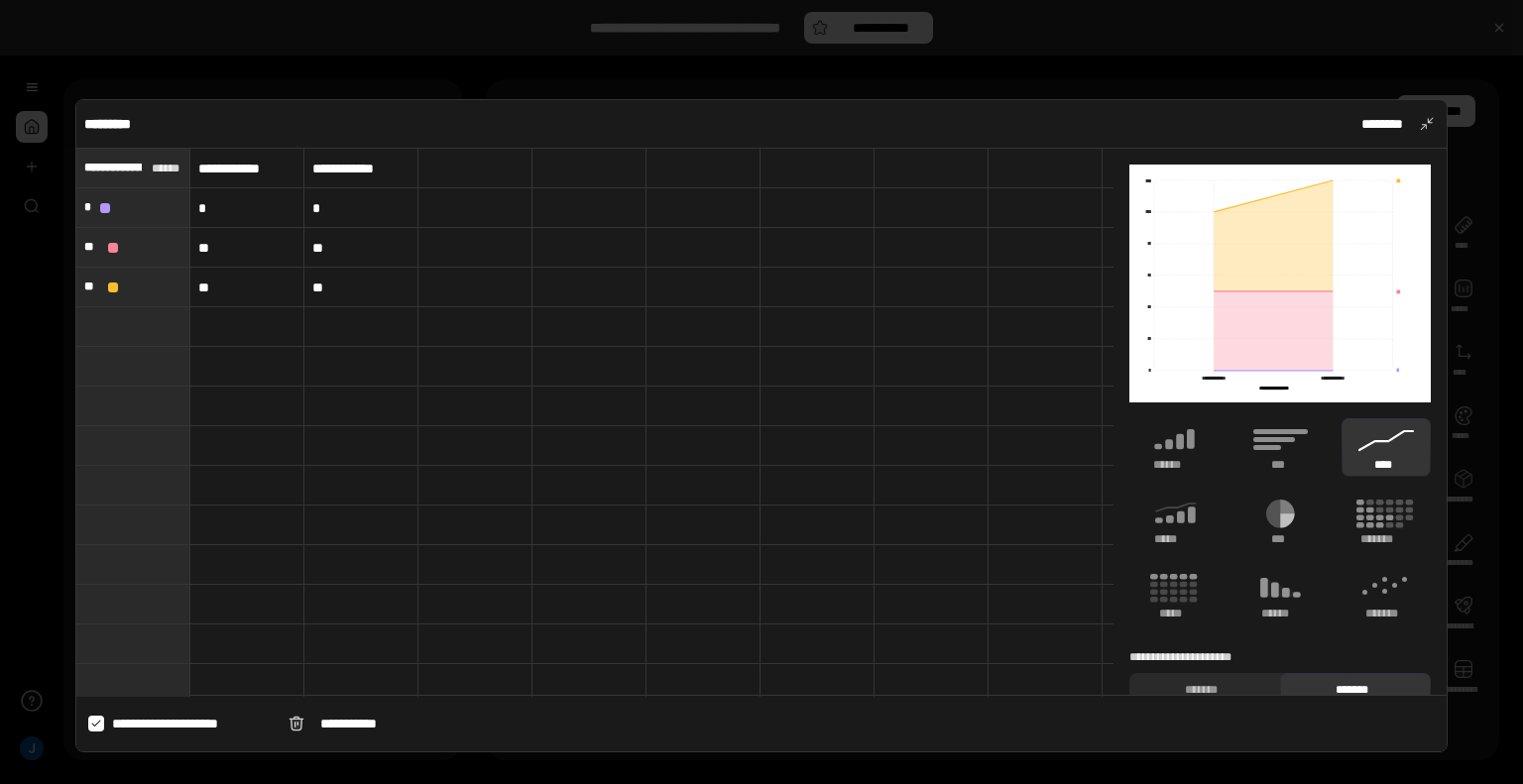 click 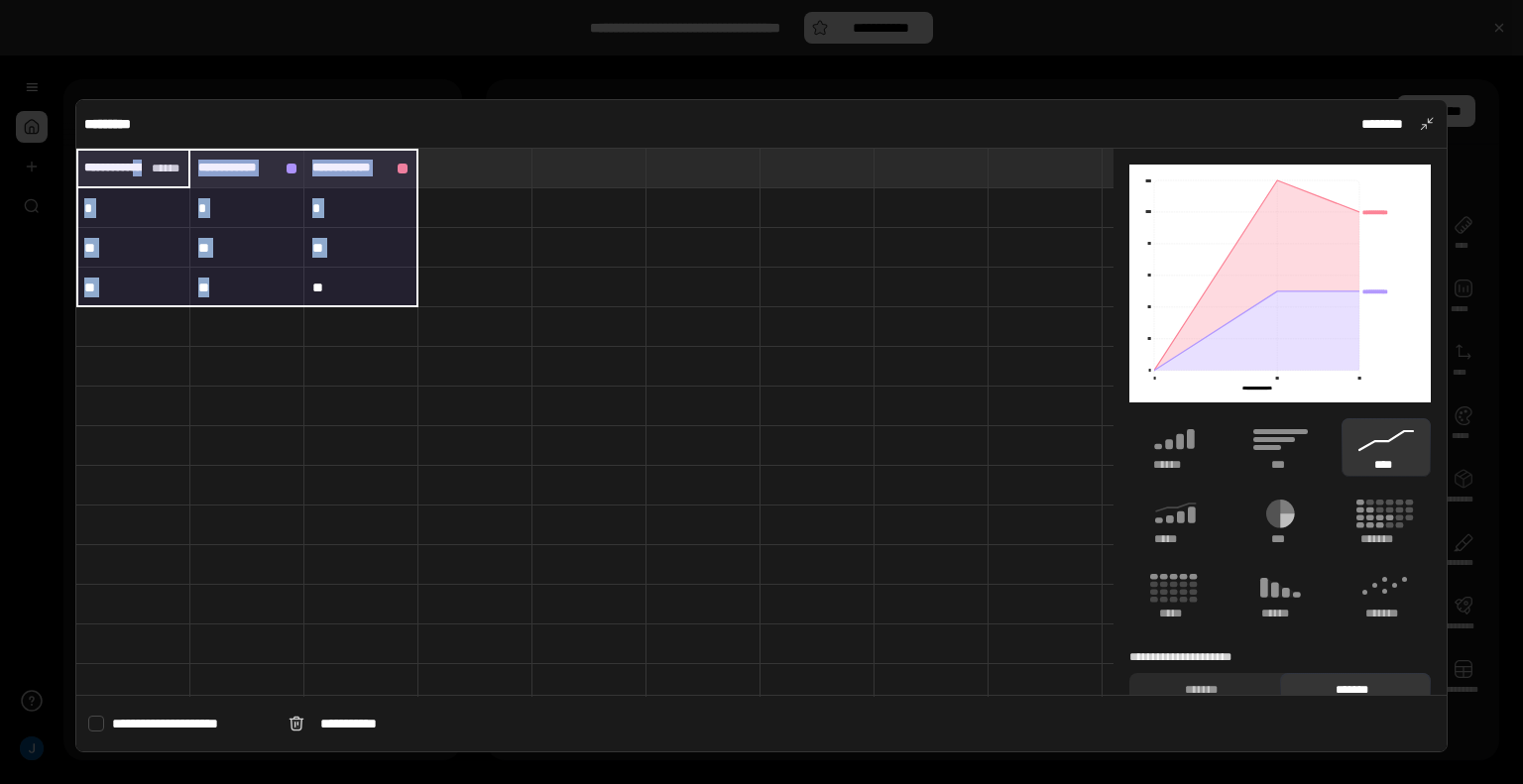 drag, startPoint x: 147, startPoint y: 170, endPoint x: 361, endPoint y: 280, distance: 240.6159 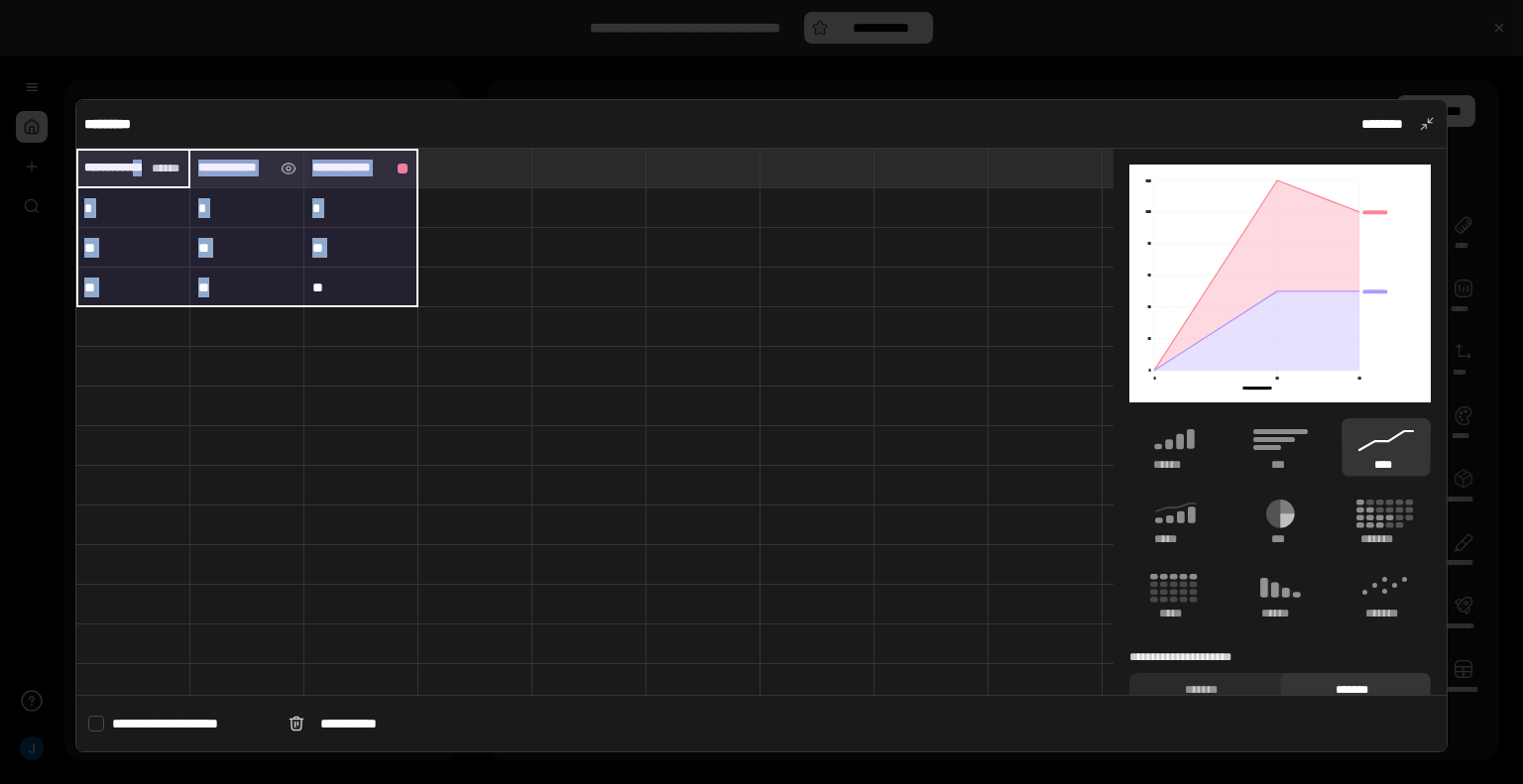 drag, startPoint x: 254, startPoint y: 171, endPoint x: 264, endPoint y: 163, distance: 12.806248 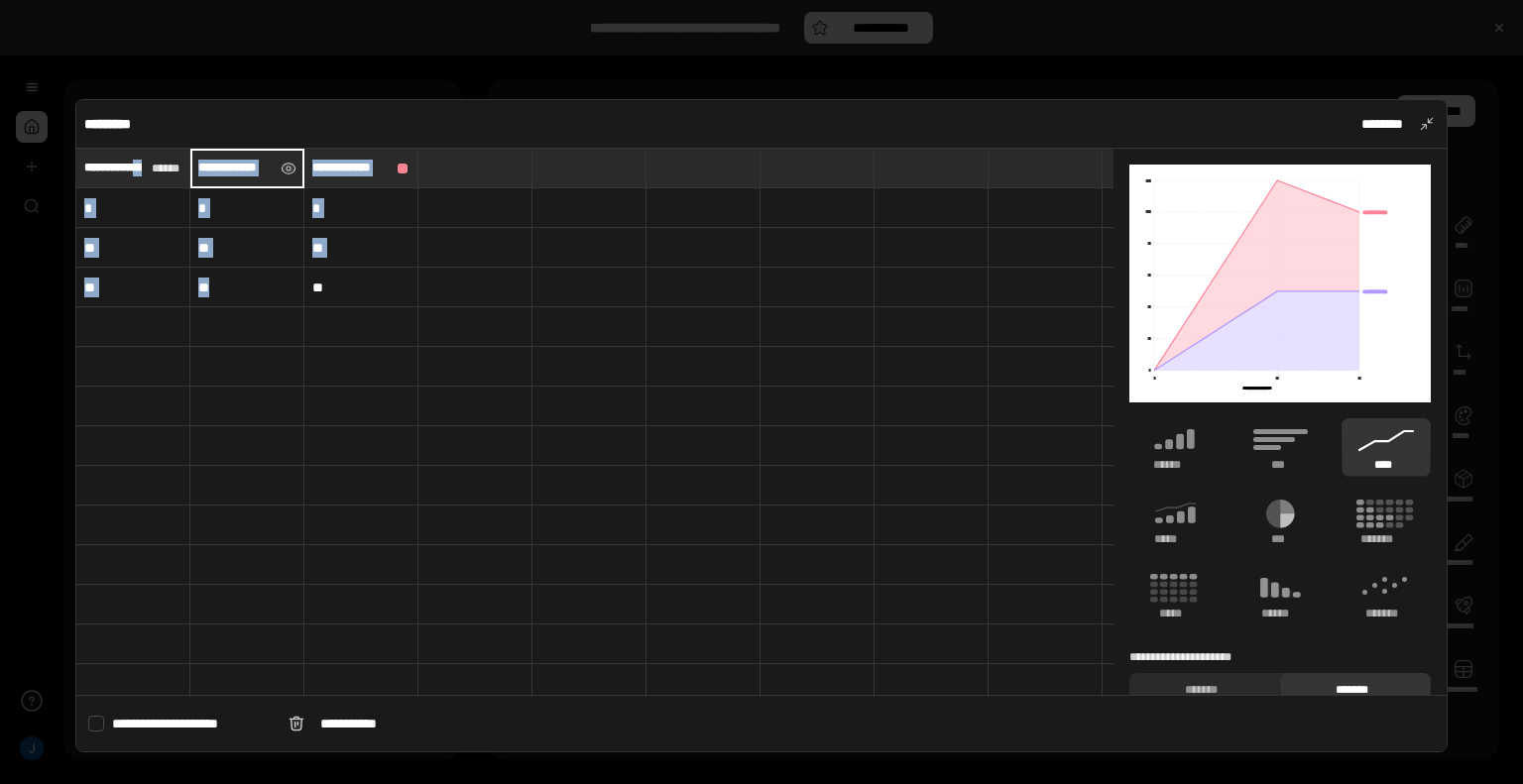 type on "*" 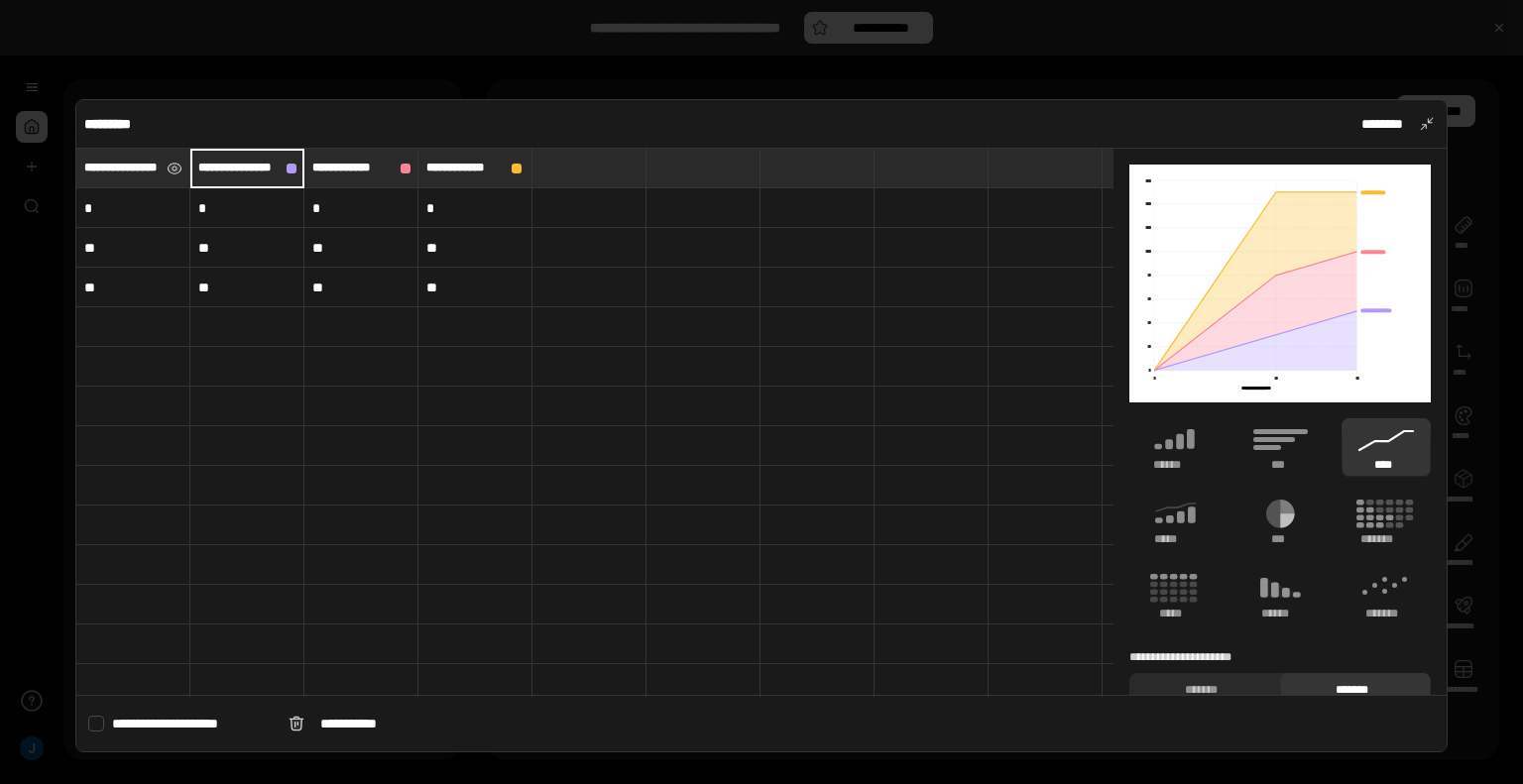 click on "**********" at bounding box center [121, 168] 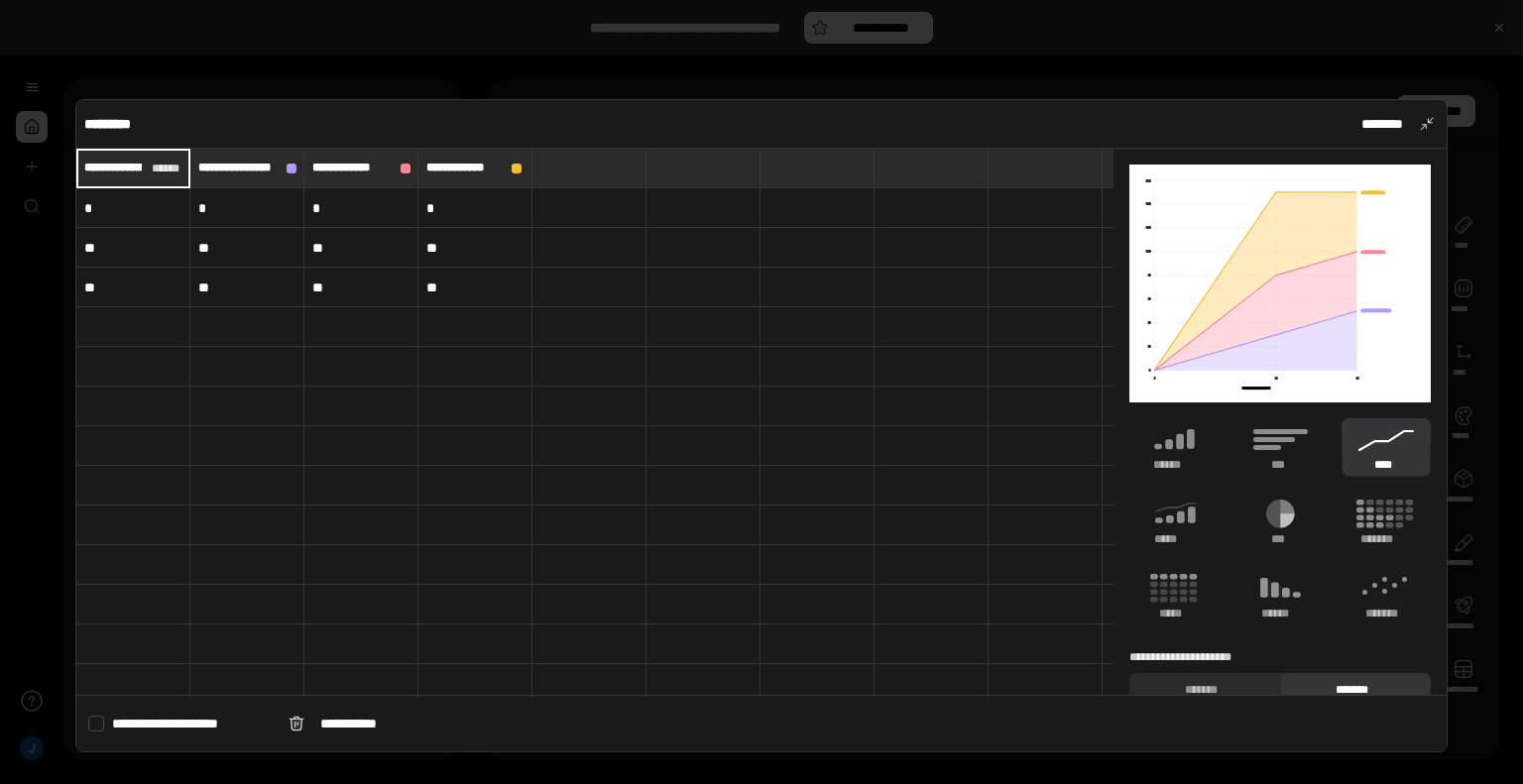 click on "*" at bounding box center (133, 208) 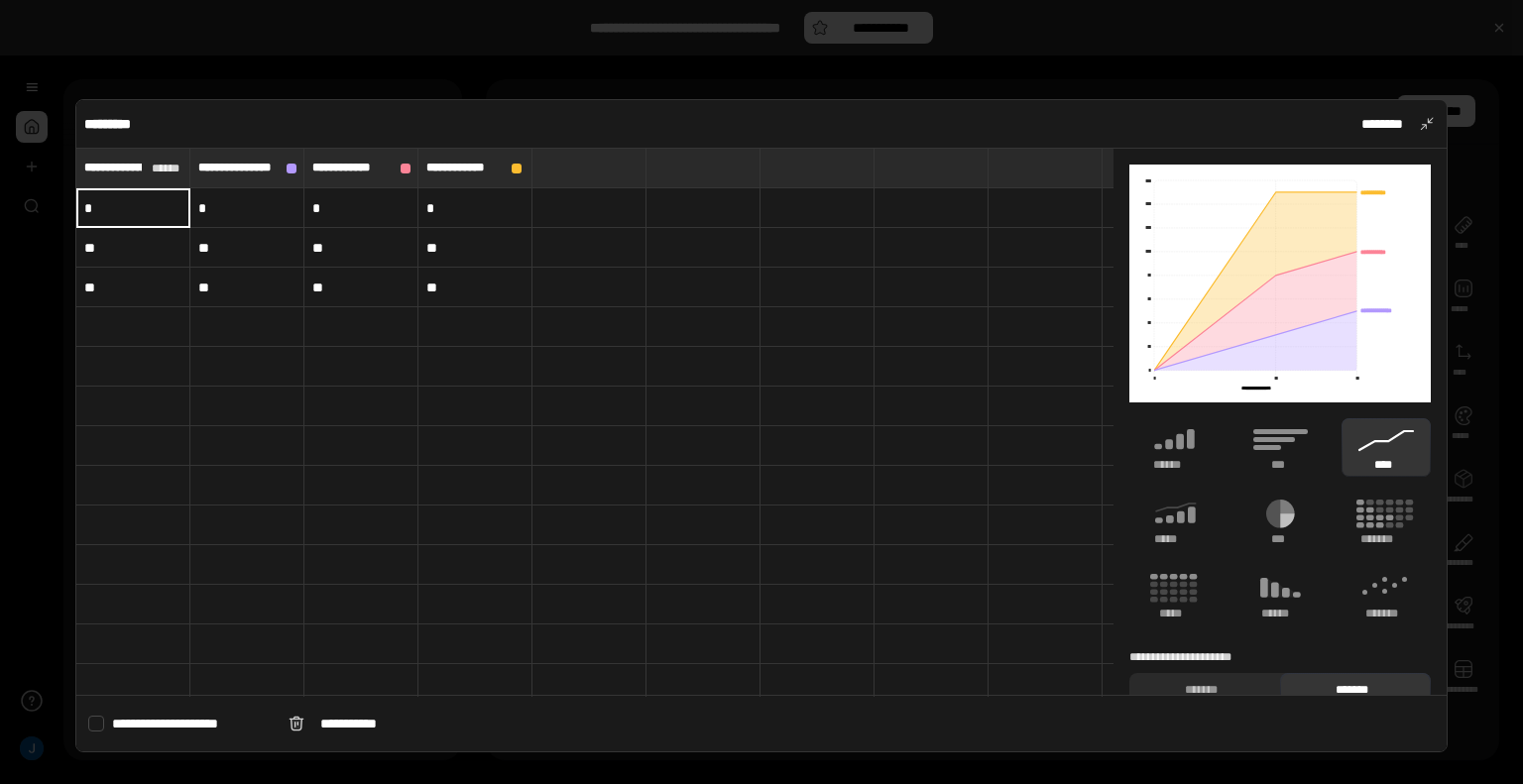 type on "*******" 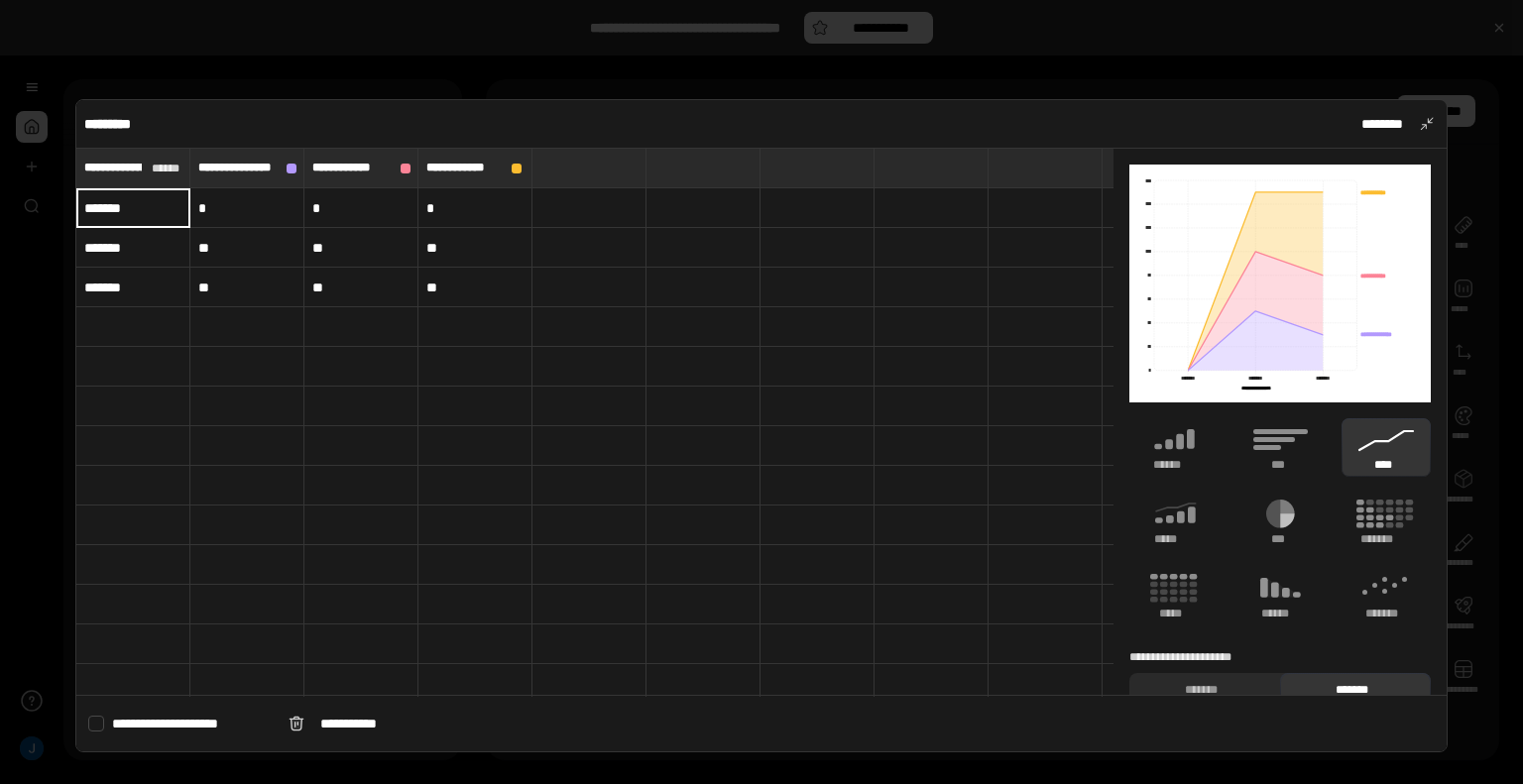 click on "*" at bounding box center [247, 208] 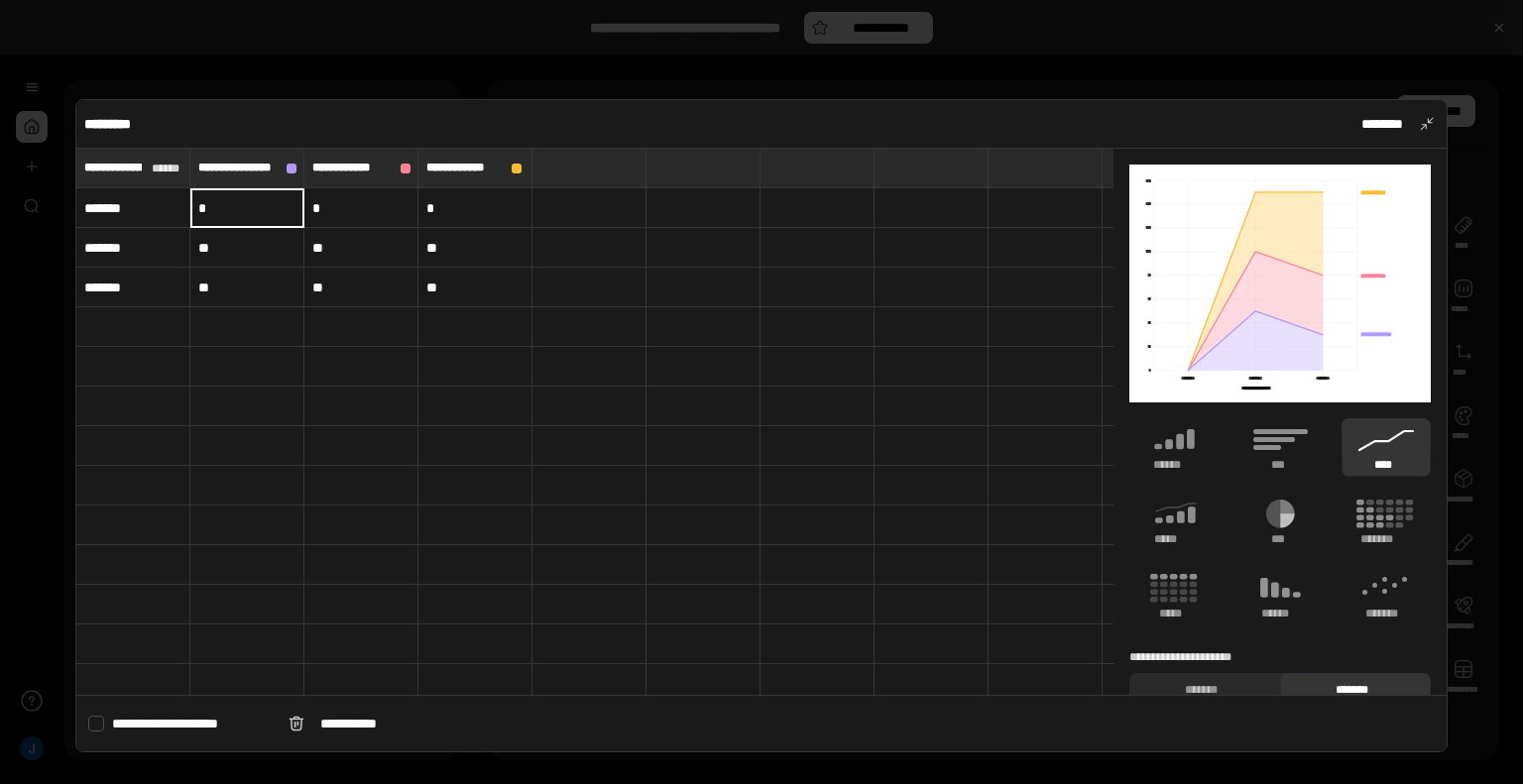 click on "**" at bounding box center (247, 248) 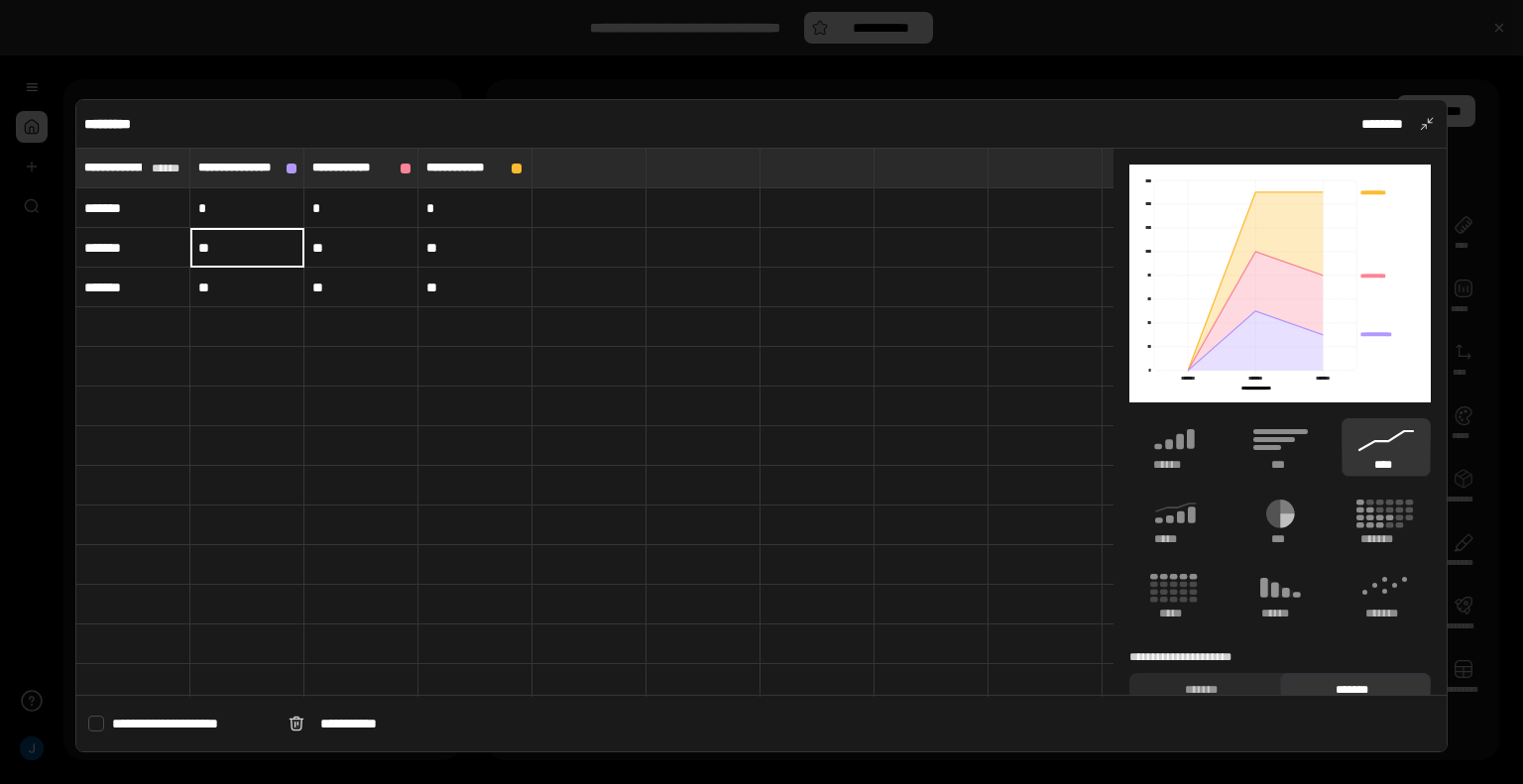 click on "**" at bounding box center [247, 287] 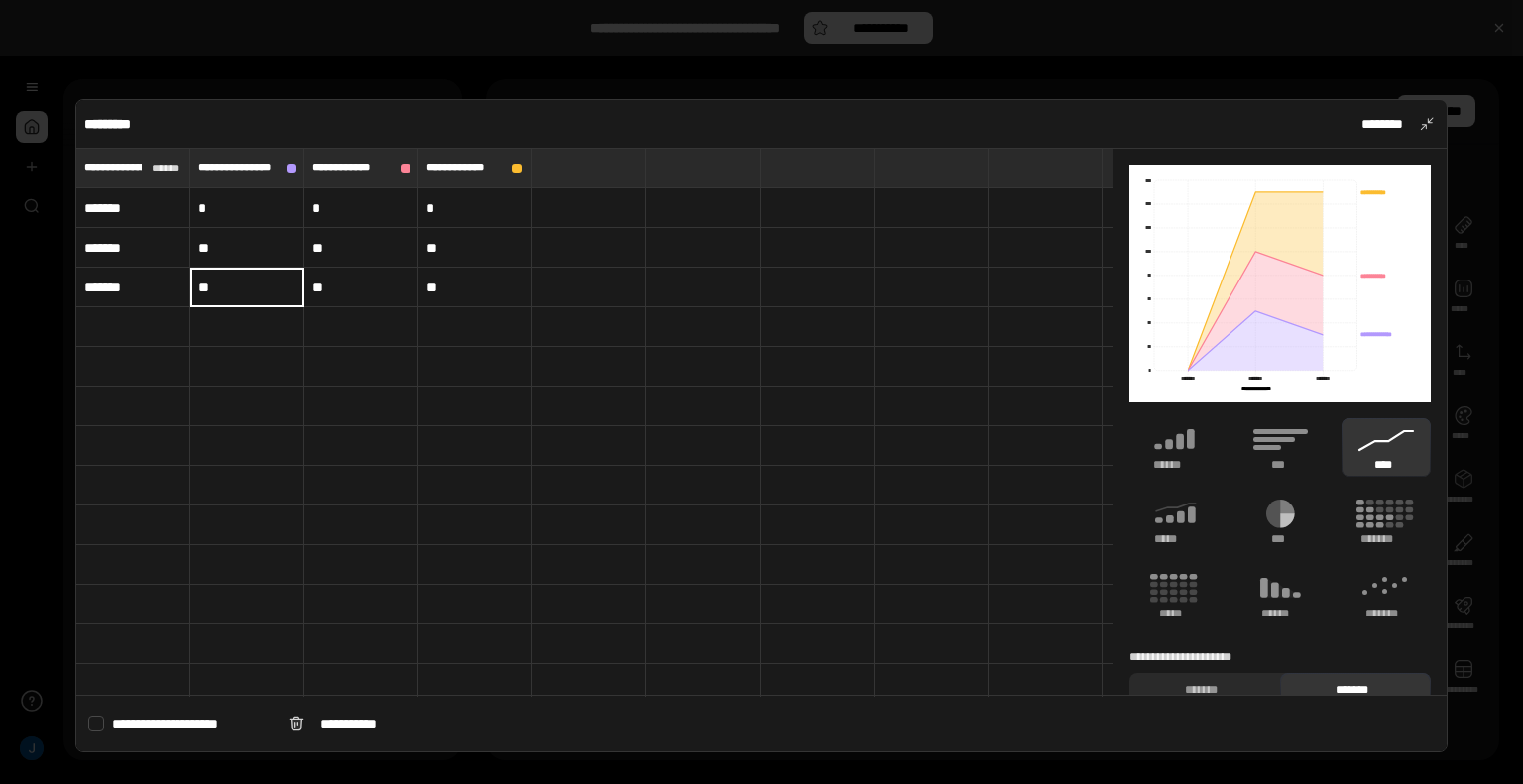 click on "**" at bounding box center [247, 248] 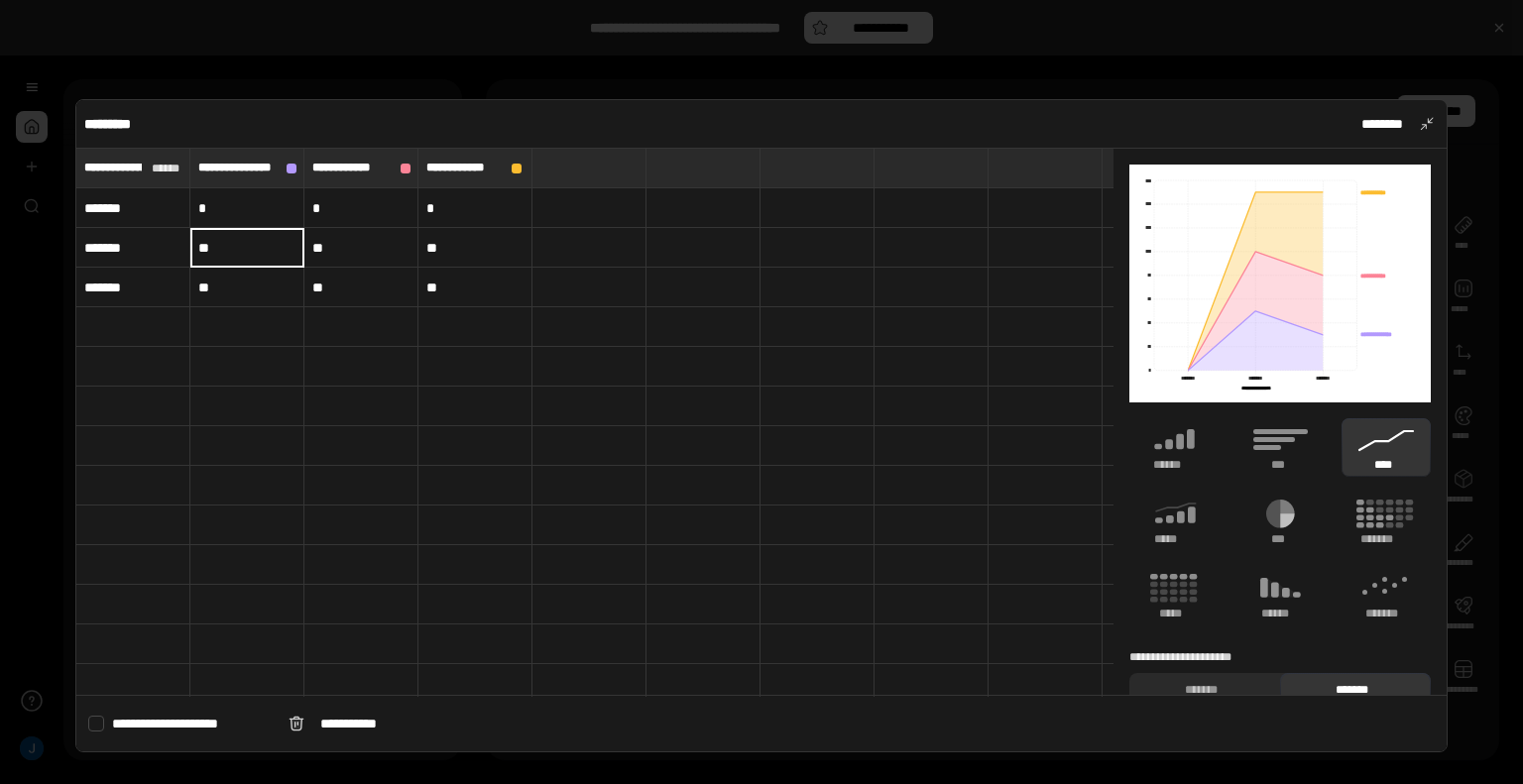 type on "**" 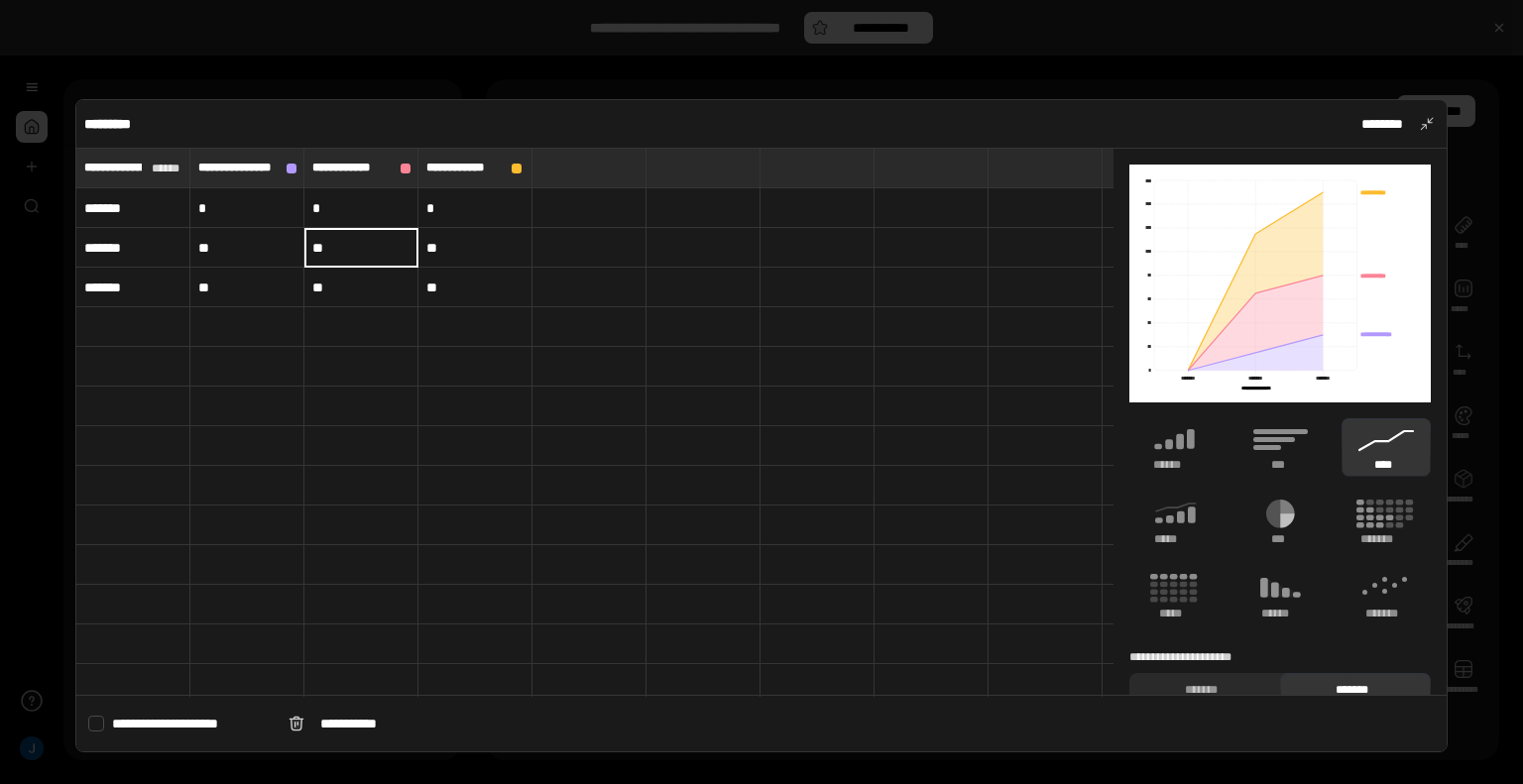 type on "**" 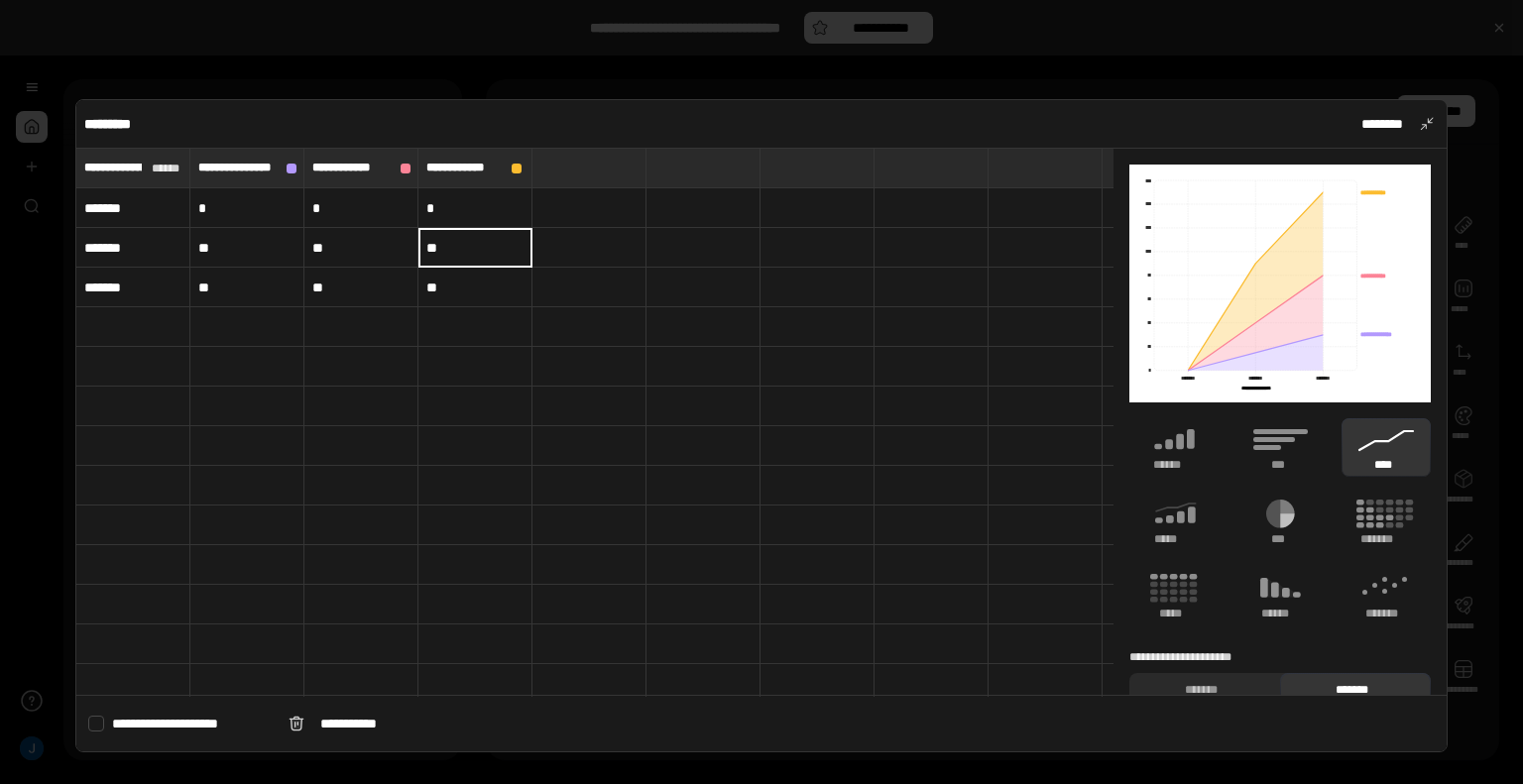 type on "**" 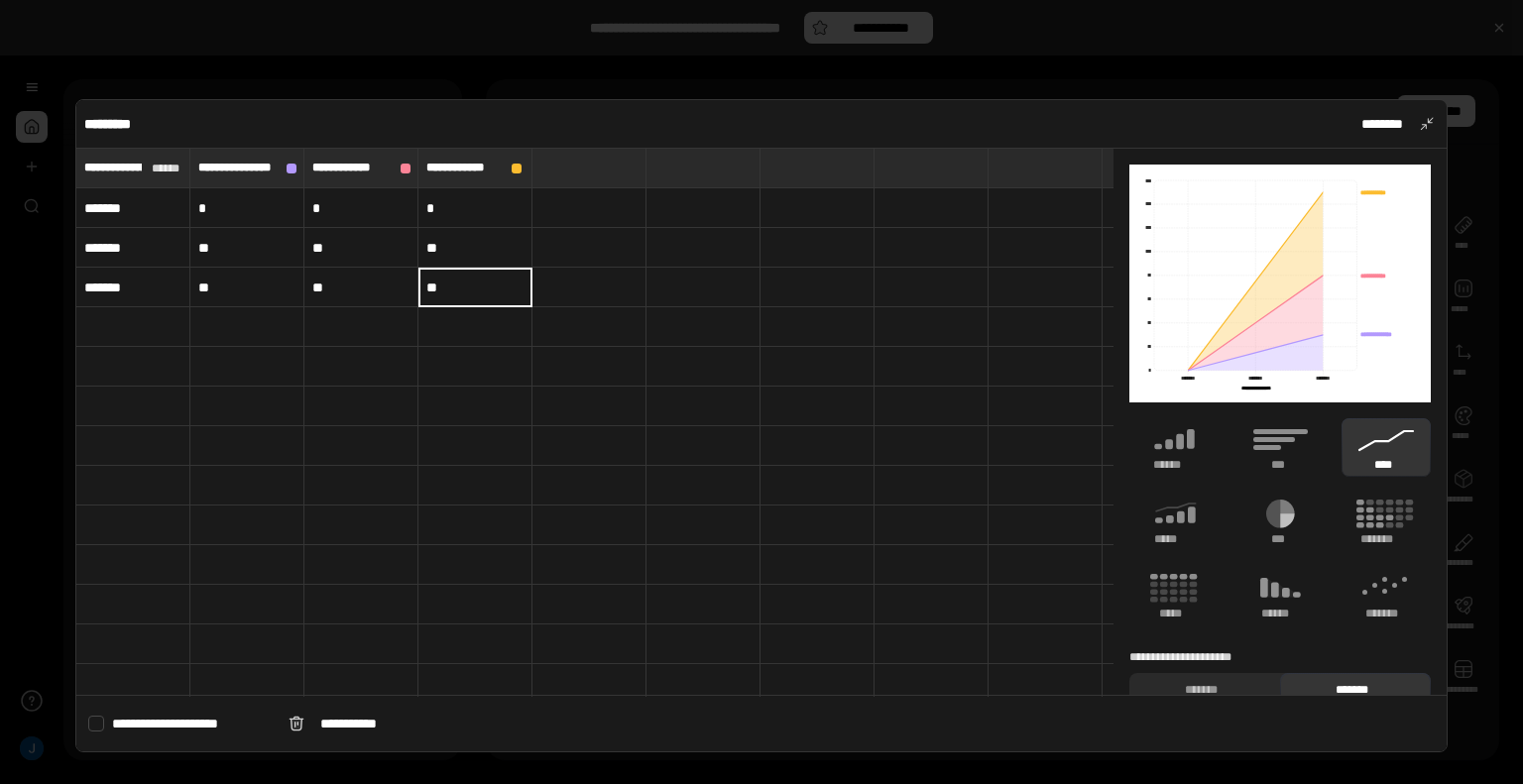click on "*" at bounding box center [247, 208] 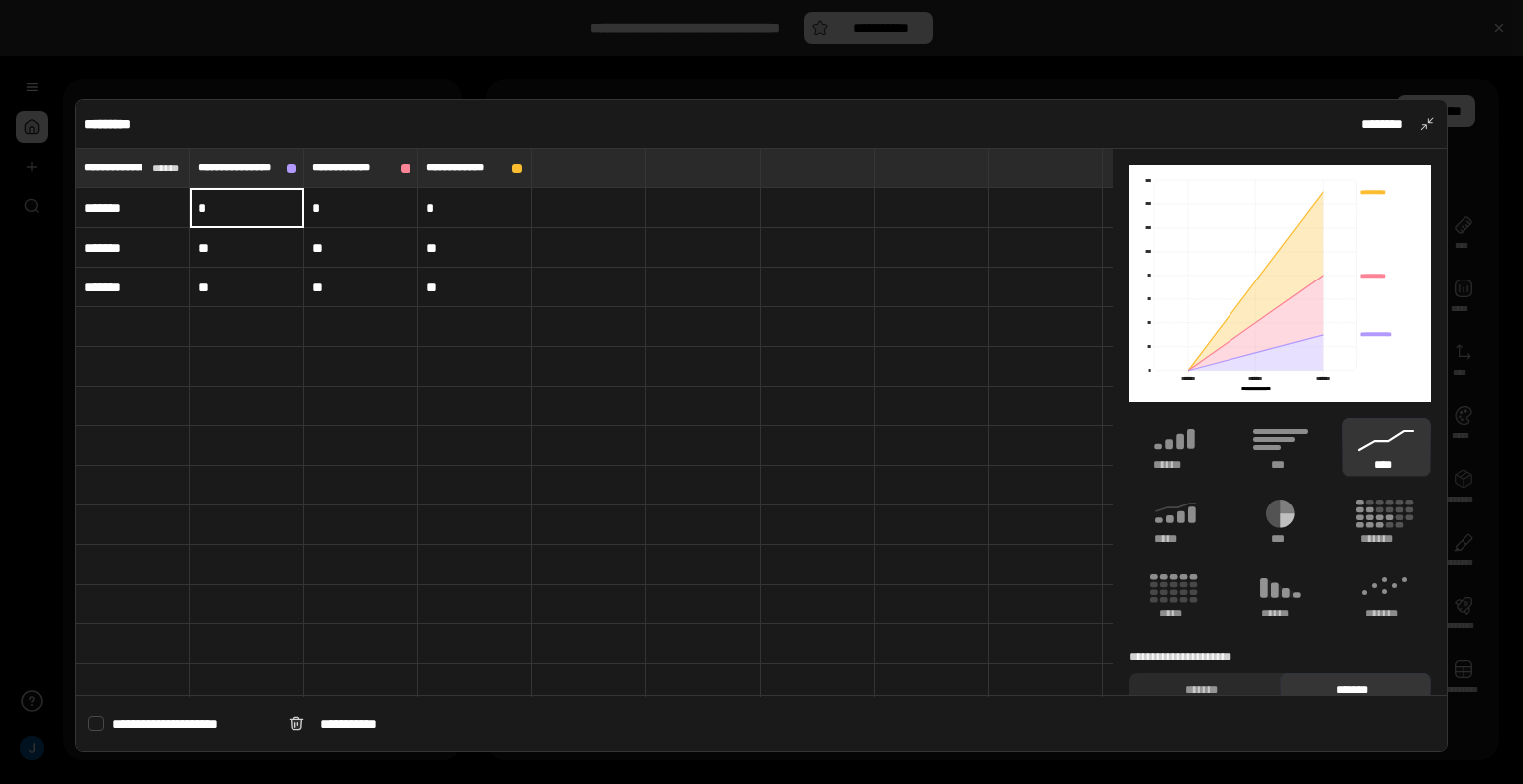 click on "*******" at bounding box center (133, 208) 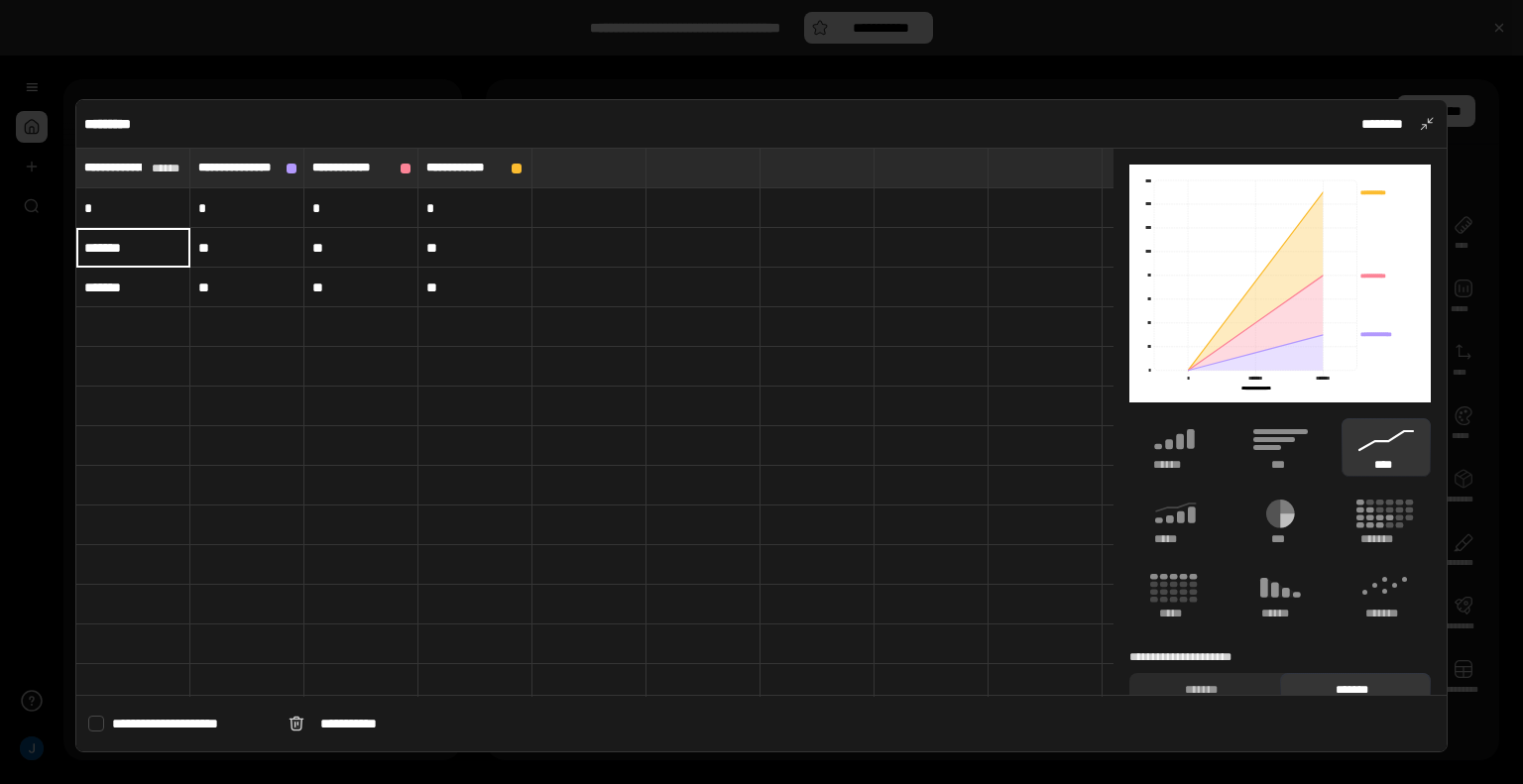 click on "*" at bounding box center [133, 208] 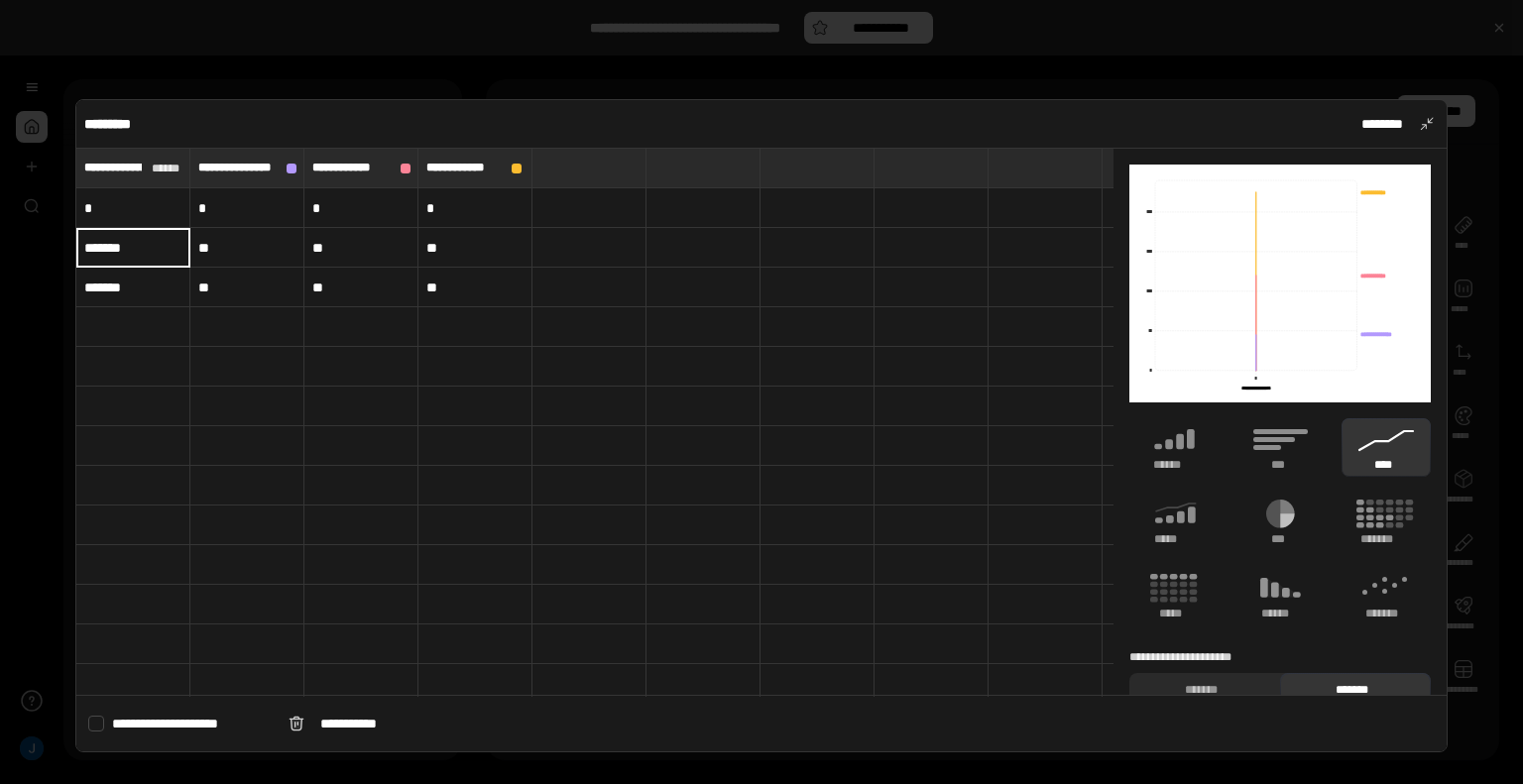 click on "*" at bounding box center (133, 208) 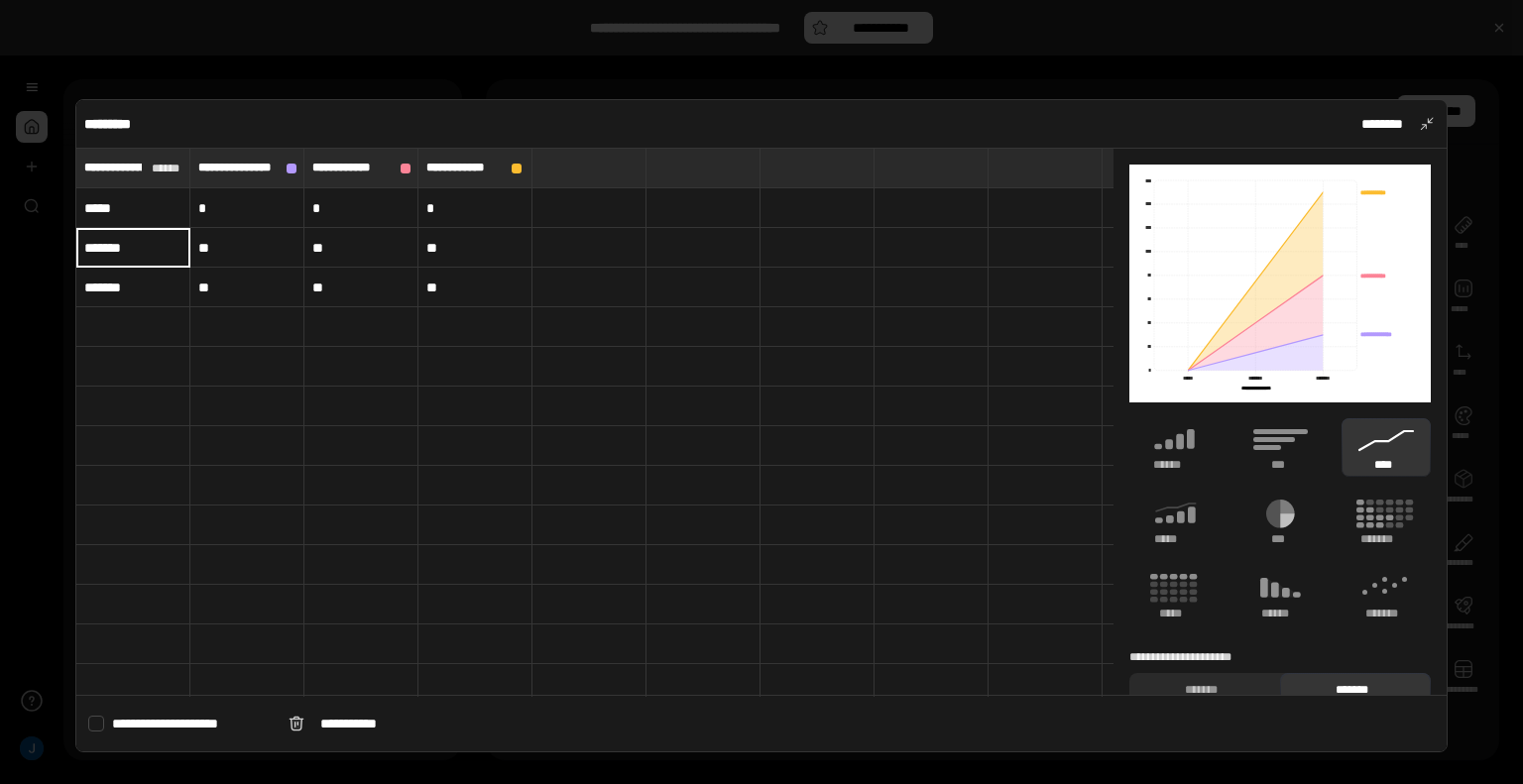 click on "*****" at bounding box center (133, 208) 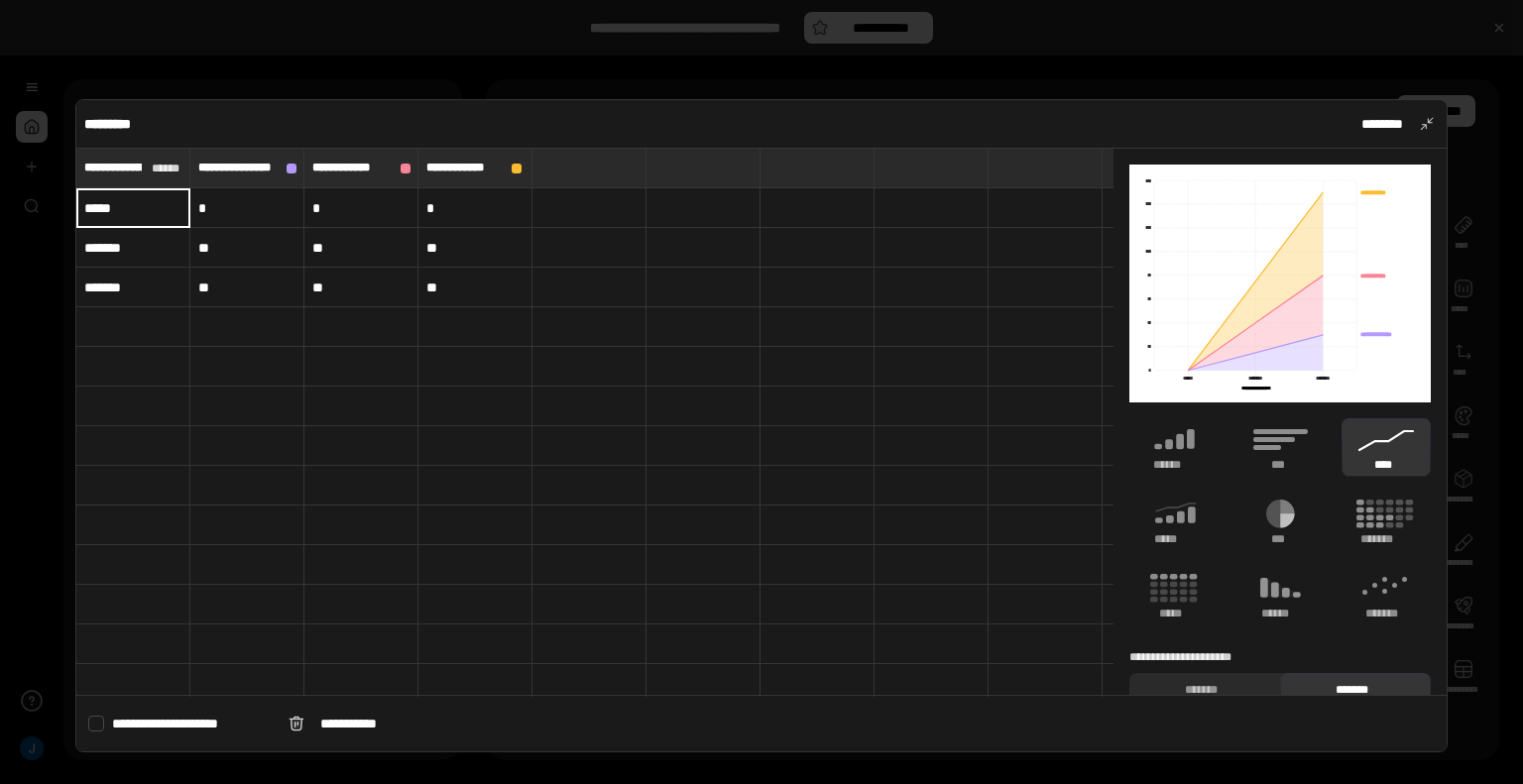 click on "*****" at bounding box center [133, 208] 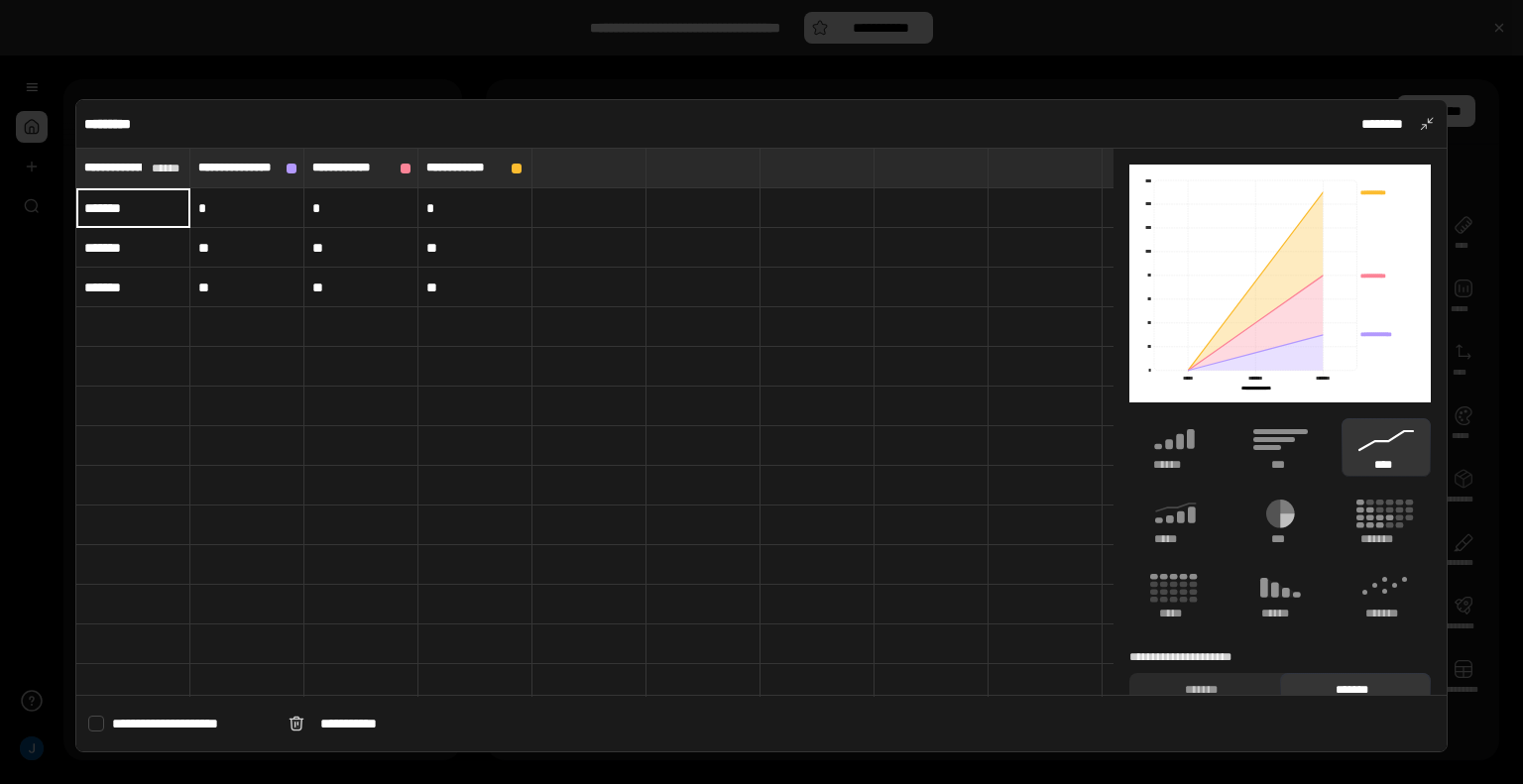 type on "*******" 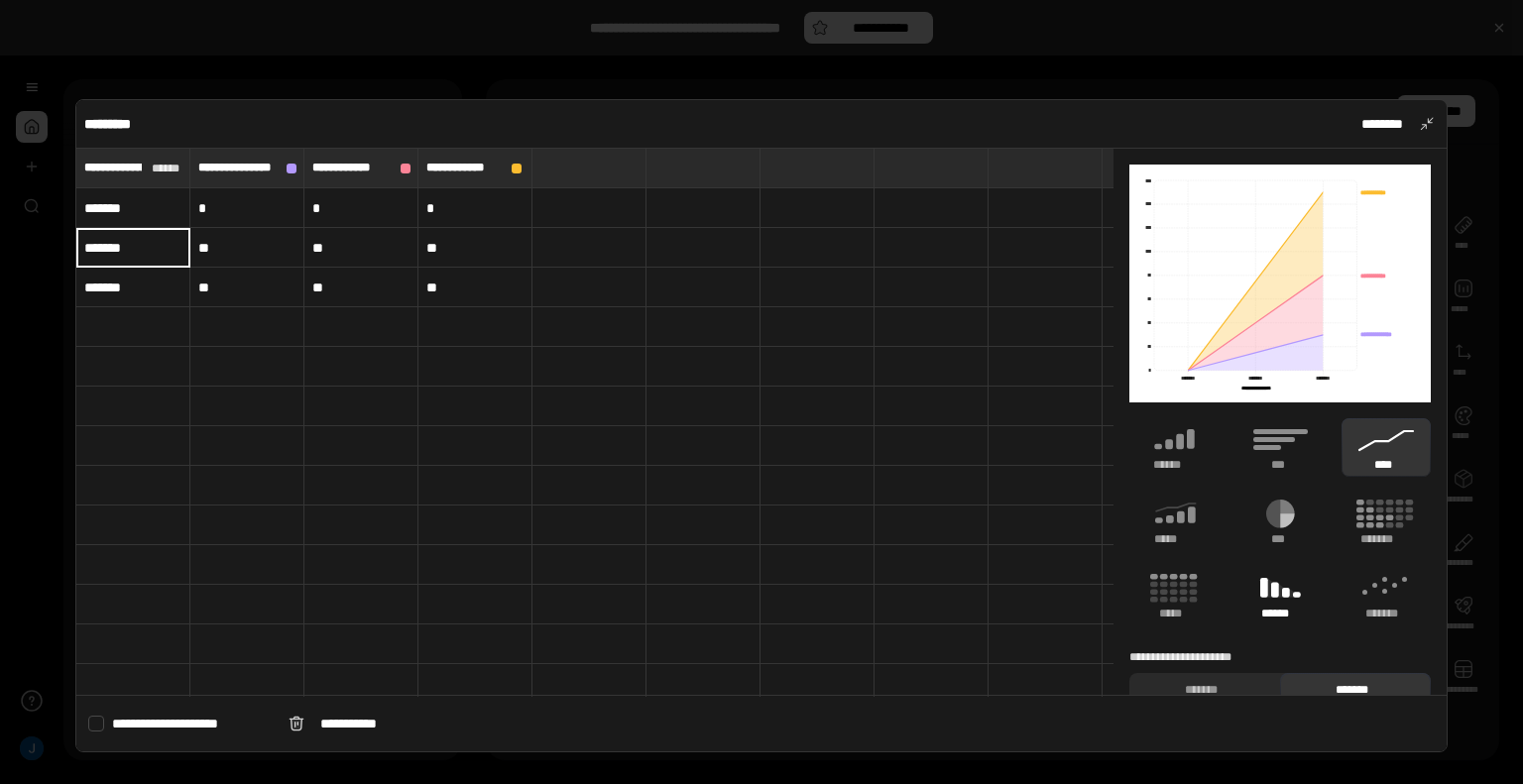 click on "******" at bounding box center (1280, 596) 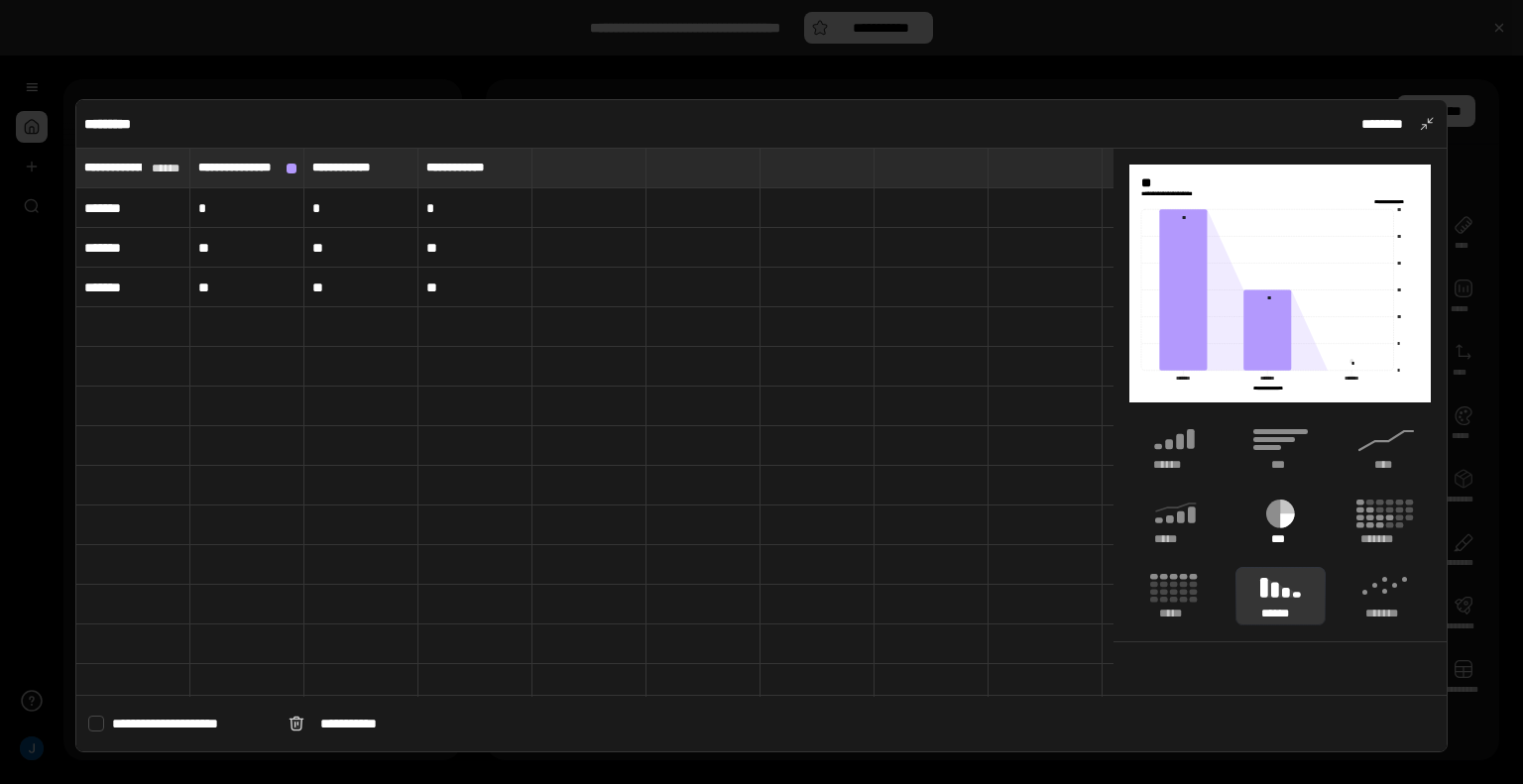 click 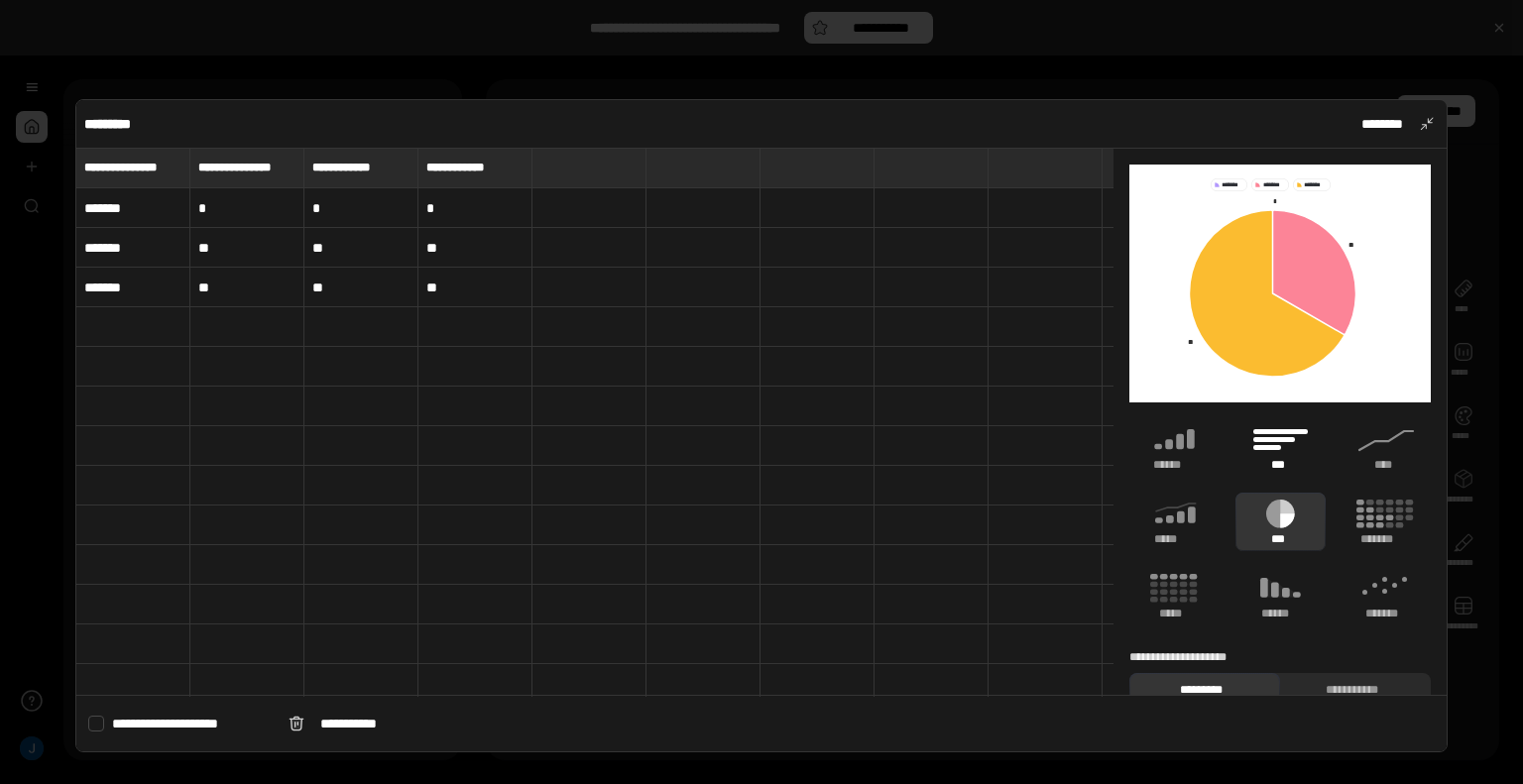 click on "***" at bounding box center [1280, 465] 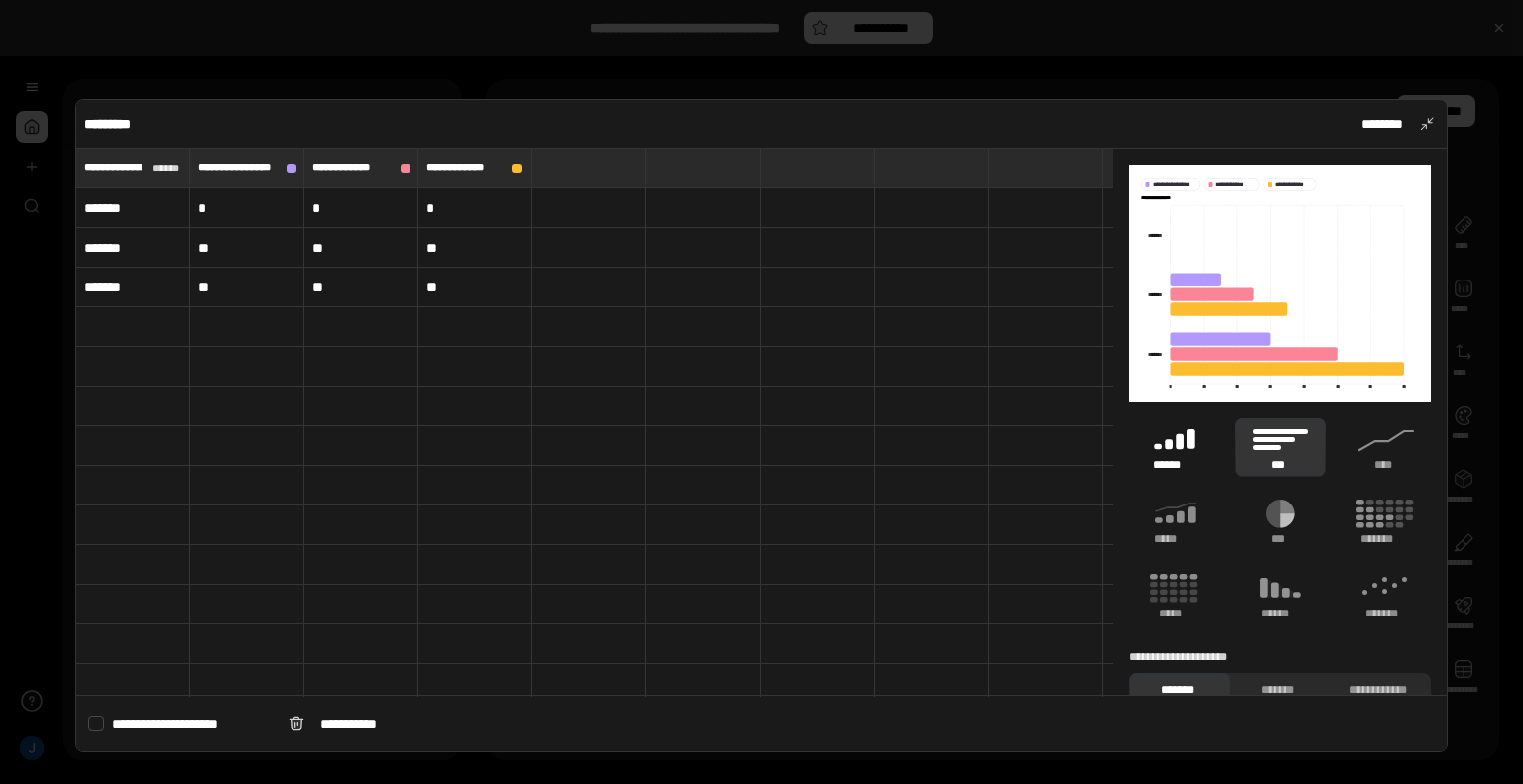 click 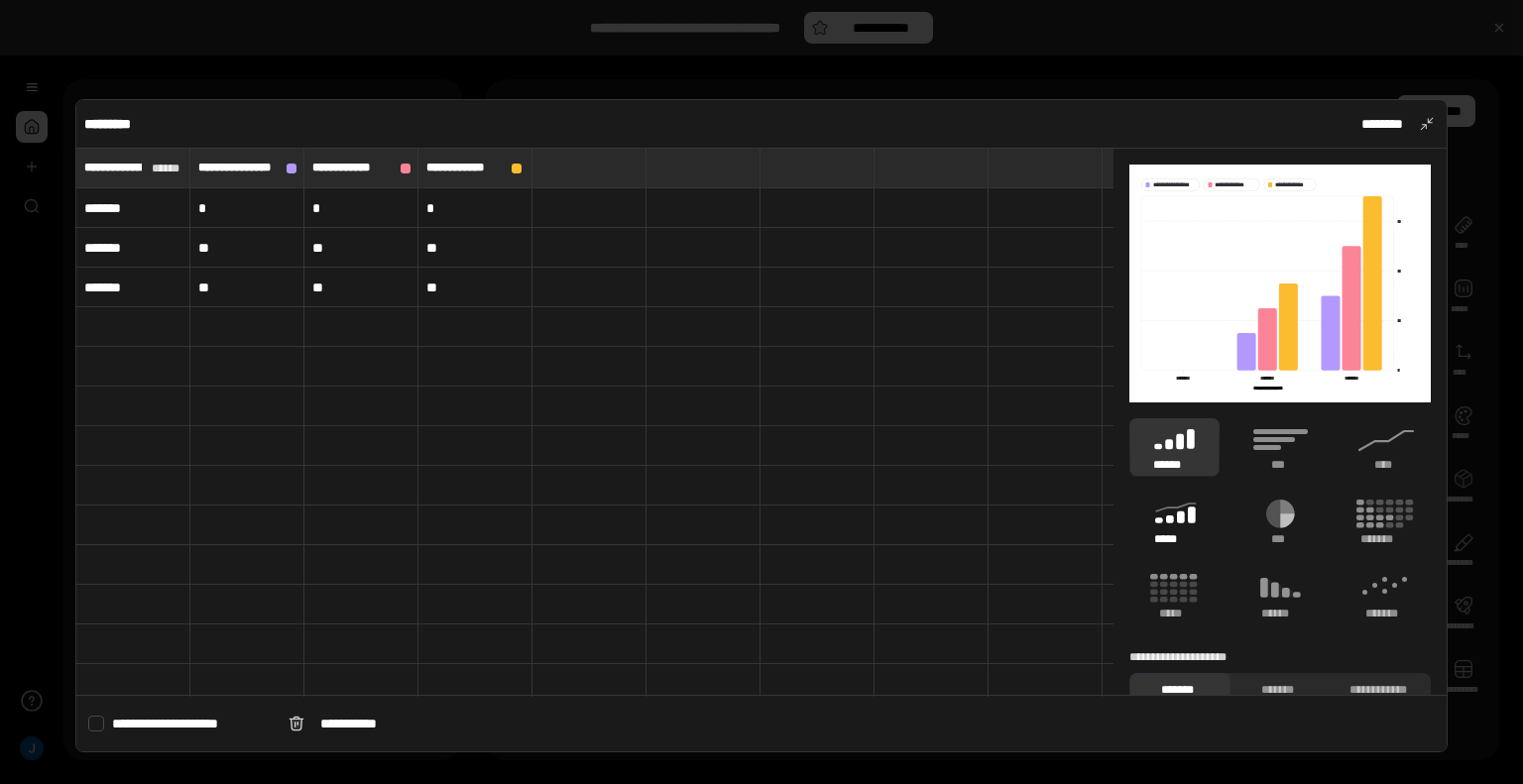 click 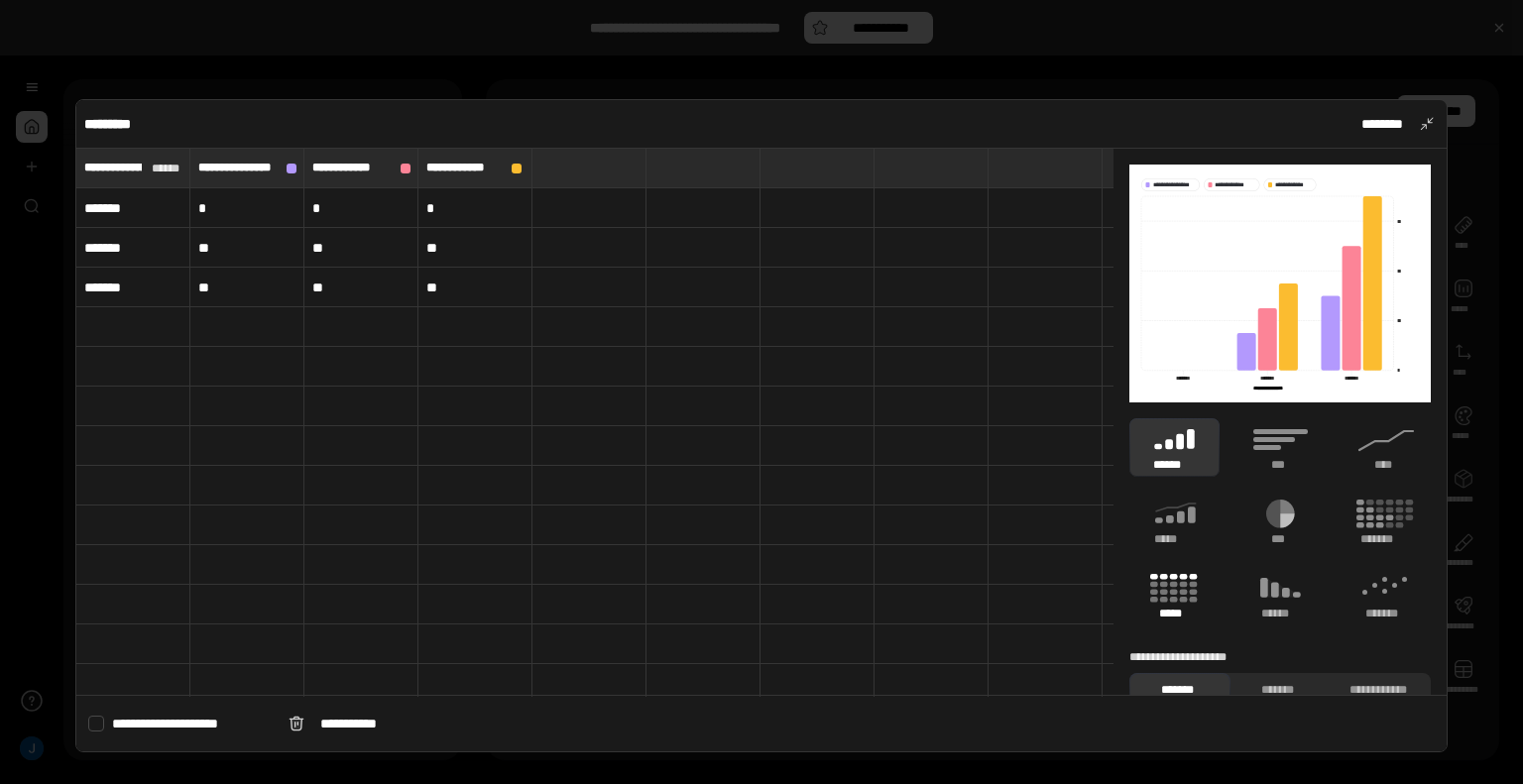 type on "**********" 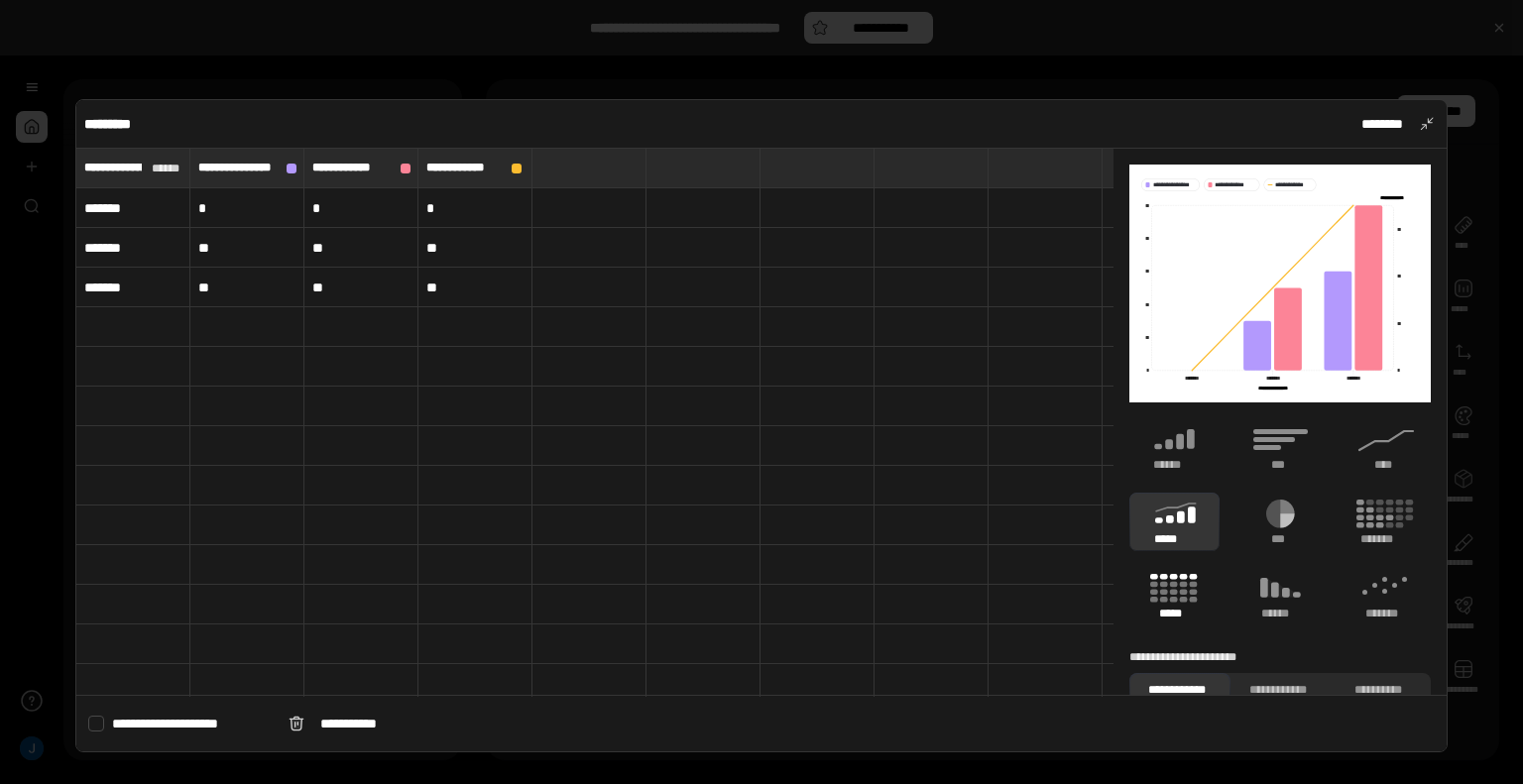 click 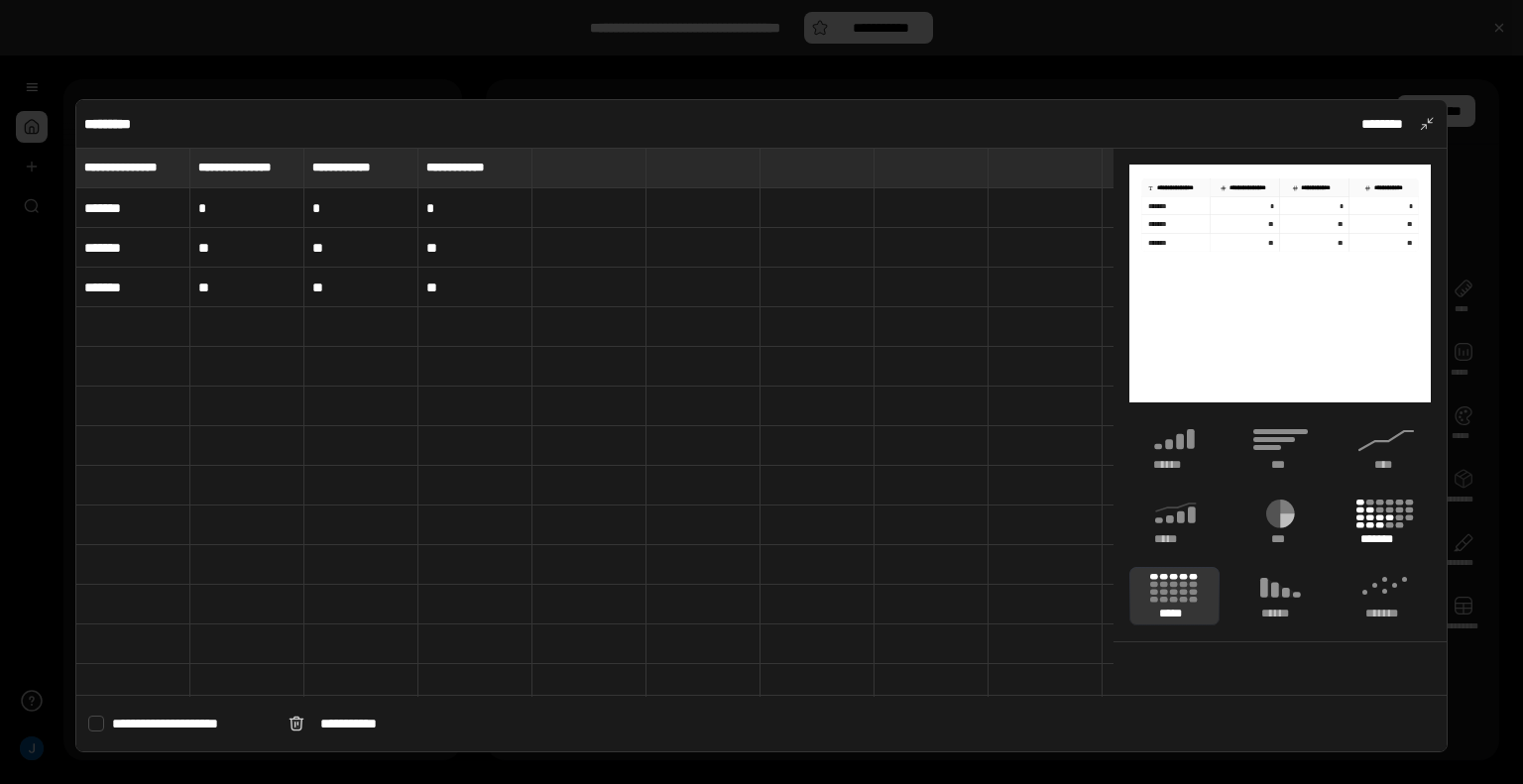 click 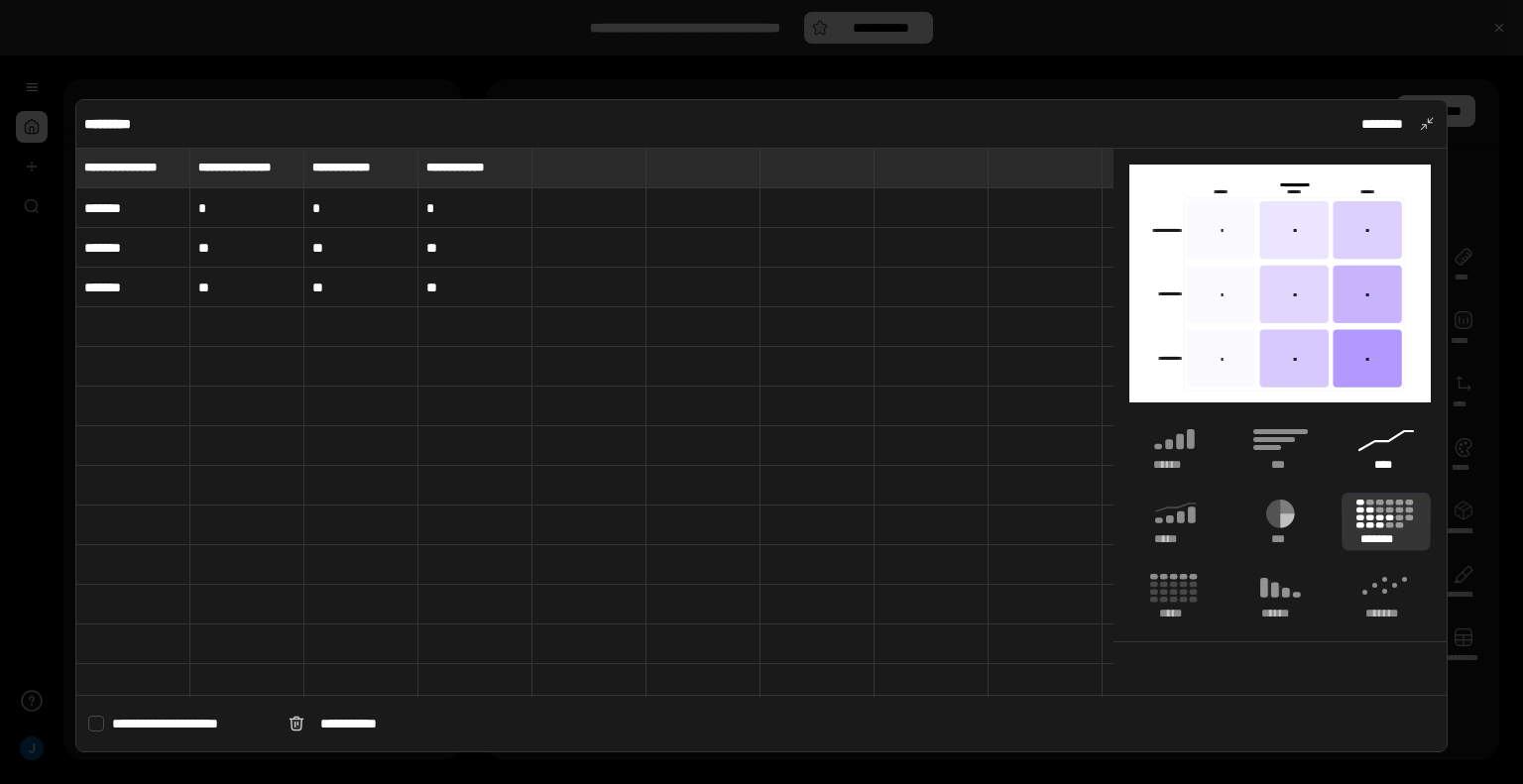 click 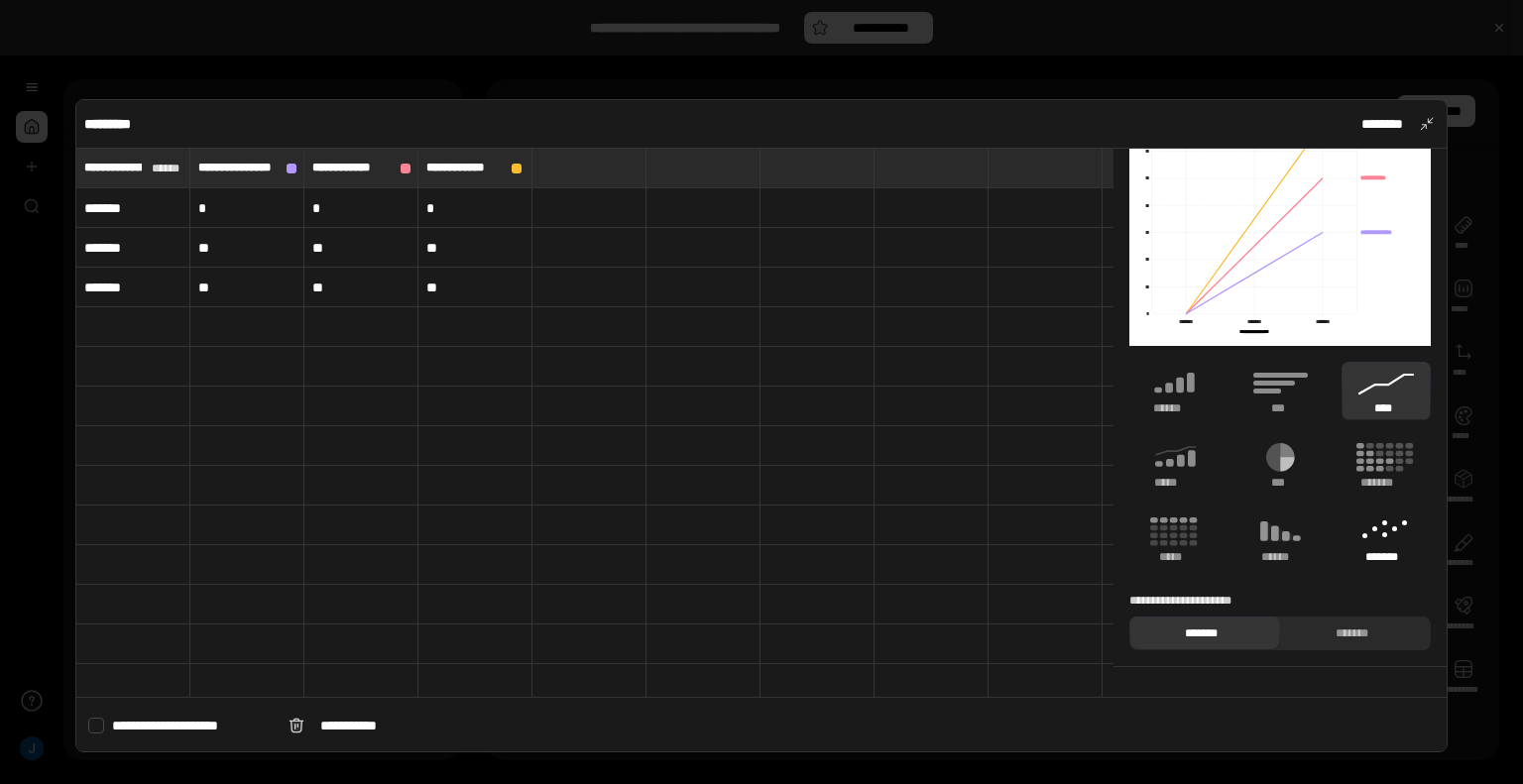 scroll, scrollTop: 86, scrollLeft: 0, axis: vertical 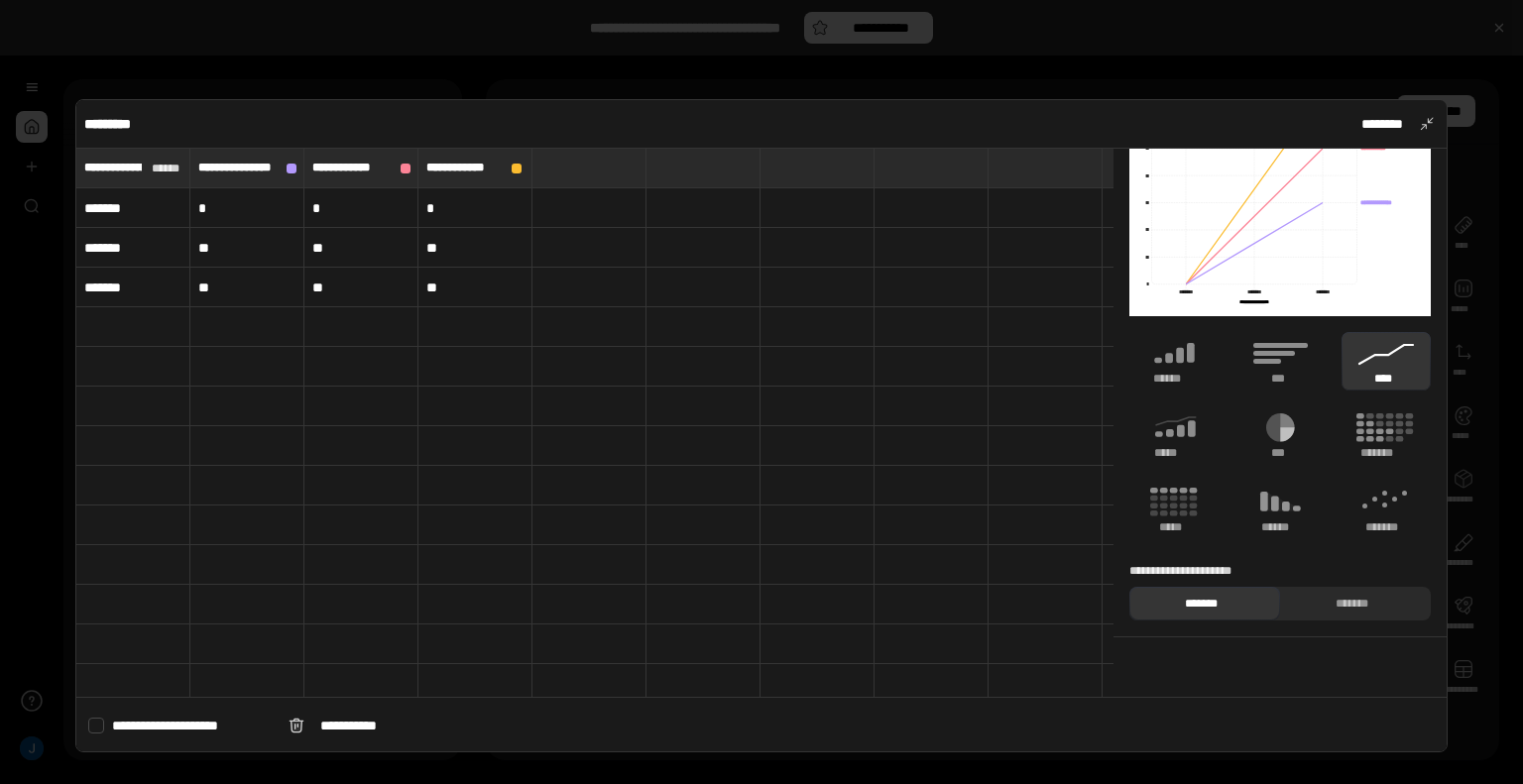 click on "**********" at bounding box center [1280, 380] 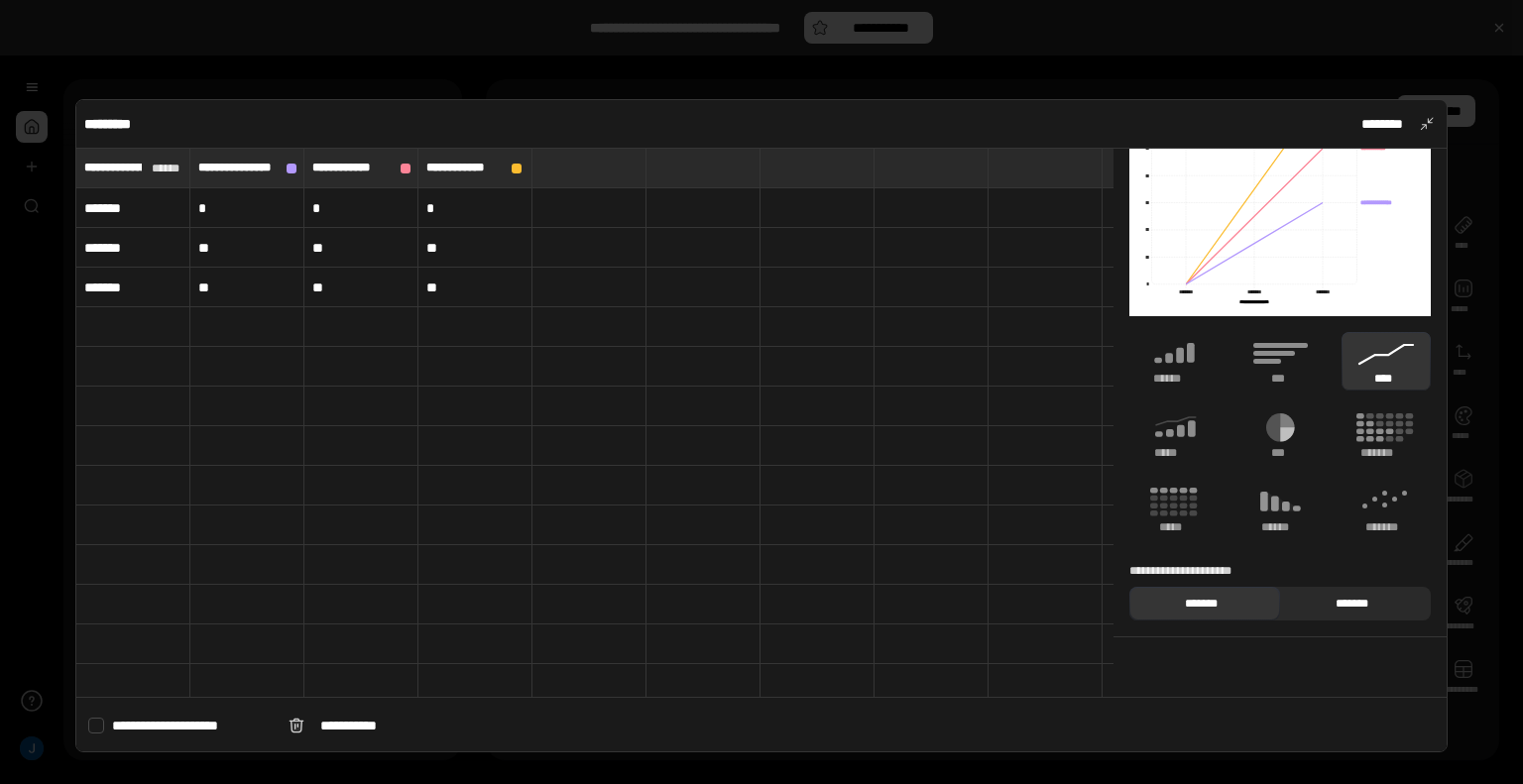 click on "*******" at bounding box center (1351, 604) 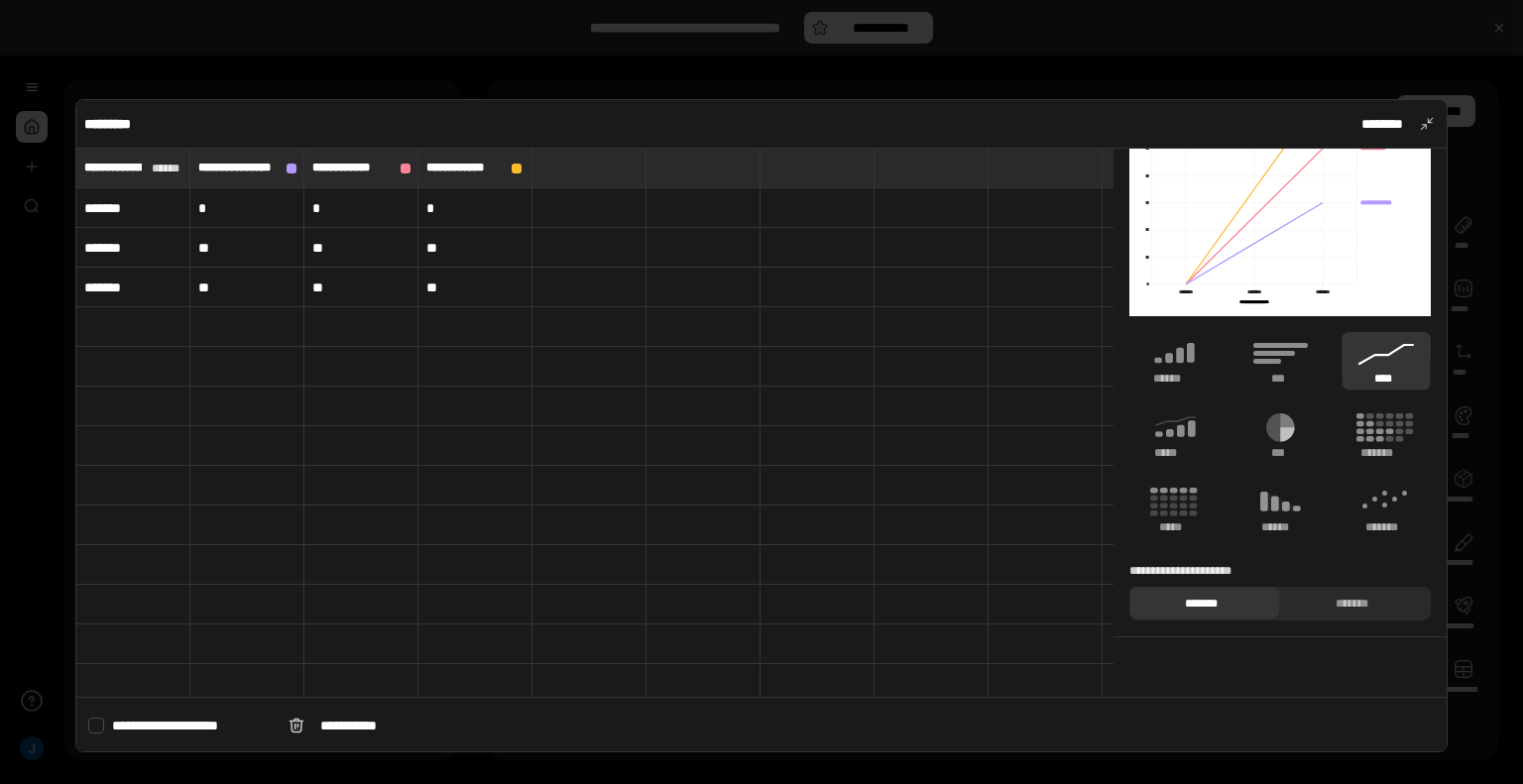 click on "**********" at bounding box center (1280, 380) 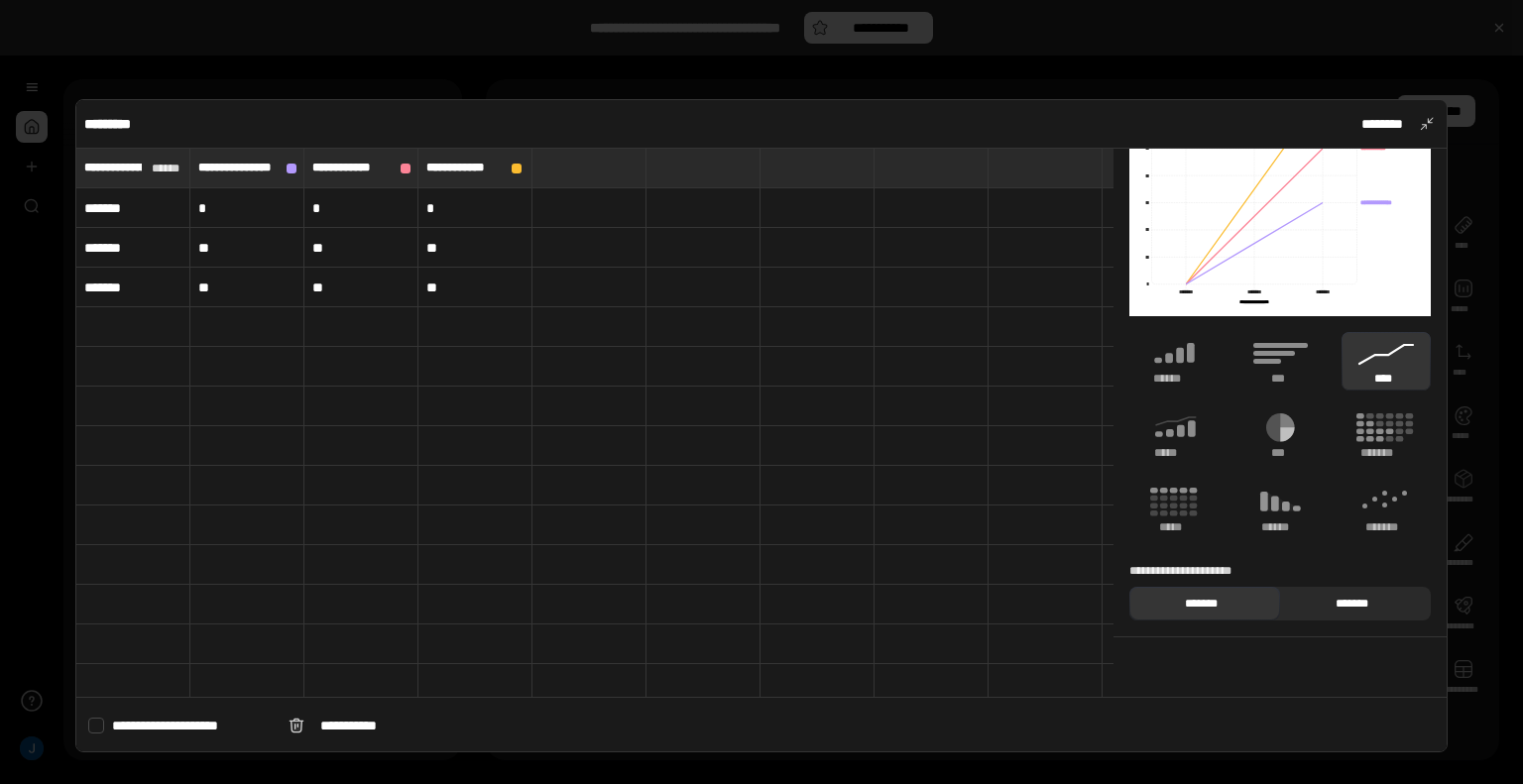 click on "*******" at bounding box center (1351, 604) 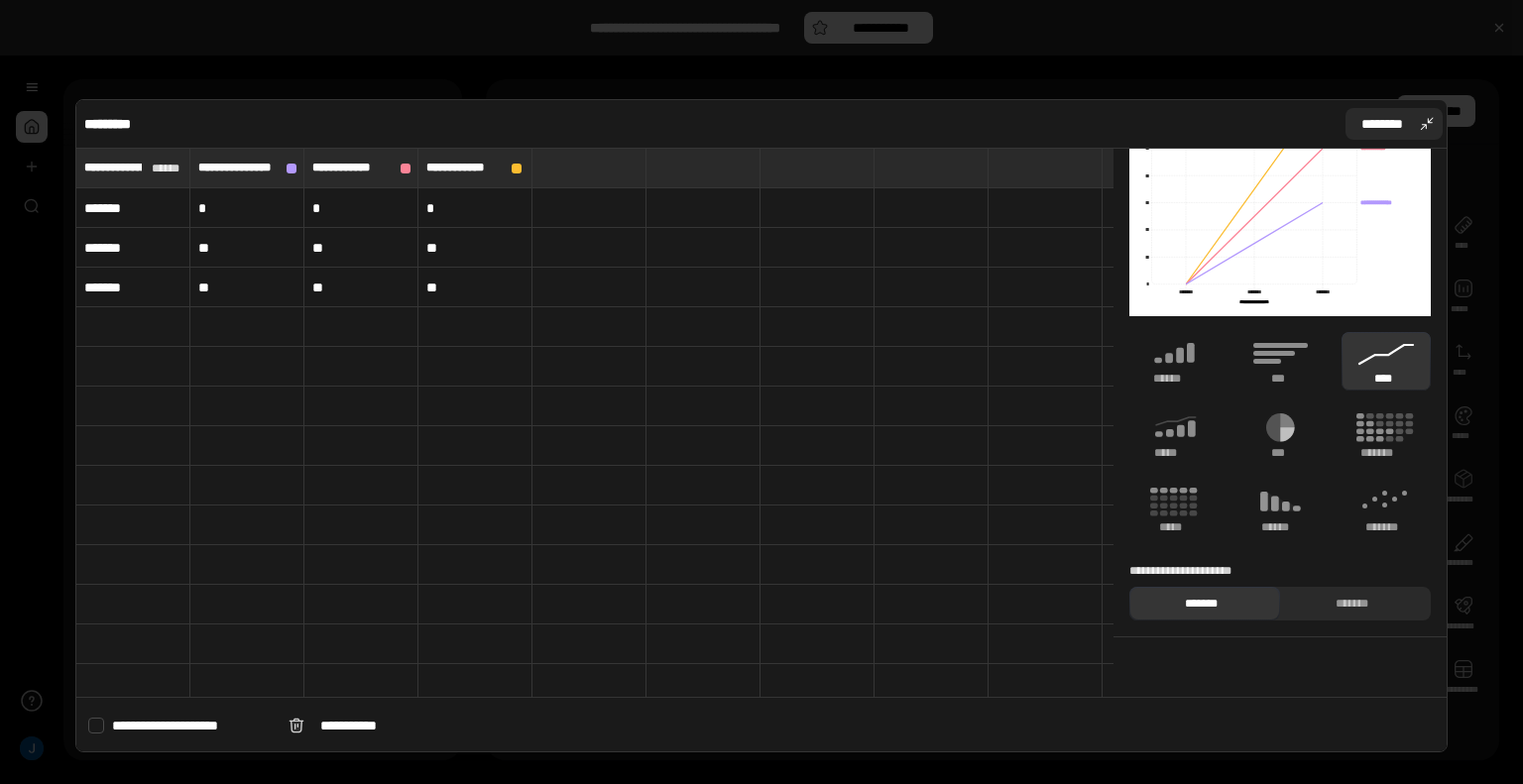 click on "********" at bounding box center (1394, 124) 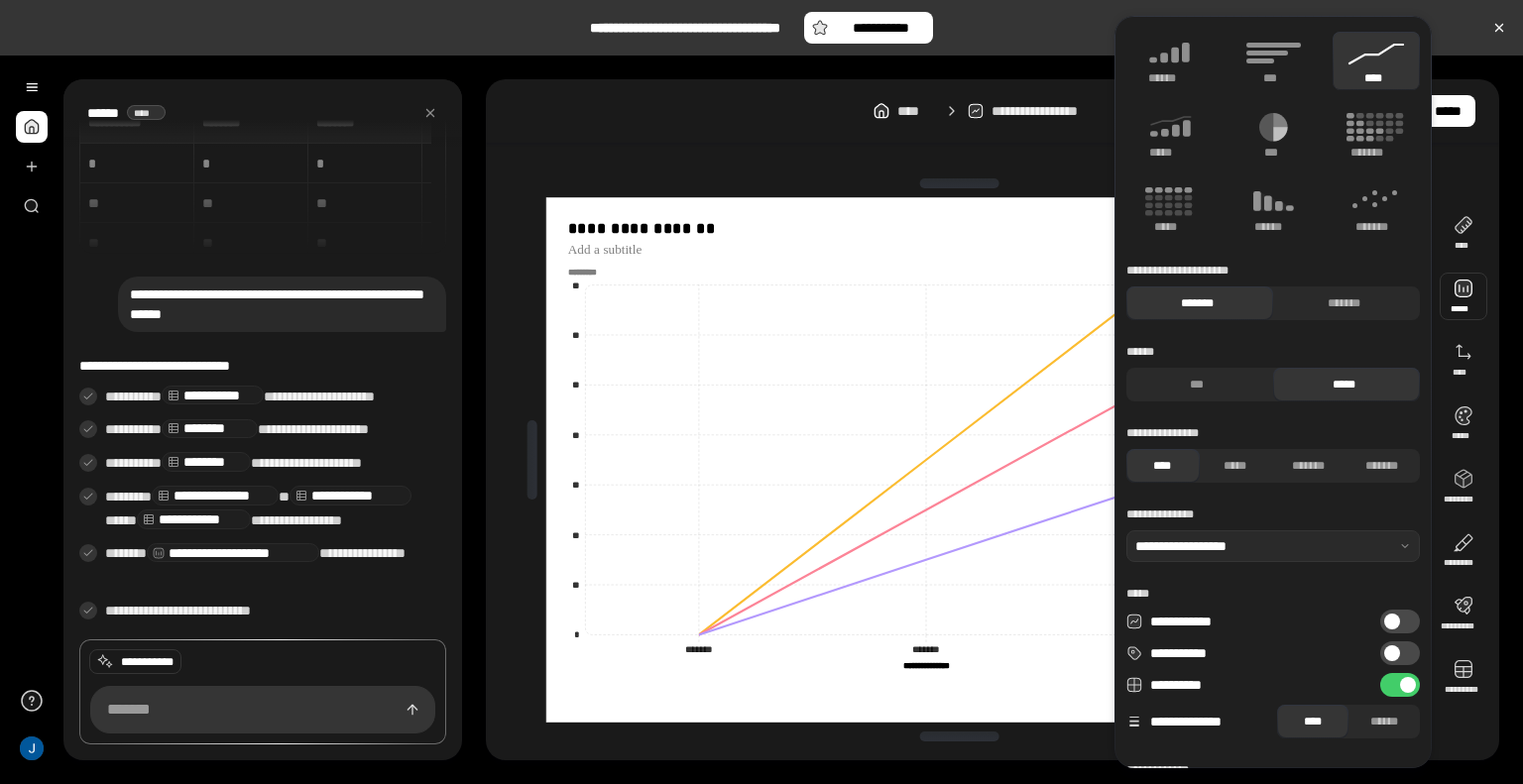 click at bounding box center (1392, 653) 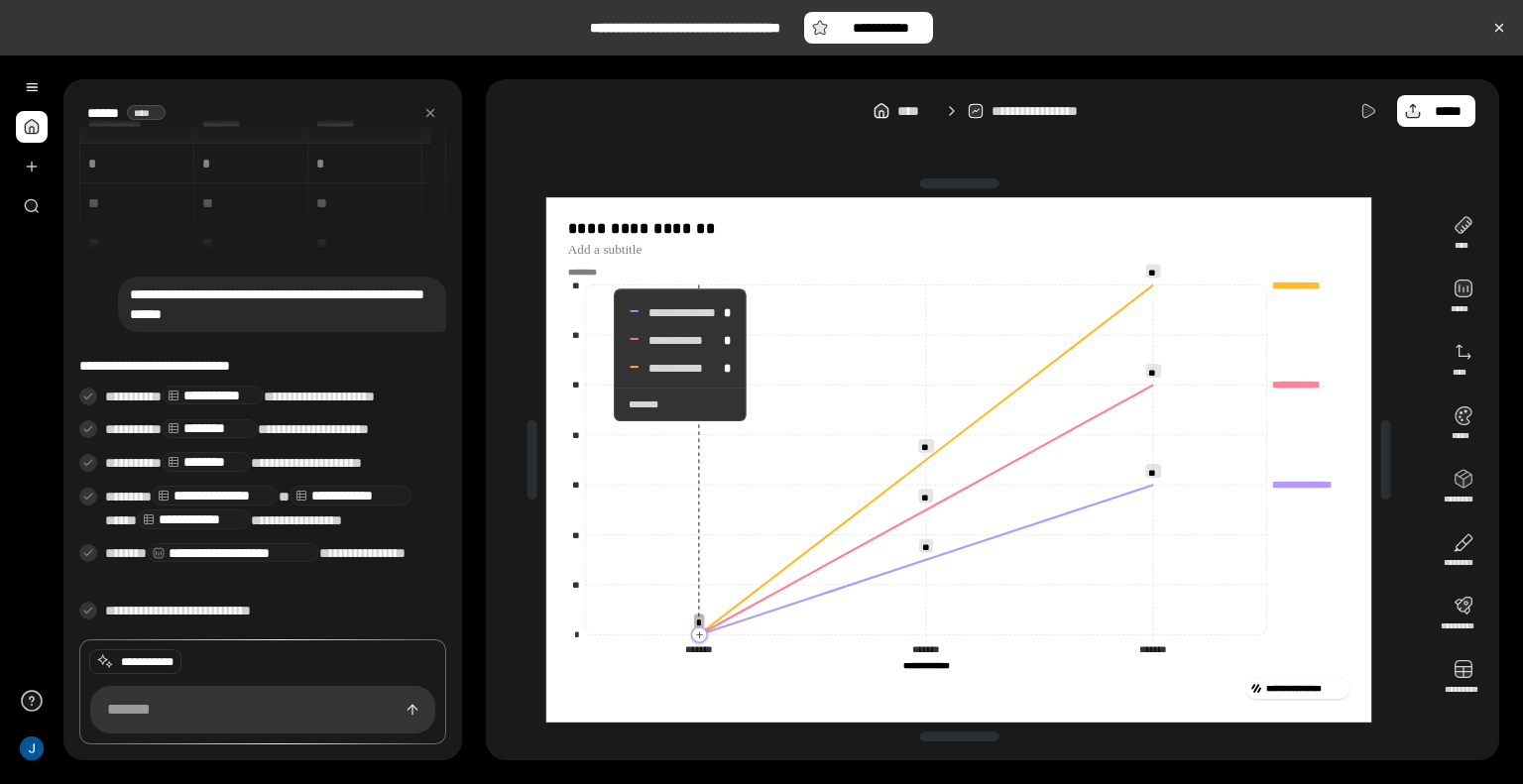 click 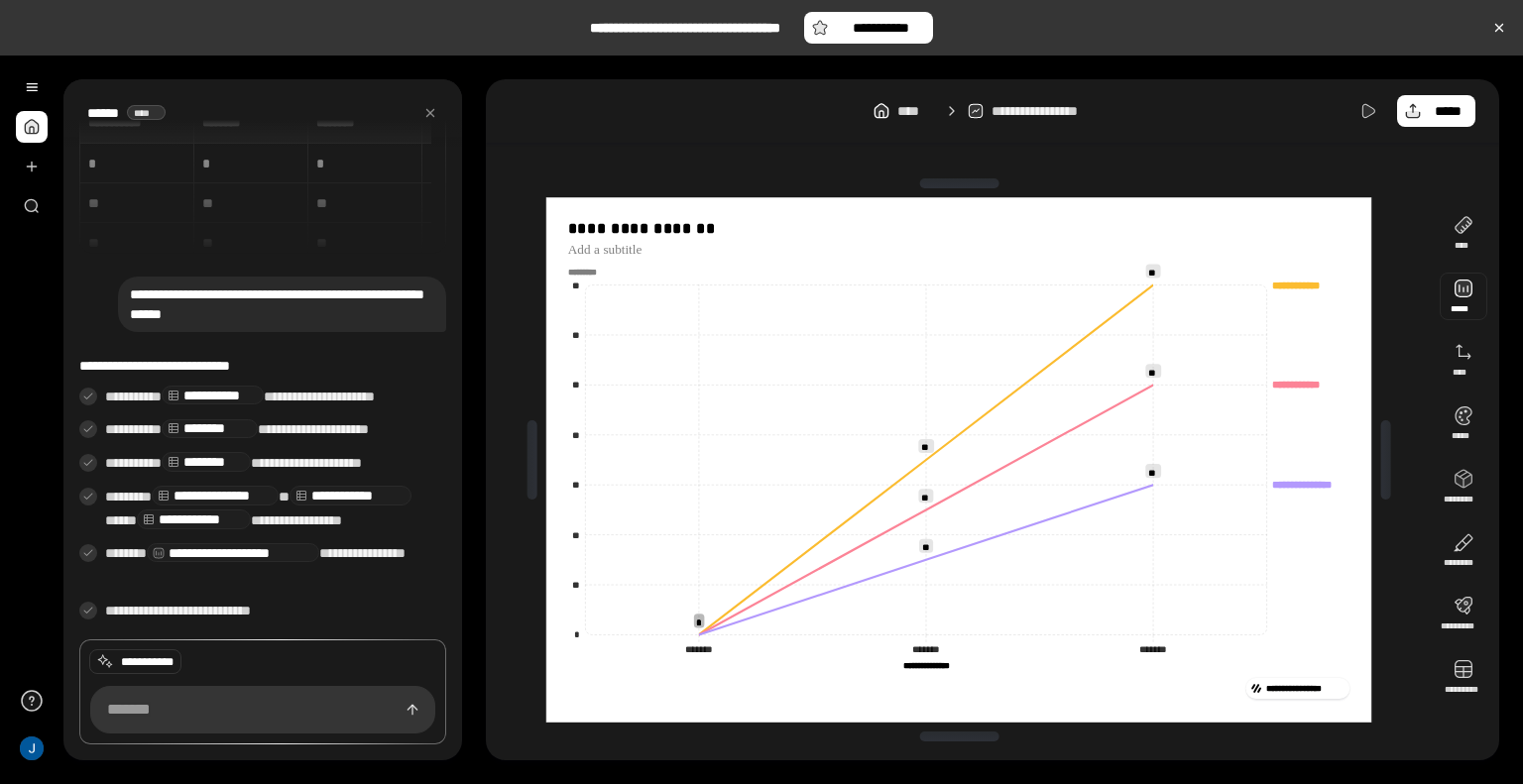 click at bounding box center [1464, 296] 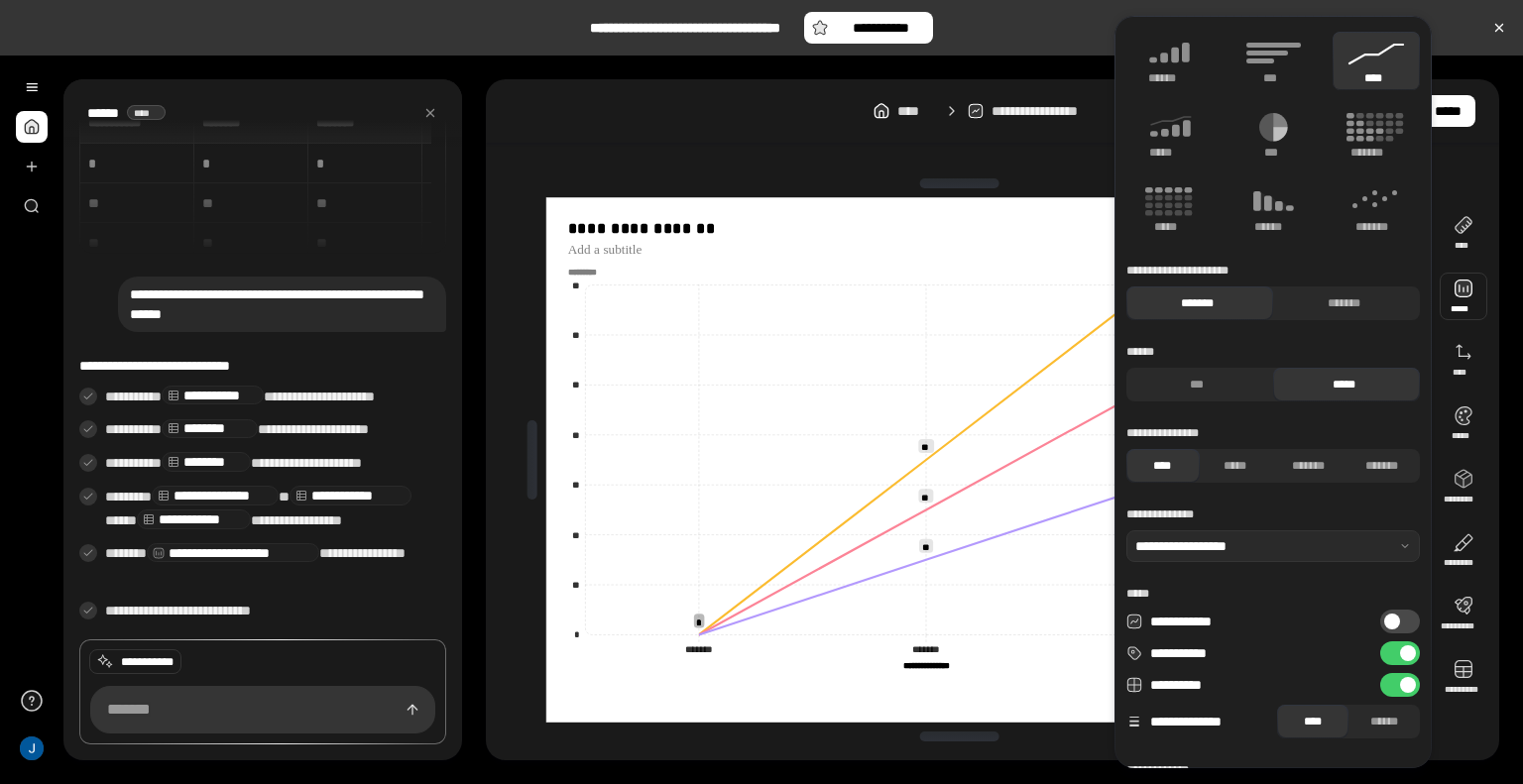 scroll, scrollTop: 107, scrollLeft: 0, axis: vertical 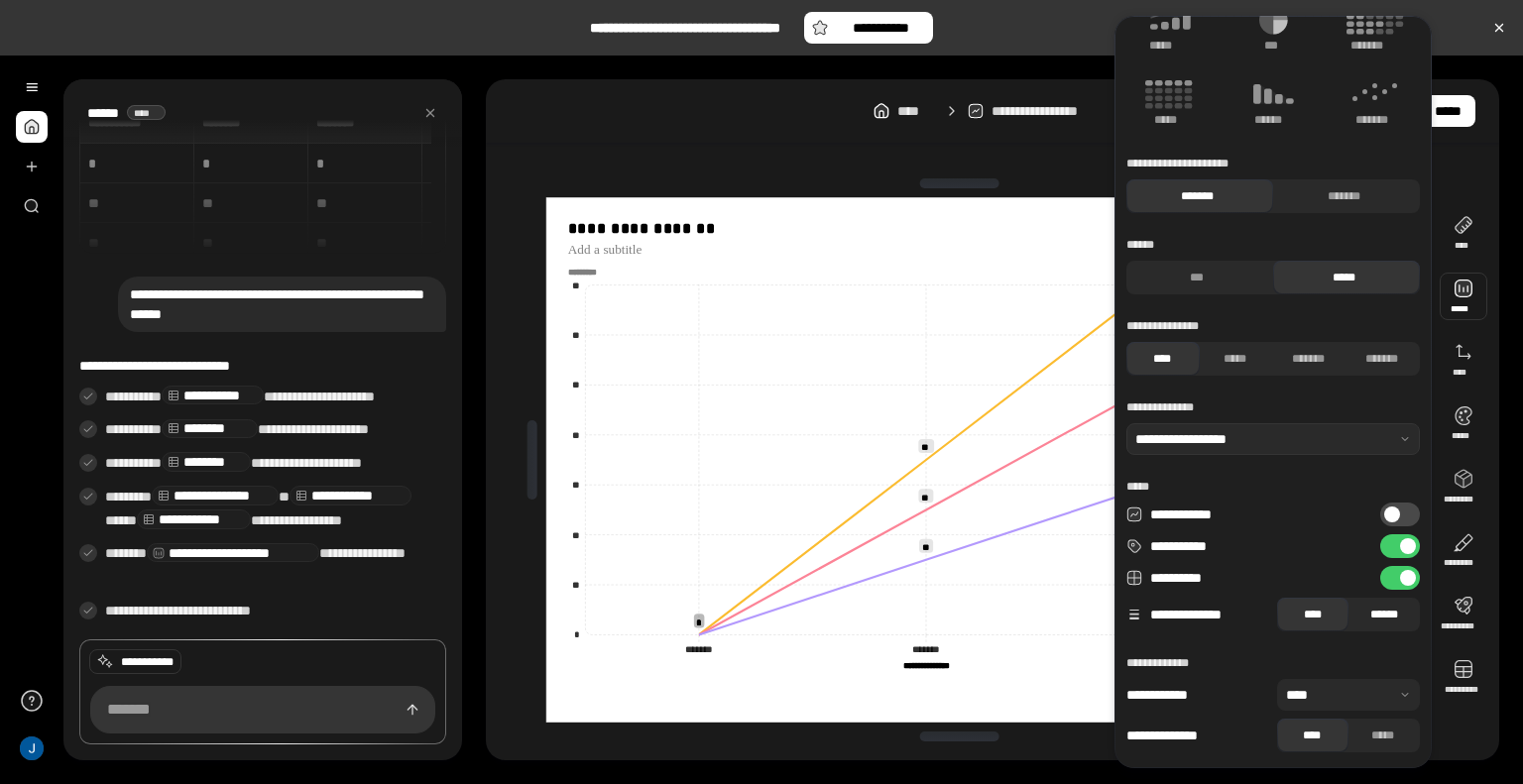 click on "******" at bounding box center (1384, 615) 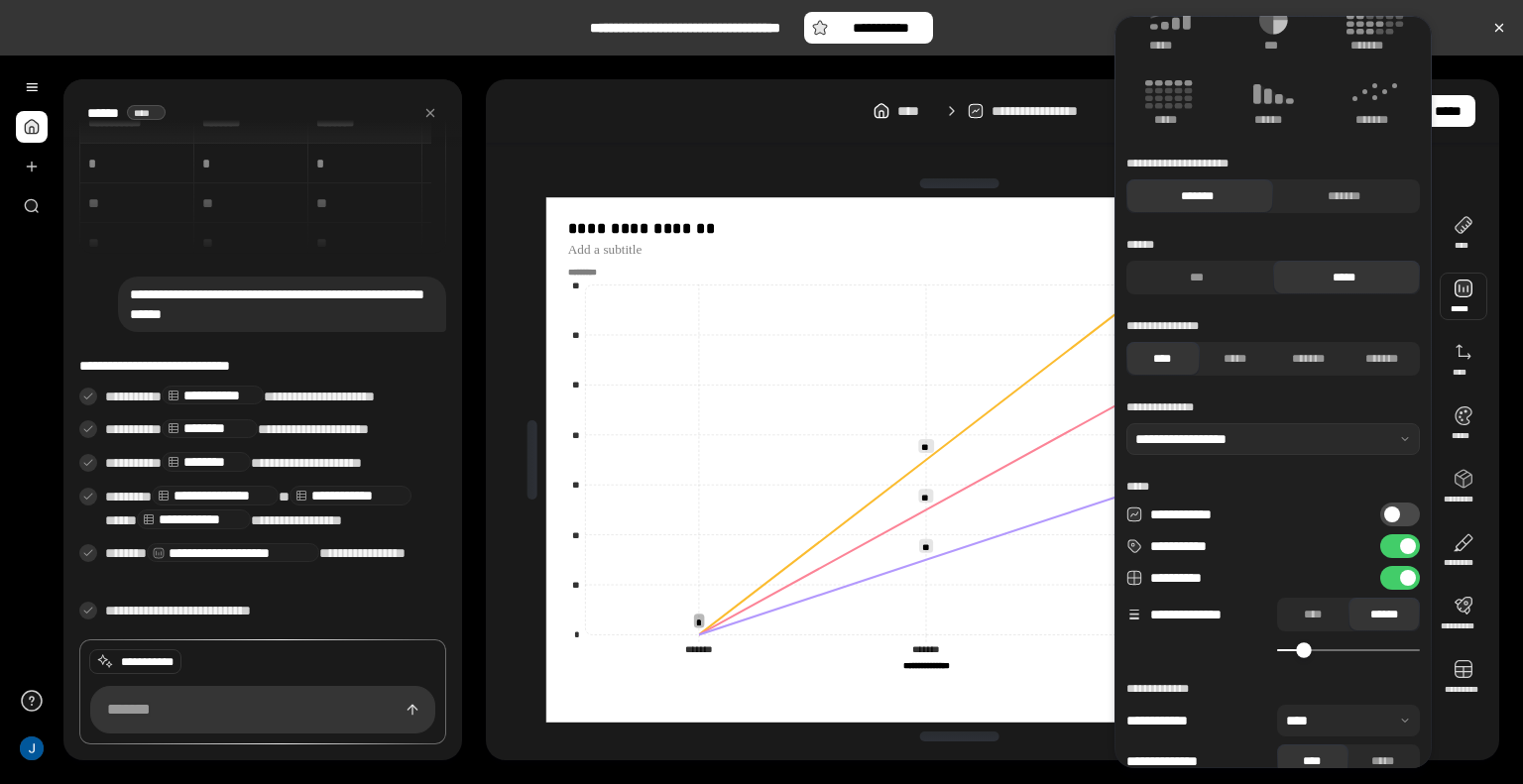 click at bounding box center (1303, 649) 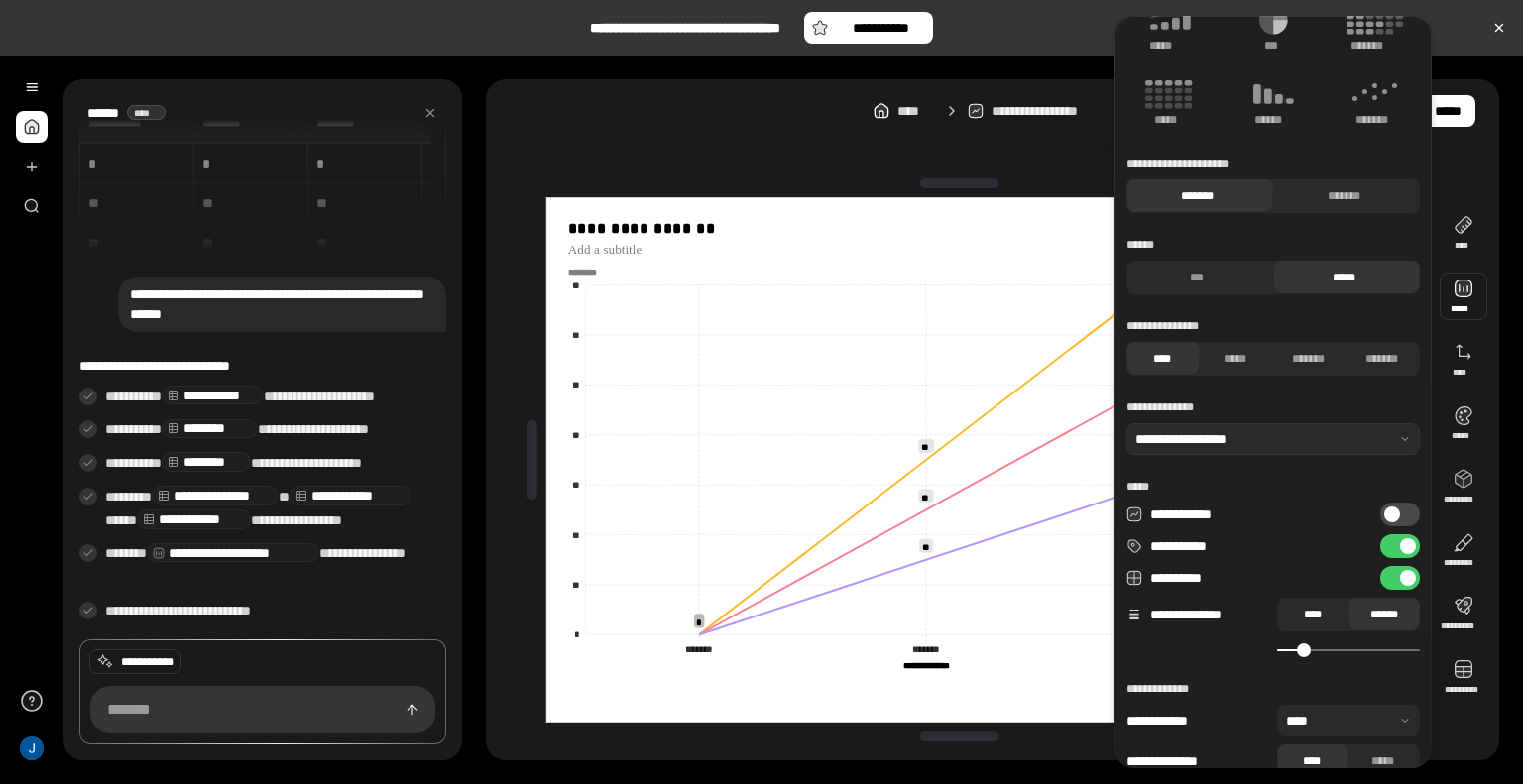 click on "****" at bounding box center [1313, 615] 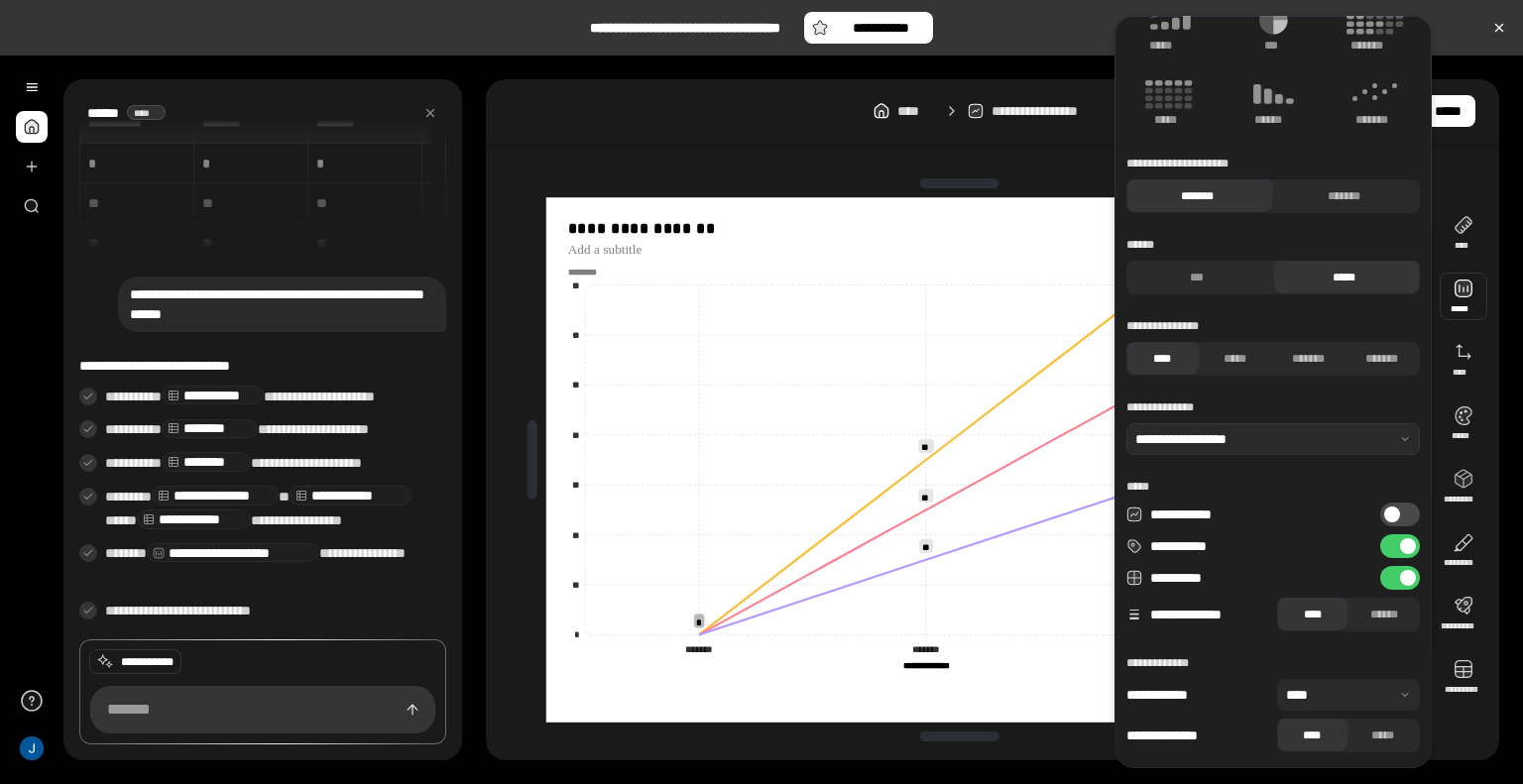 click at bounding box center (1348, 695) 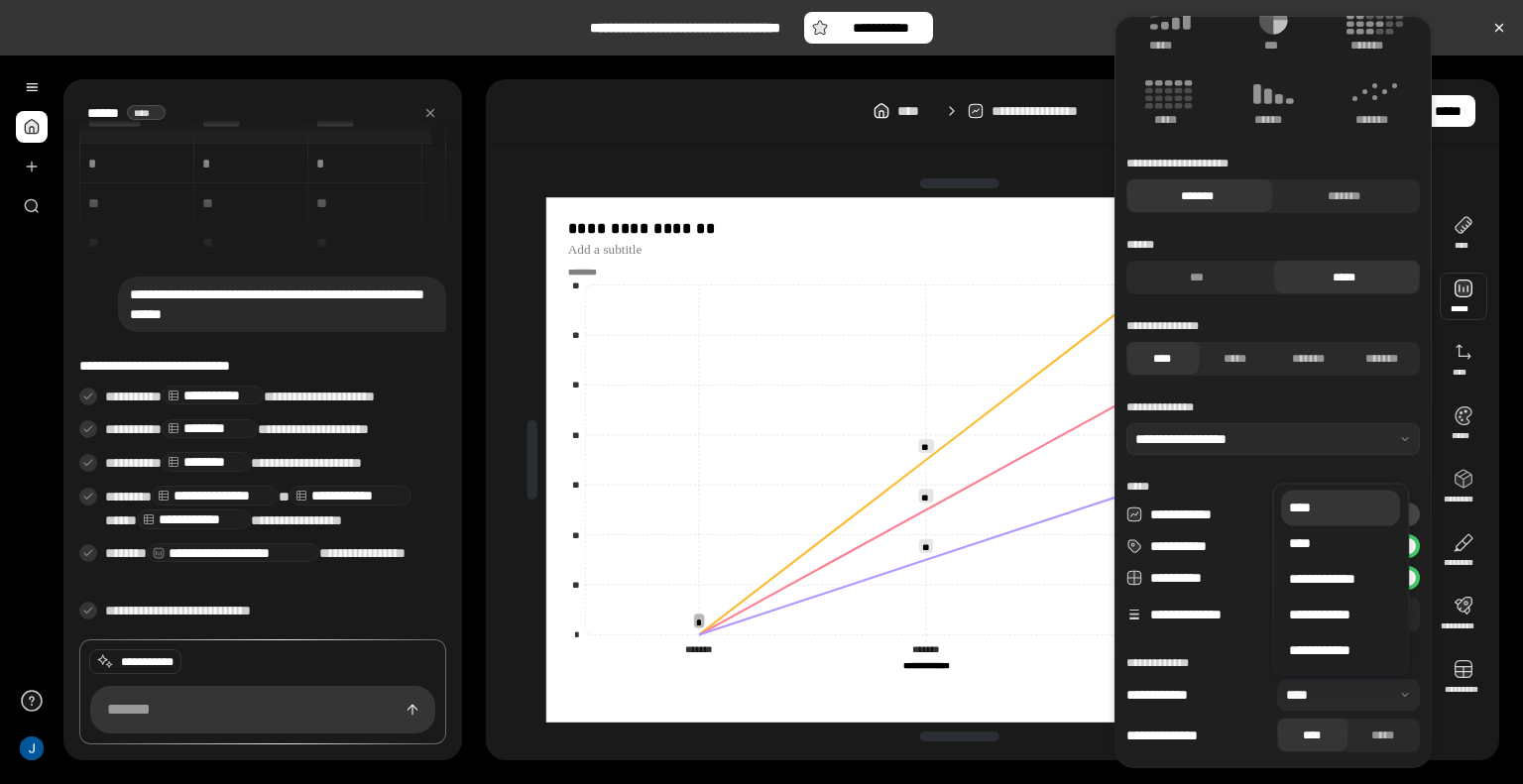 click at bounding box center [1348, 695] 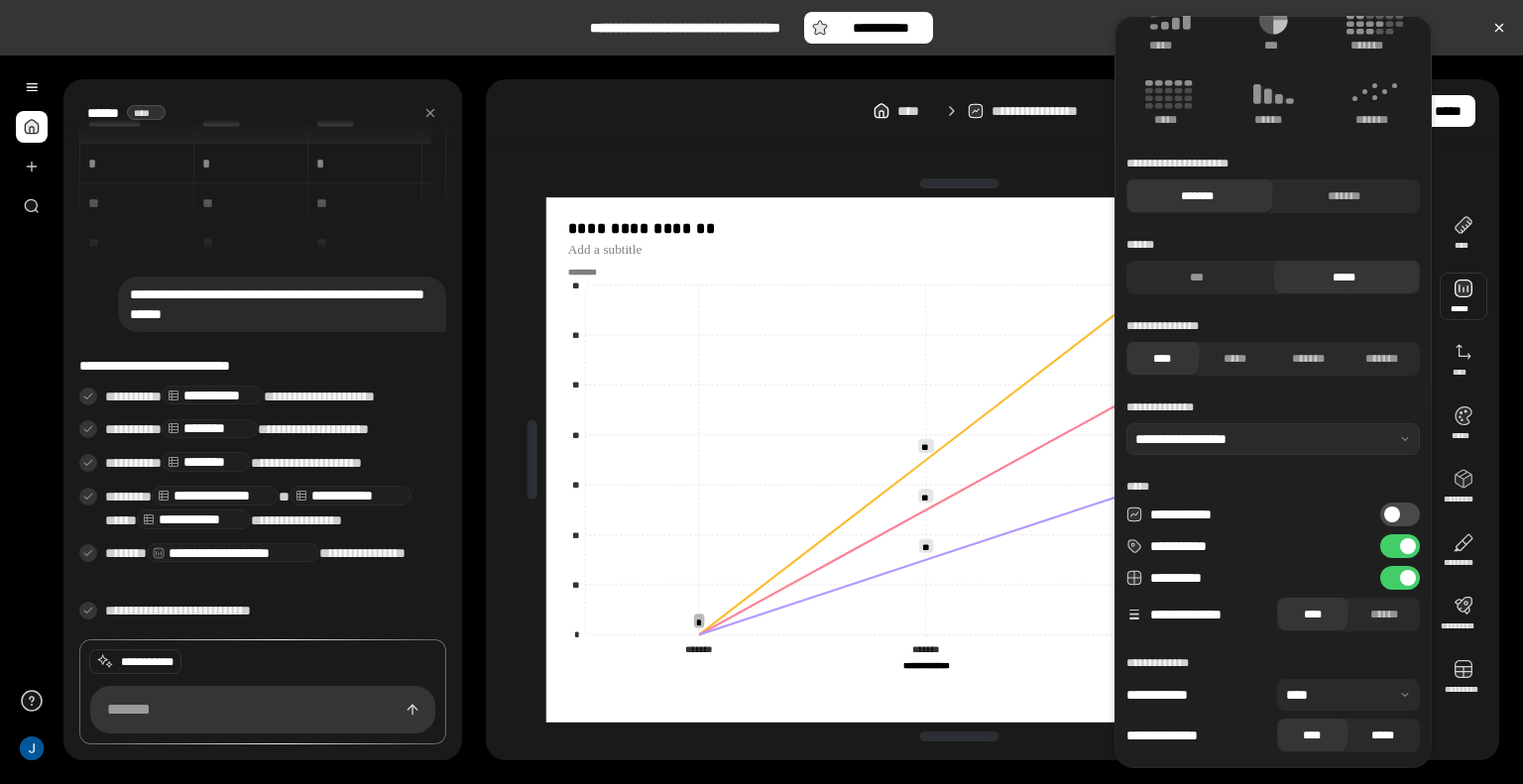 click on "*****" at bounding box center [1382, 735] 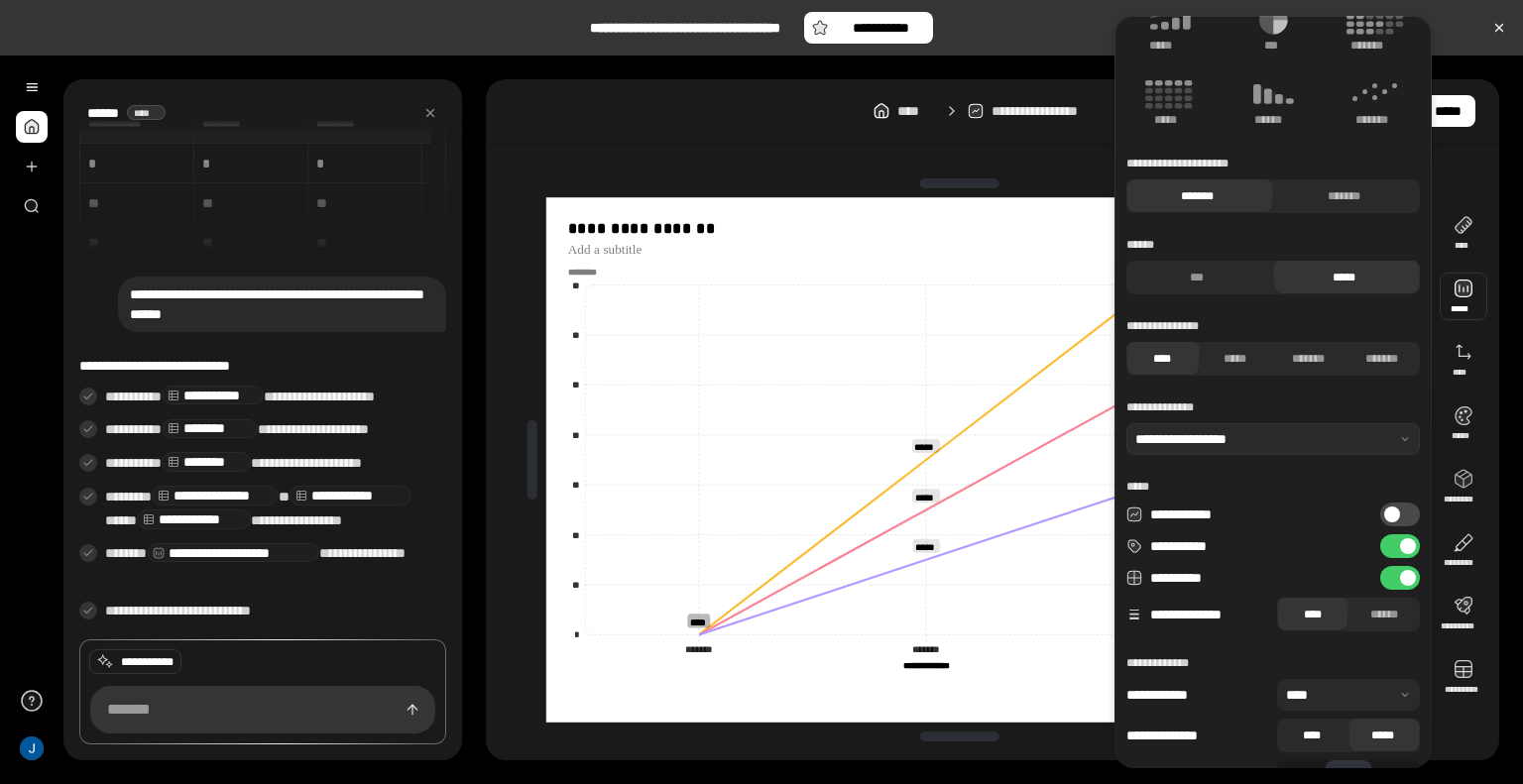 click on "****" at bounding box center (1311, 735) 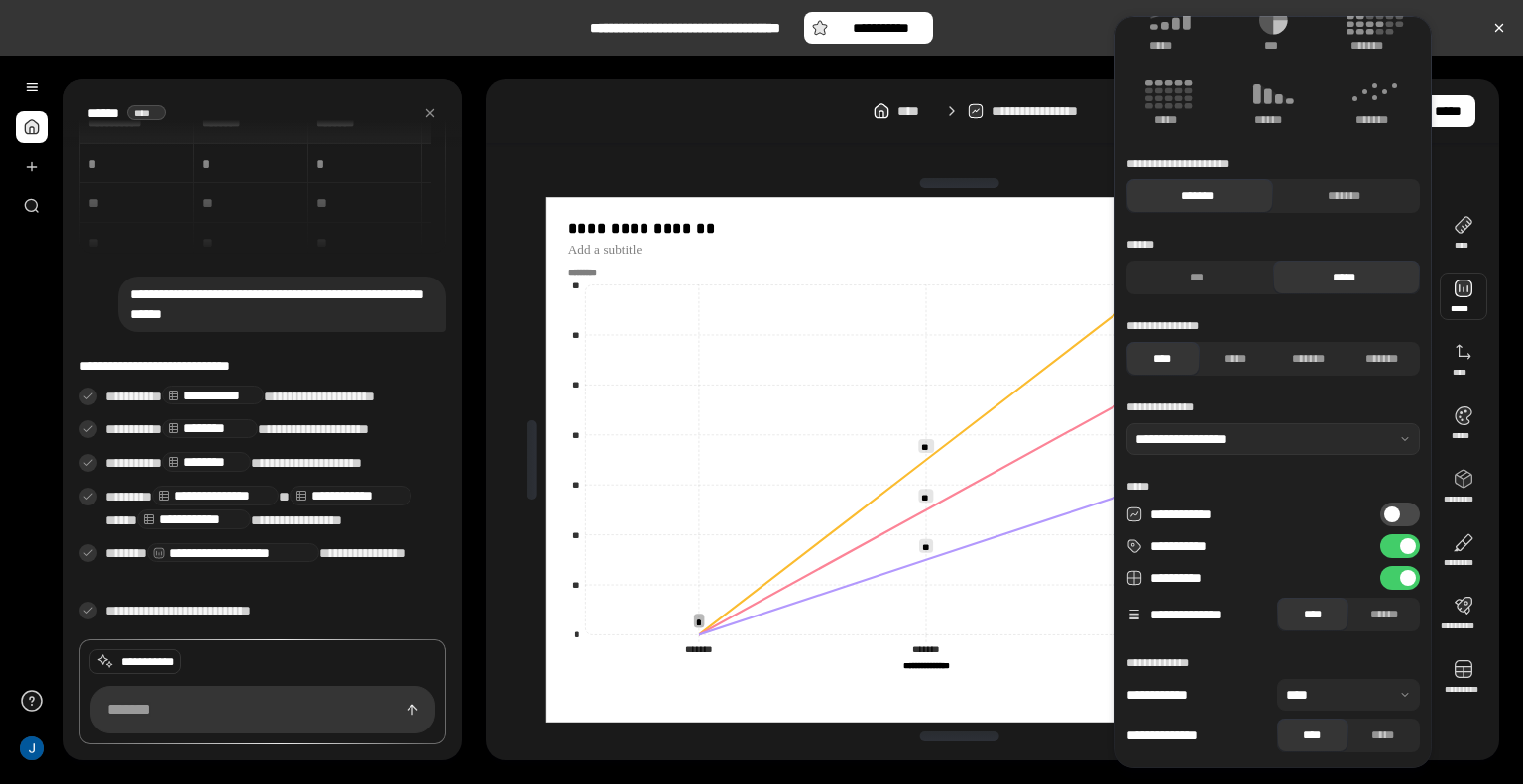click at bounding box center (1348, 695) 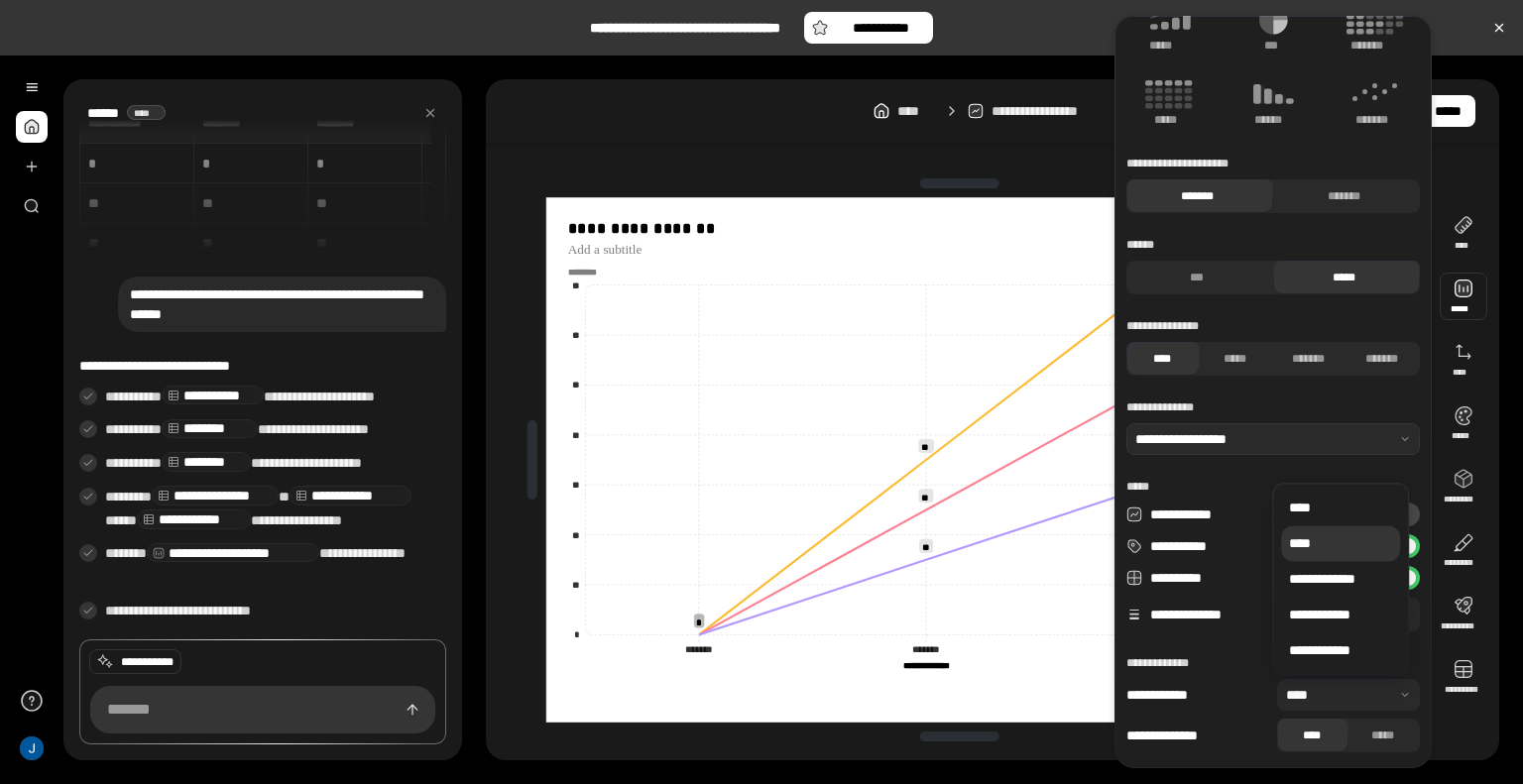 click on "****" at bounding box center [1341, 544] 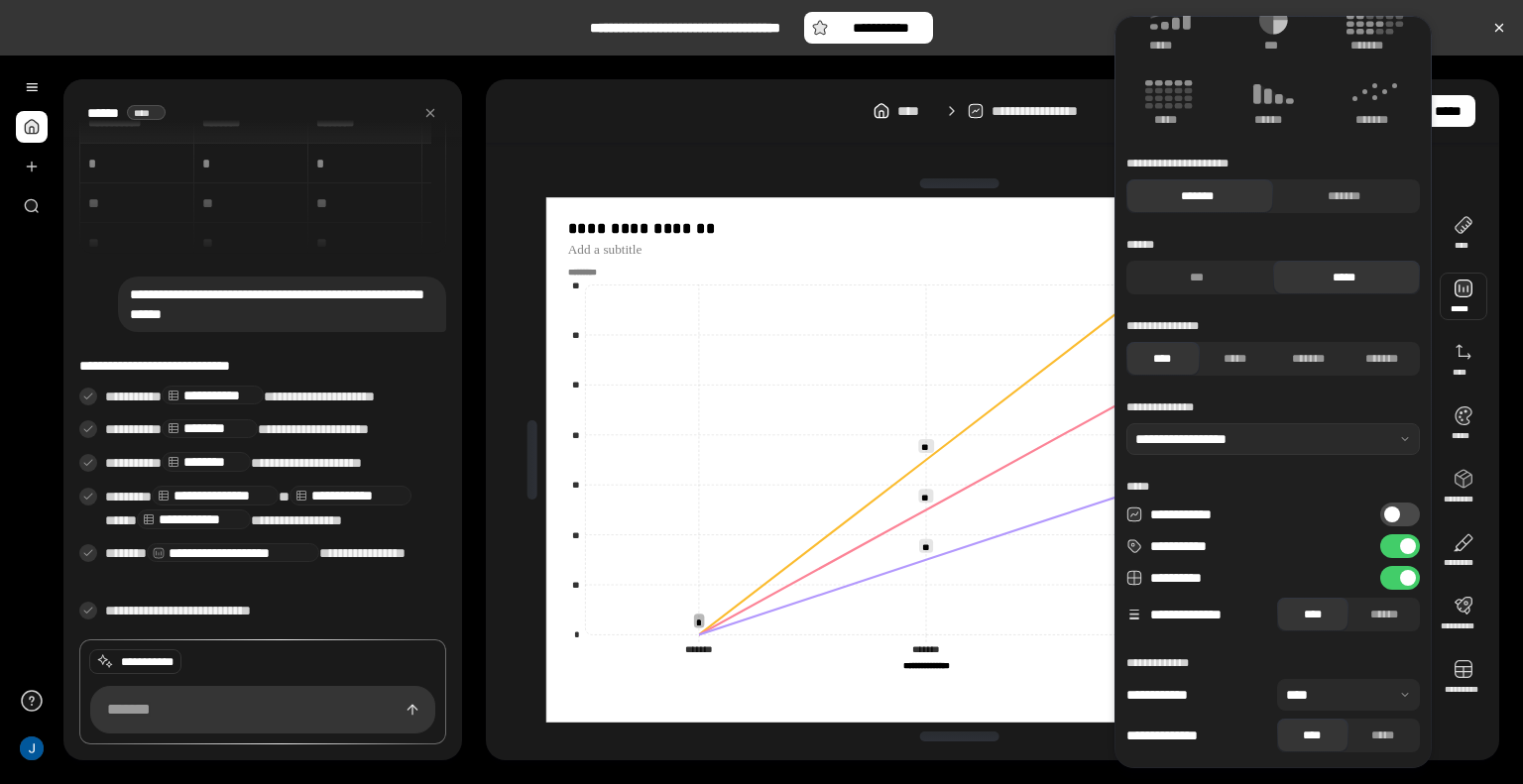 click on "**********" at bounding box center [1273, 716] 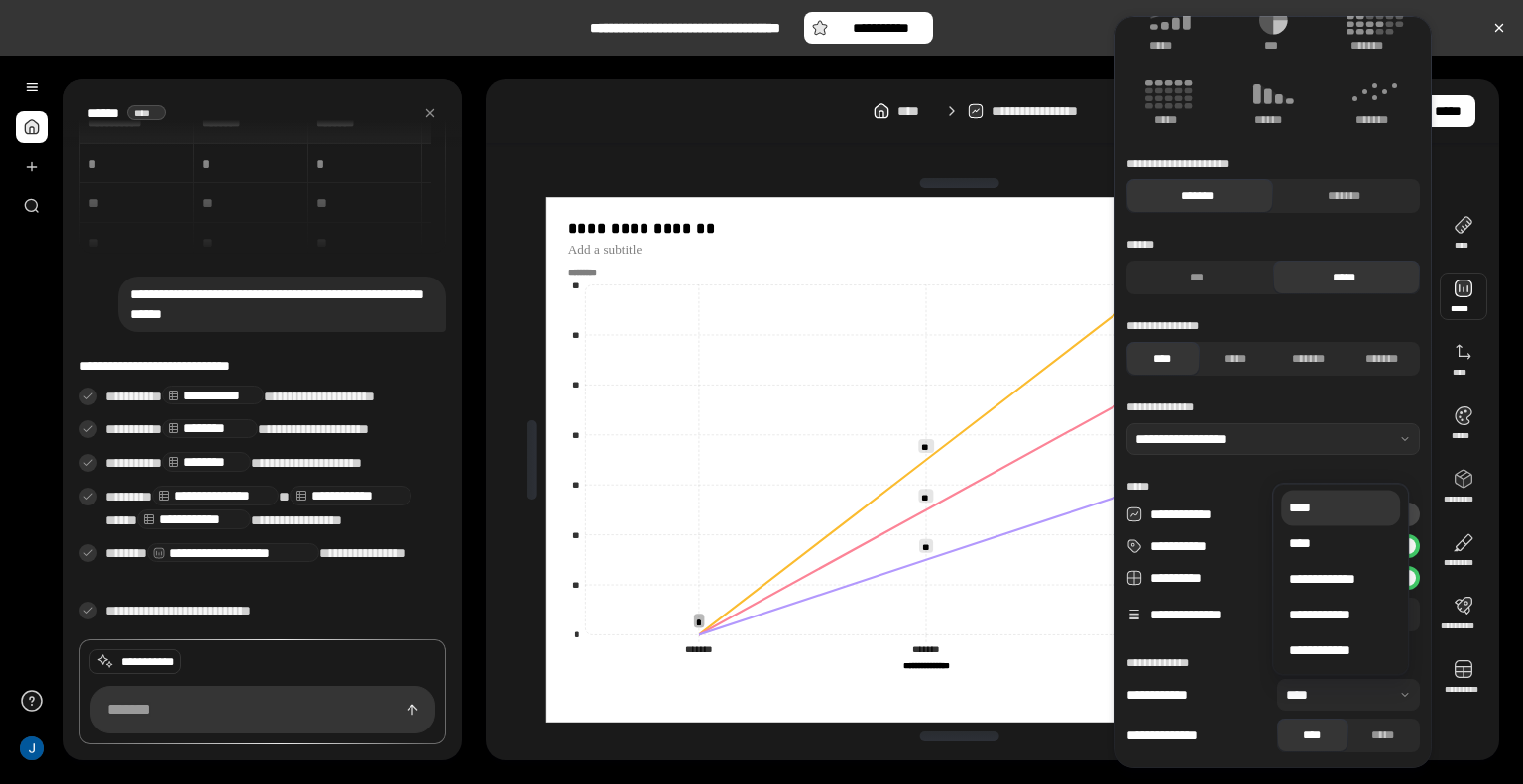 click on "****" at bounding box center [1341, 508] 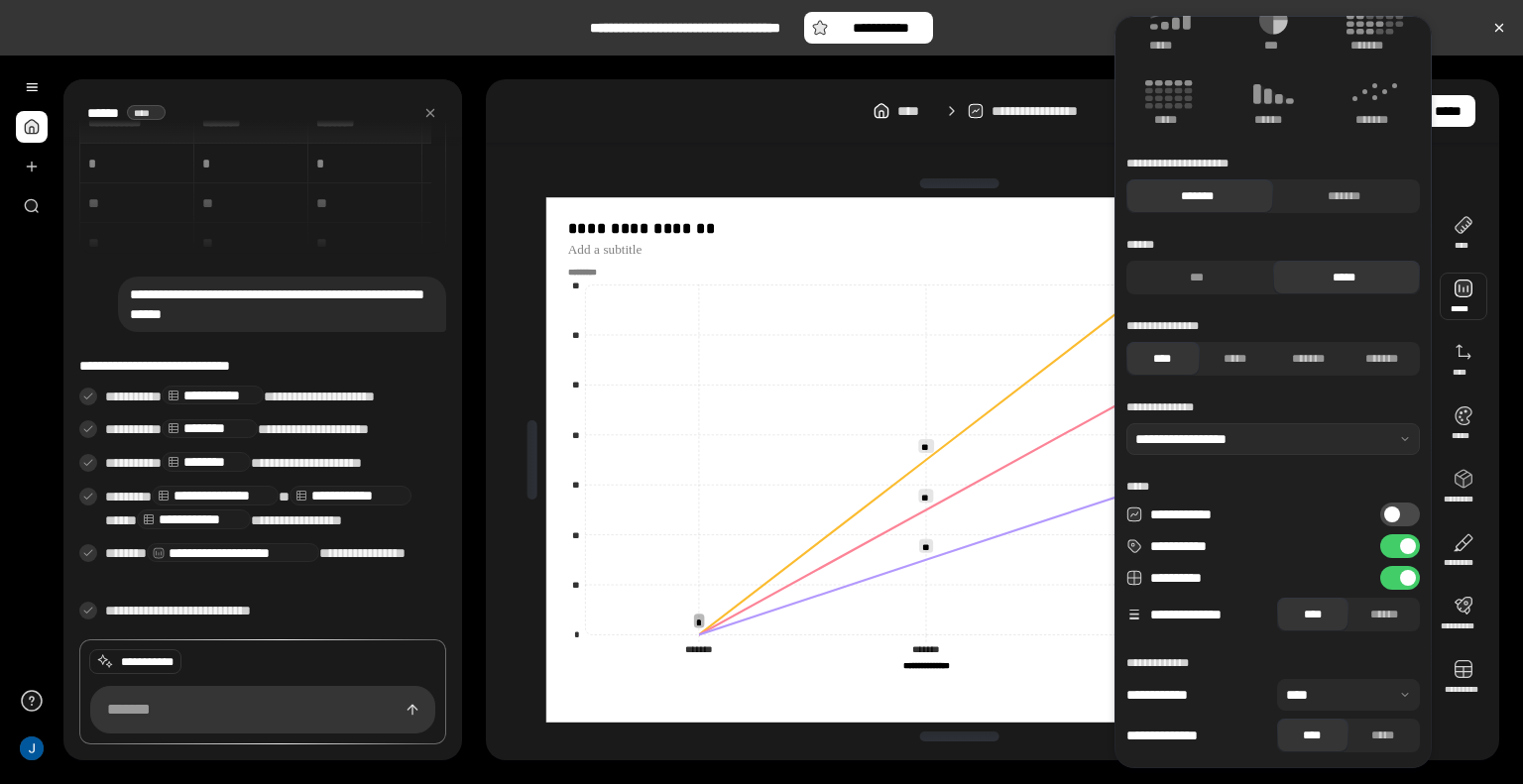 click at bounding box center [1392, 514] 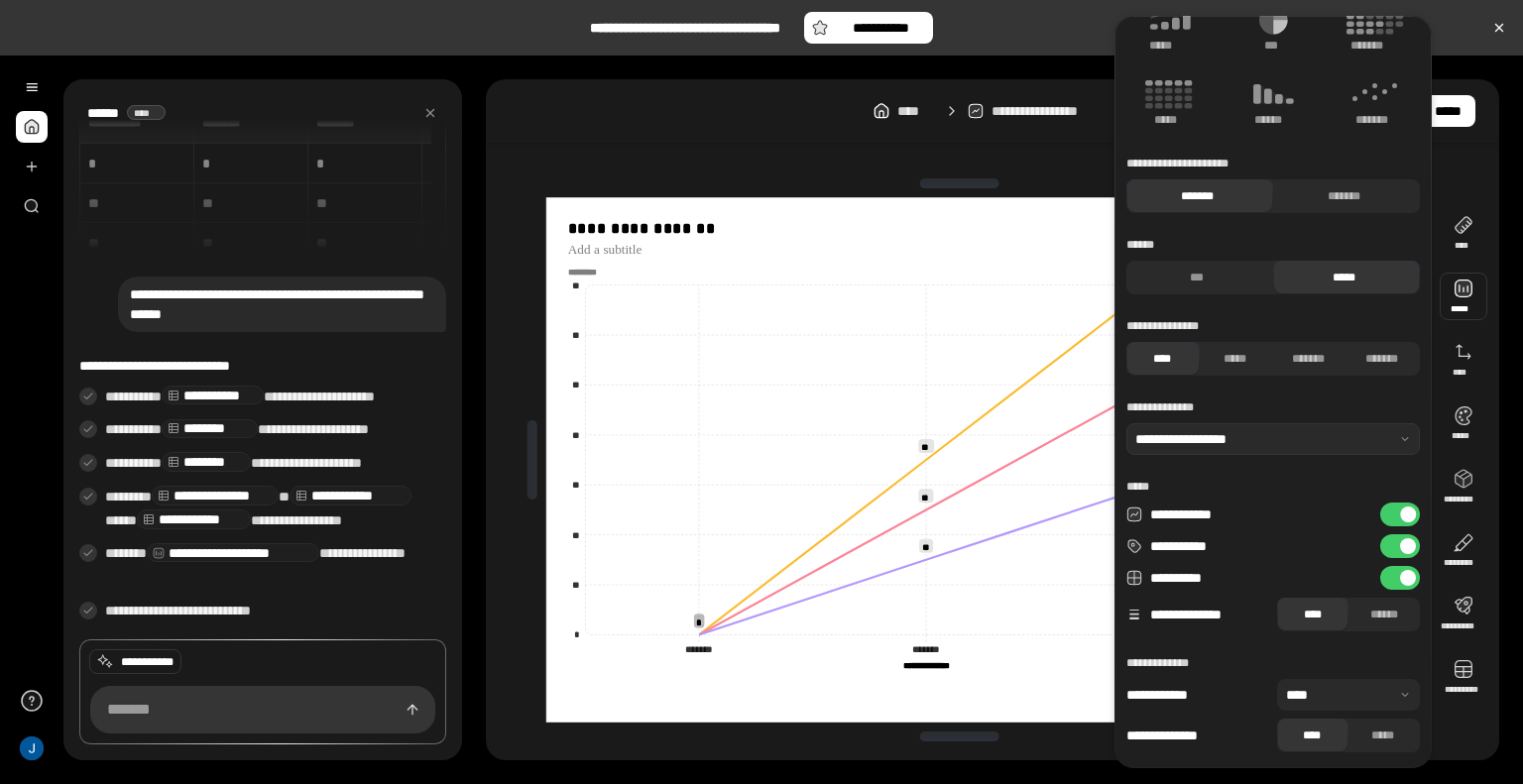 click at bounding box center (1408, 514) 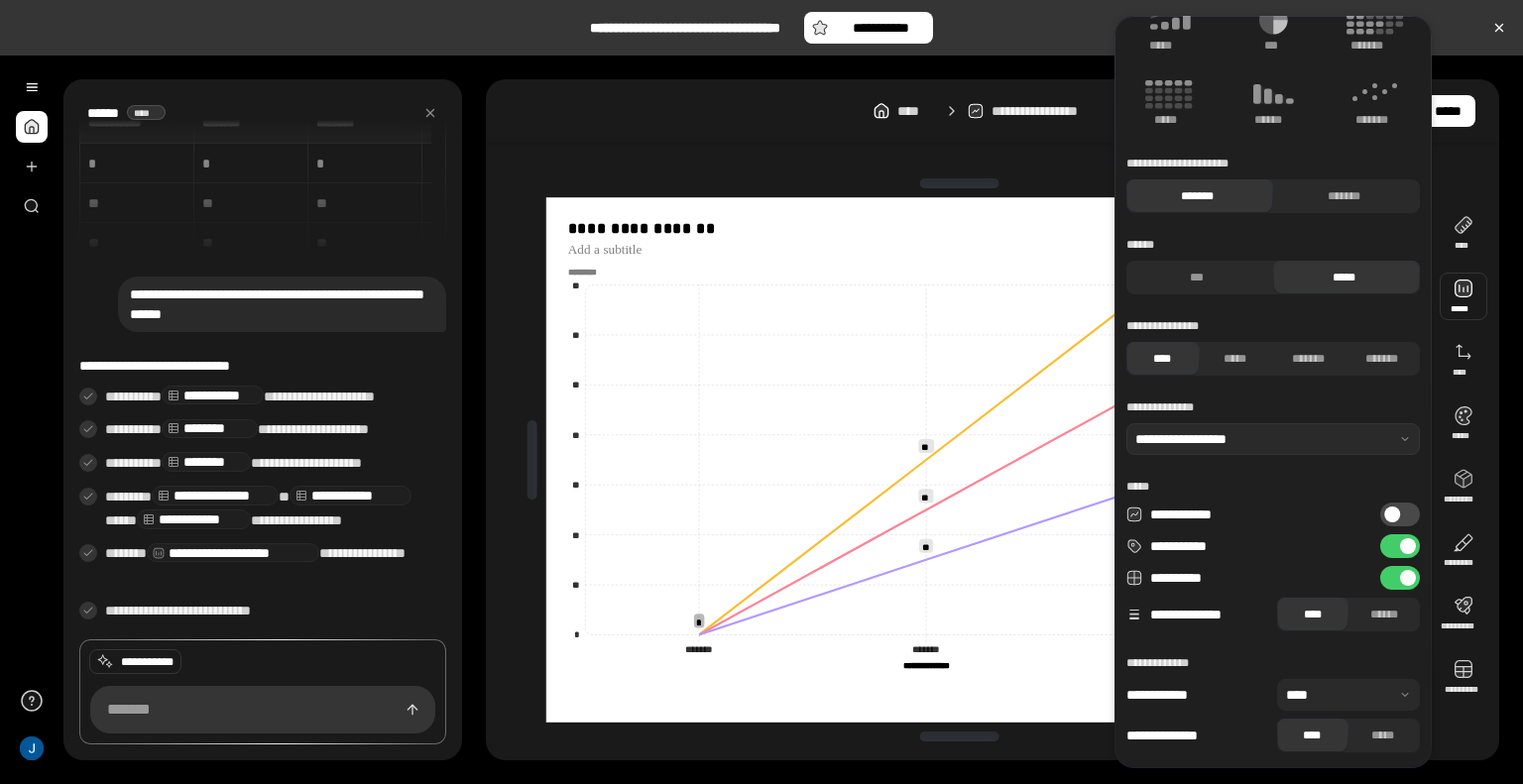 click on "**********" at bounding box center (1400, 546) 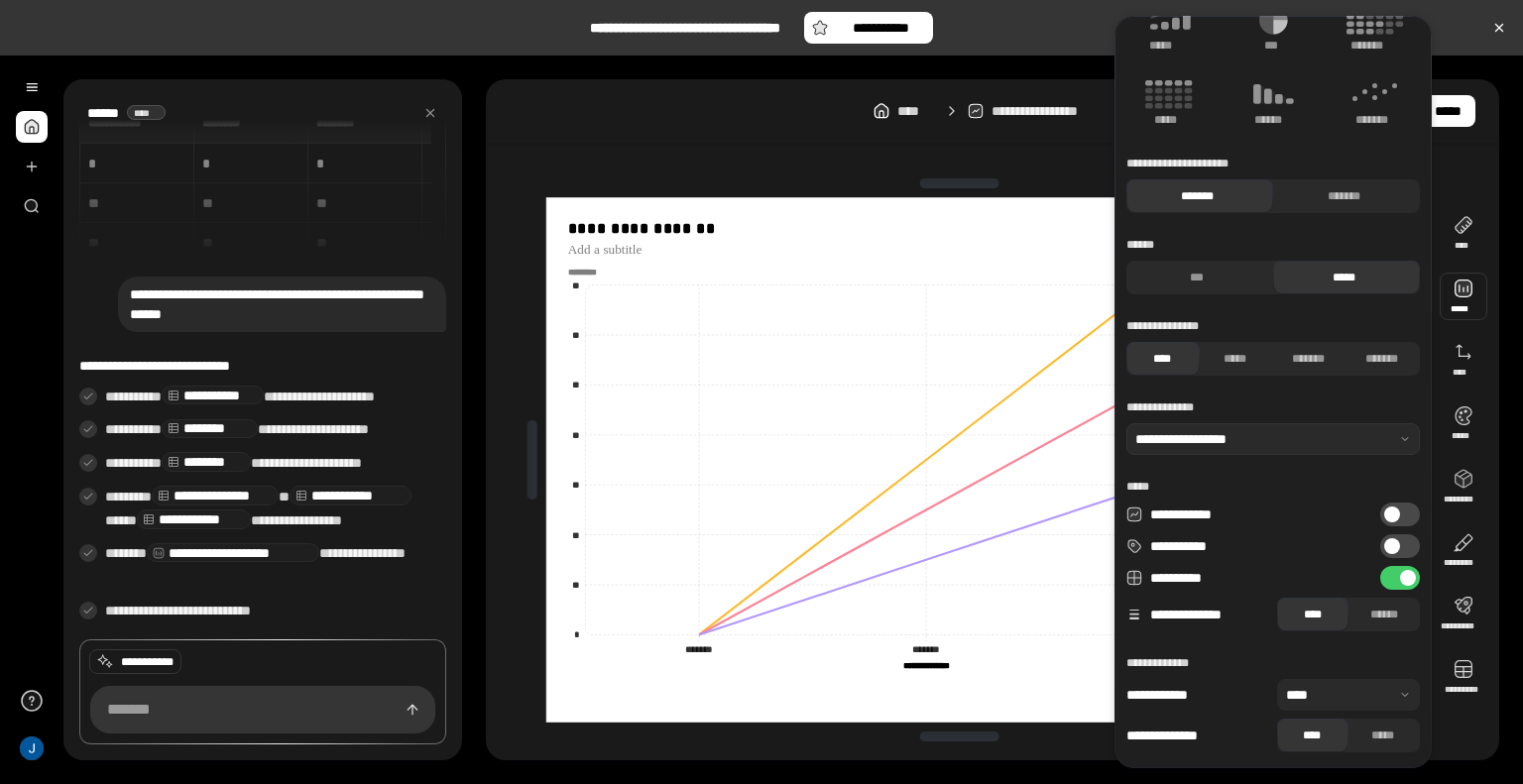 click at bounding box center (1392, 514) 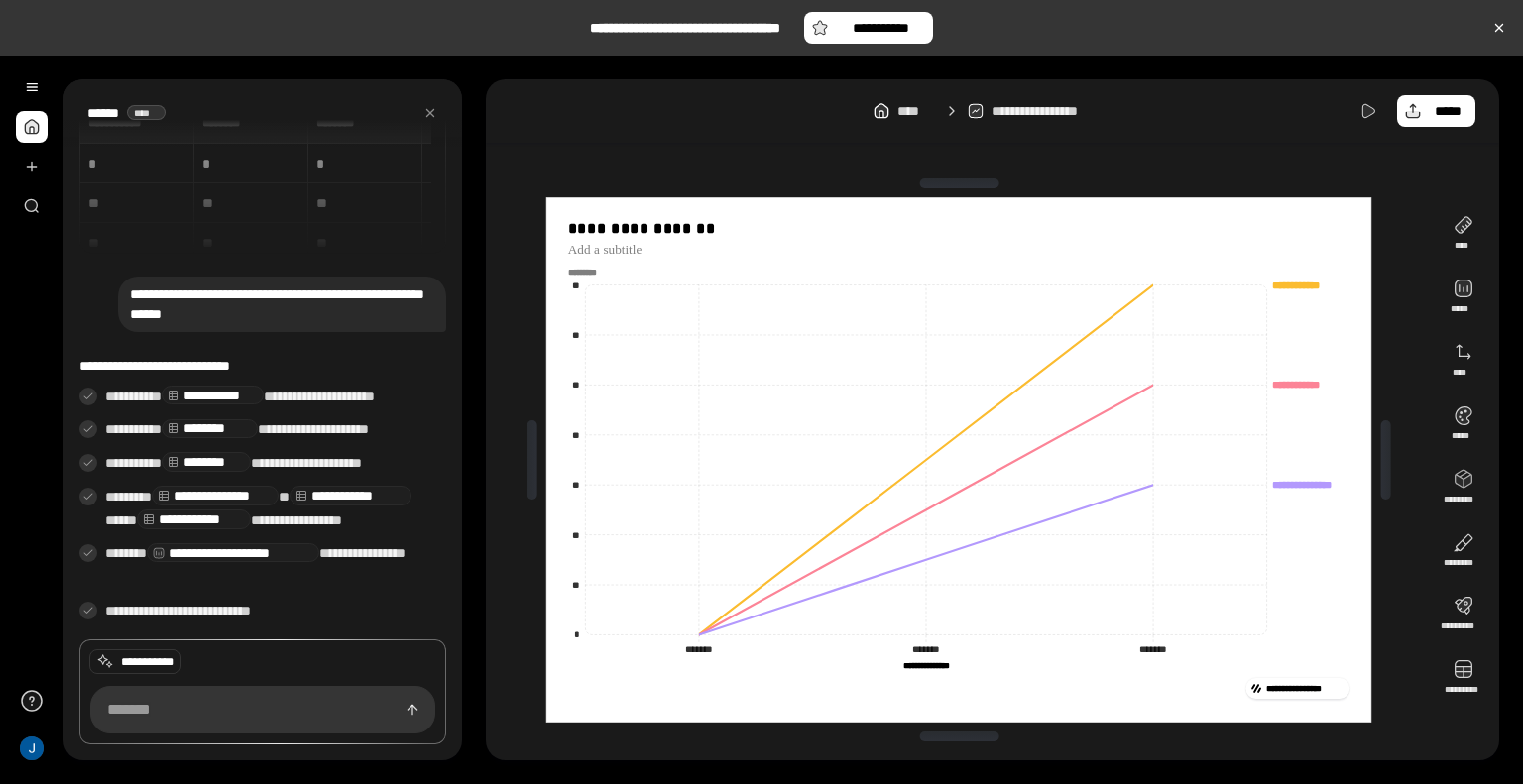 click on "**********" at bounding box center [263, 178] 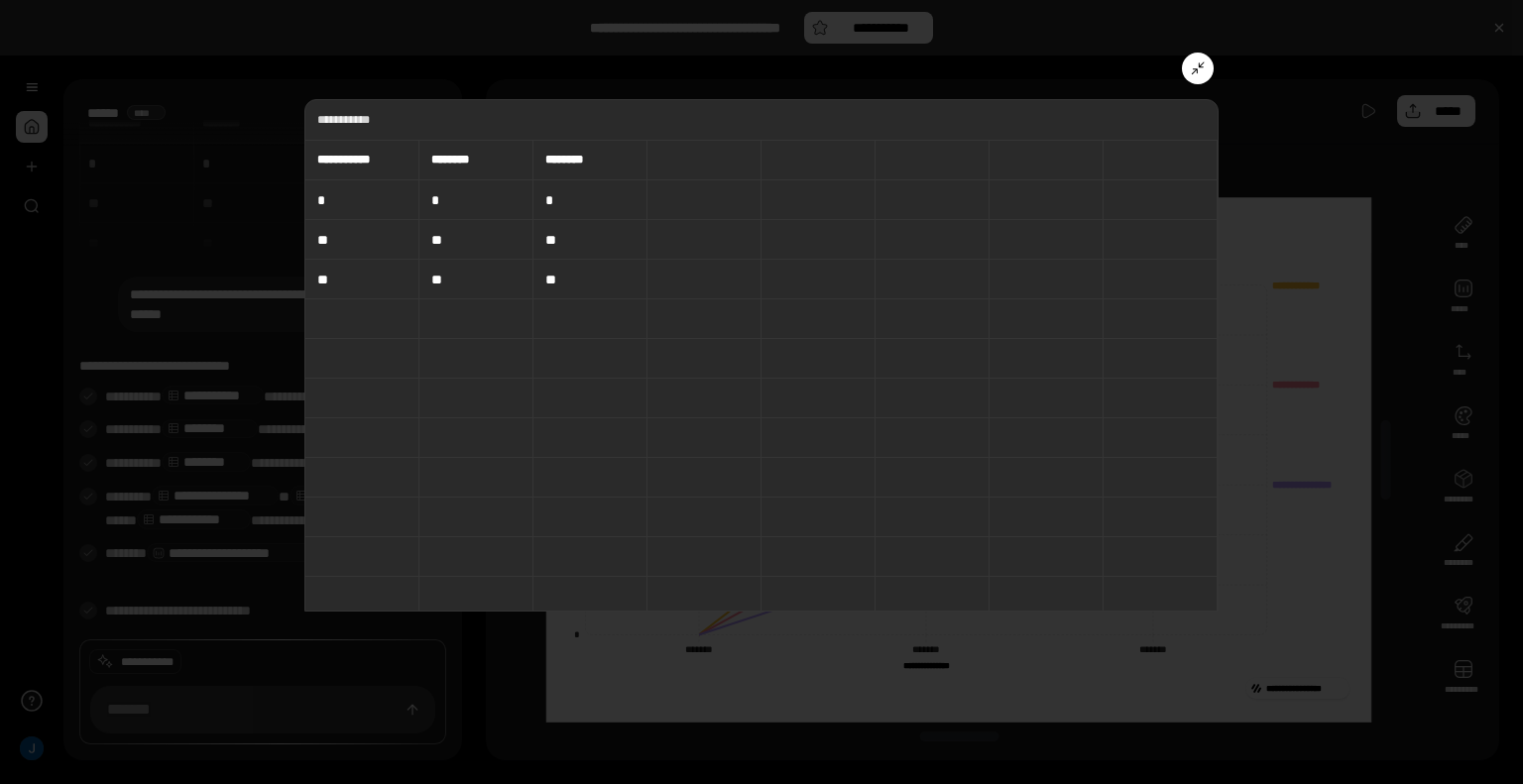 click on "**" at bounding box center (362, 240) 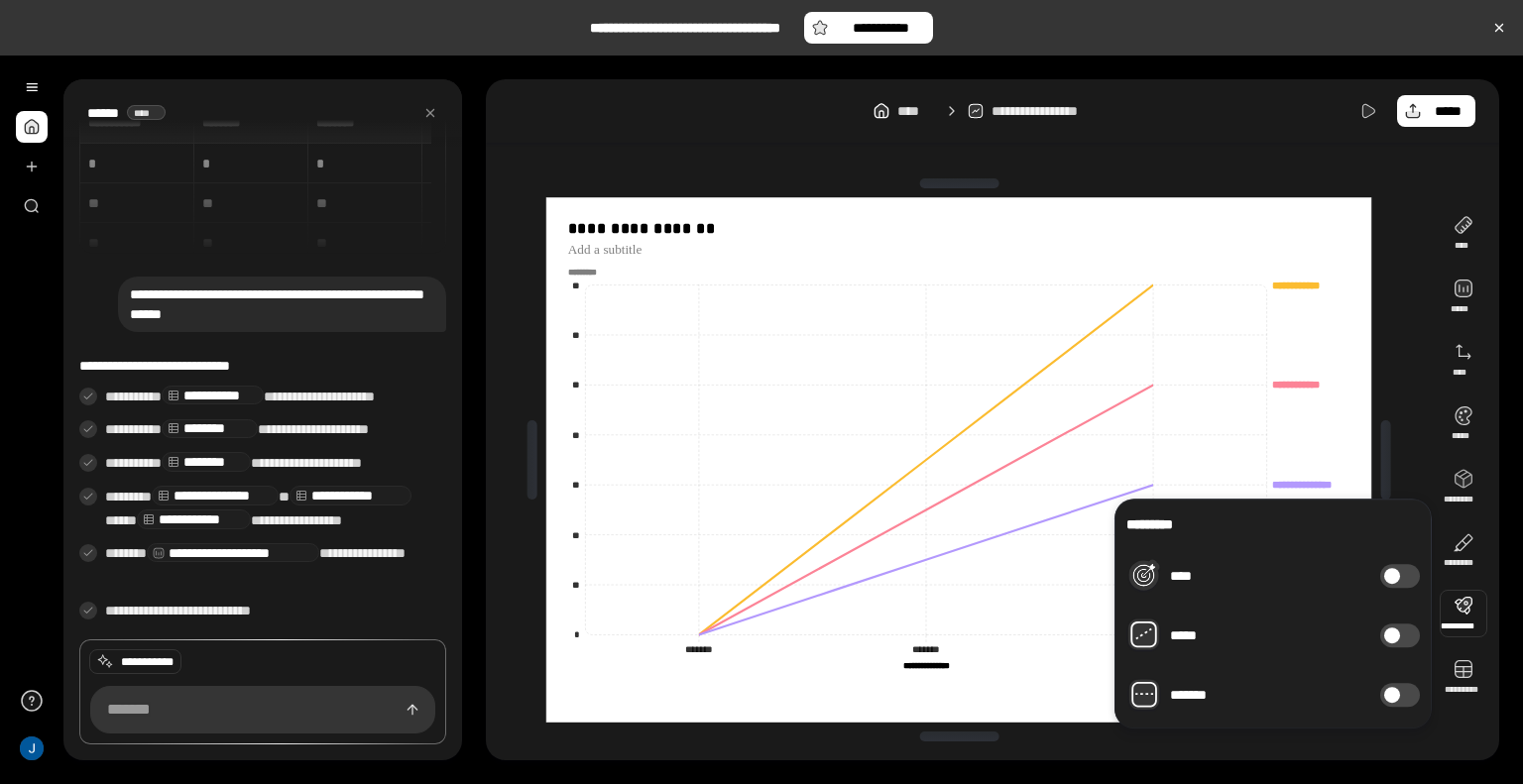 click on "*****" at bounding box center [1400, 635] 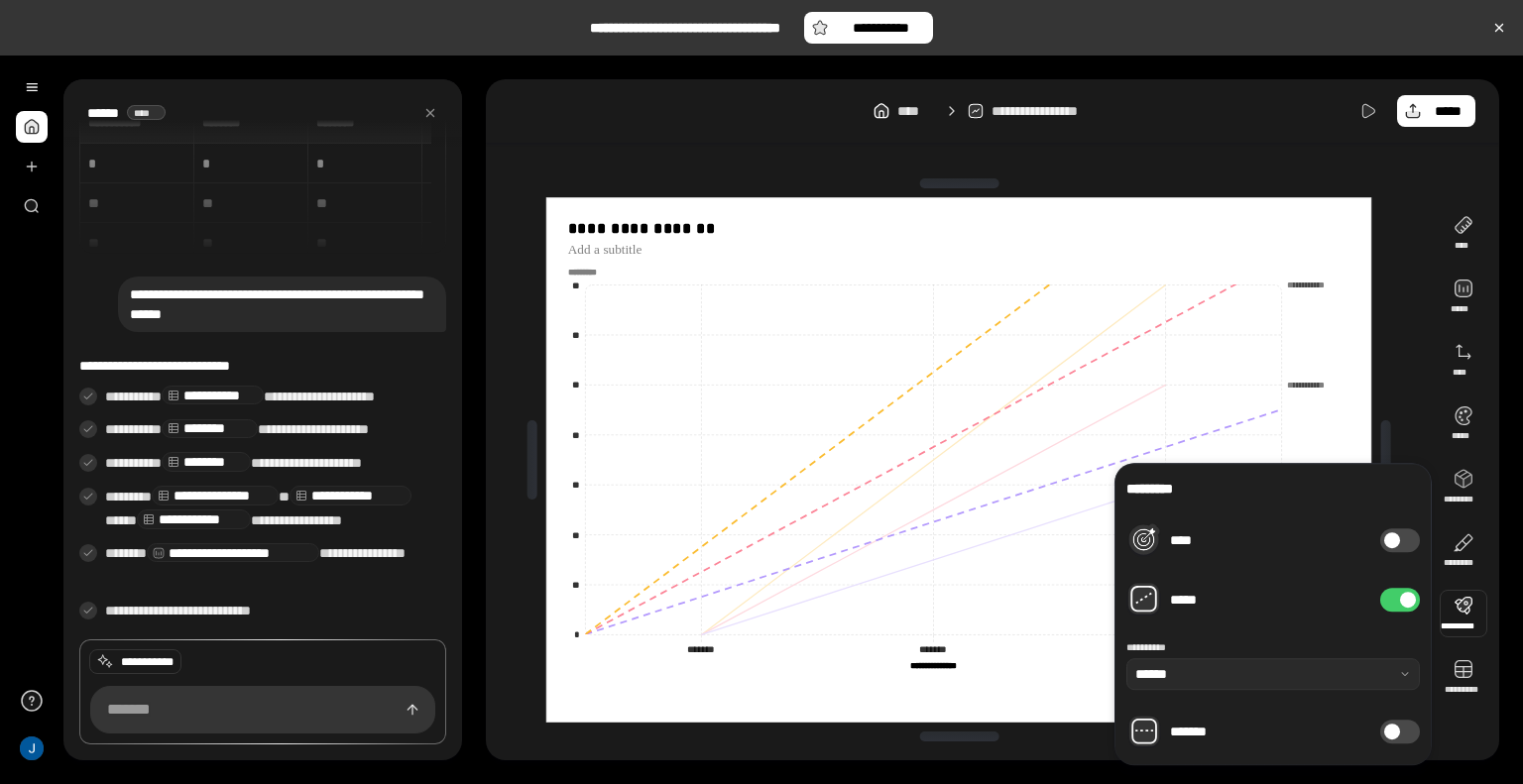 click on "**********" at bounding box center (1273, 665) 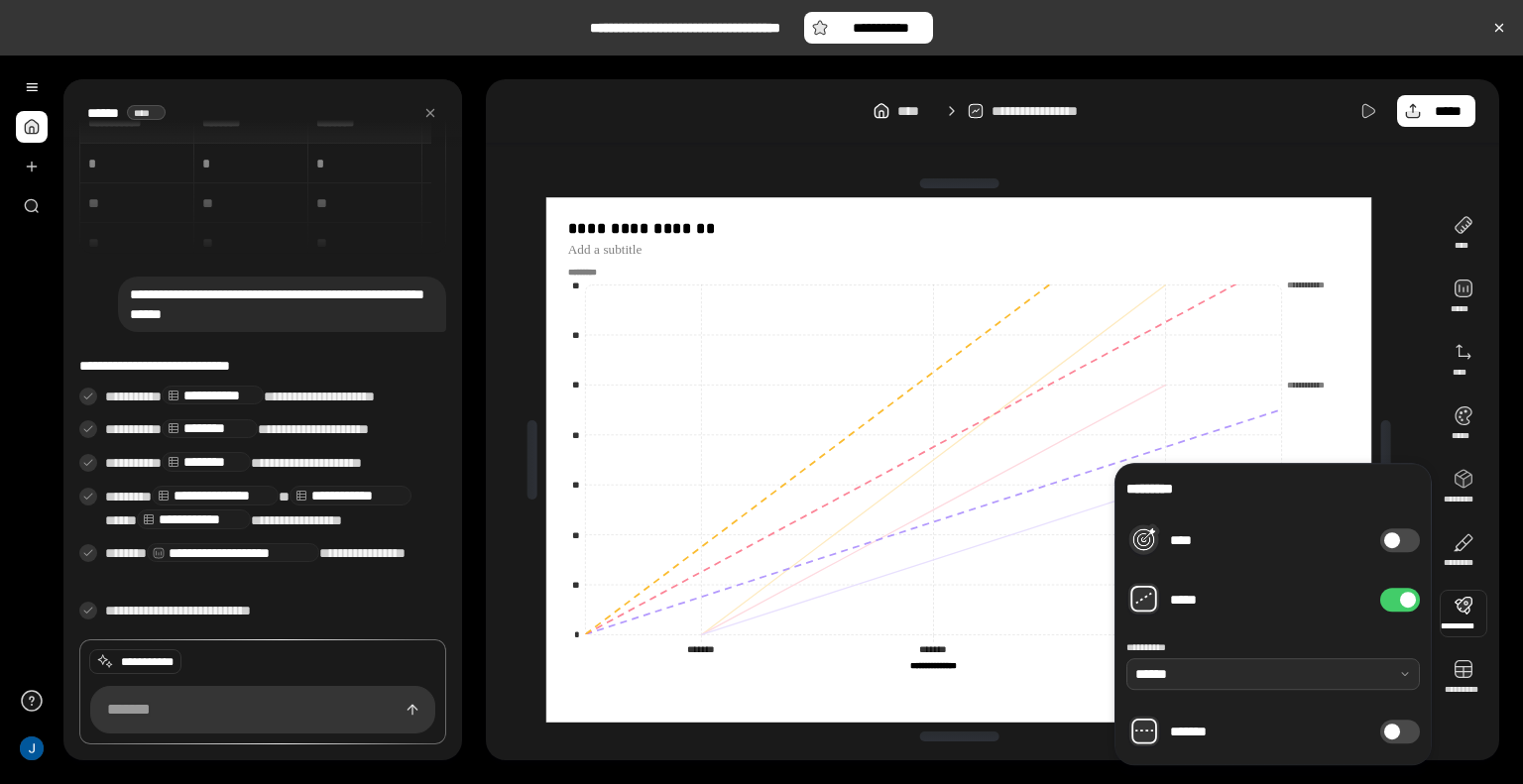 click at bounding box center (1273, 674) 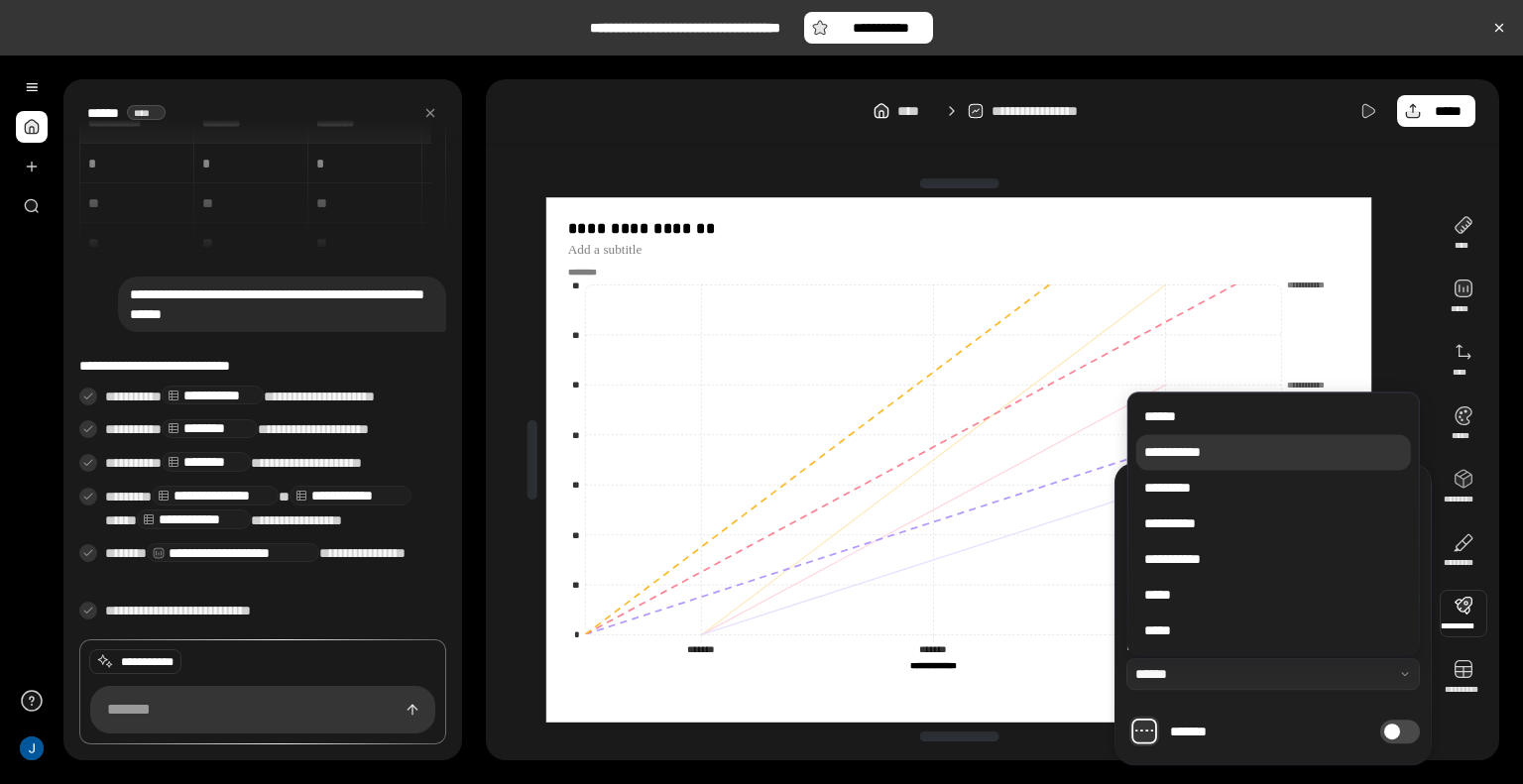 click on "**********" at bounding box center (1273, 452) 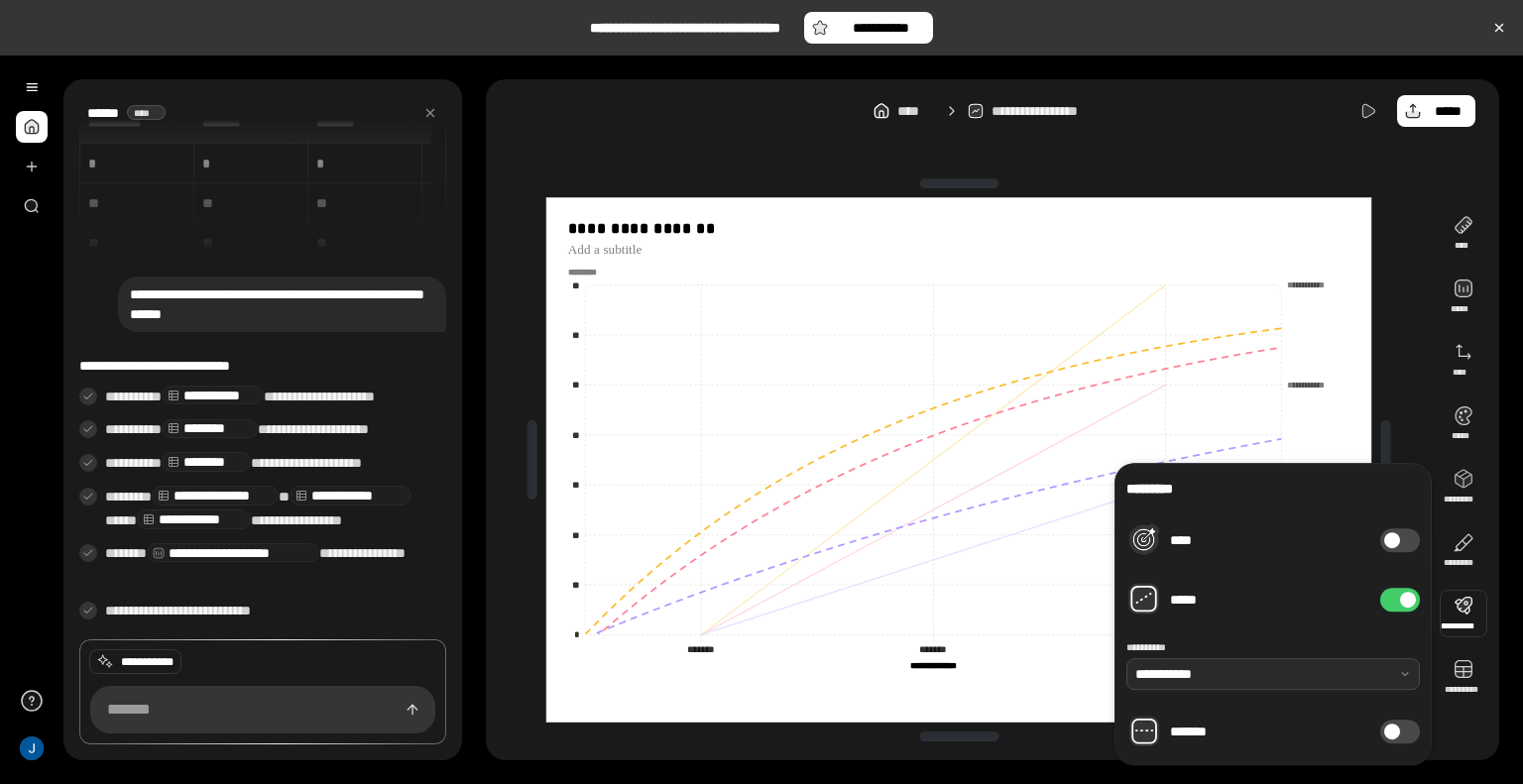 click at bounding box center [1273, 674] 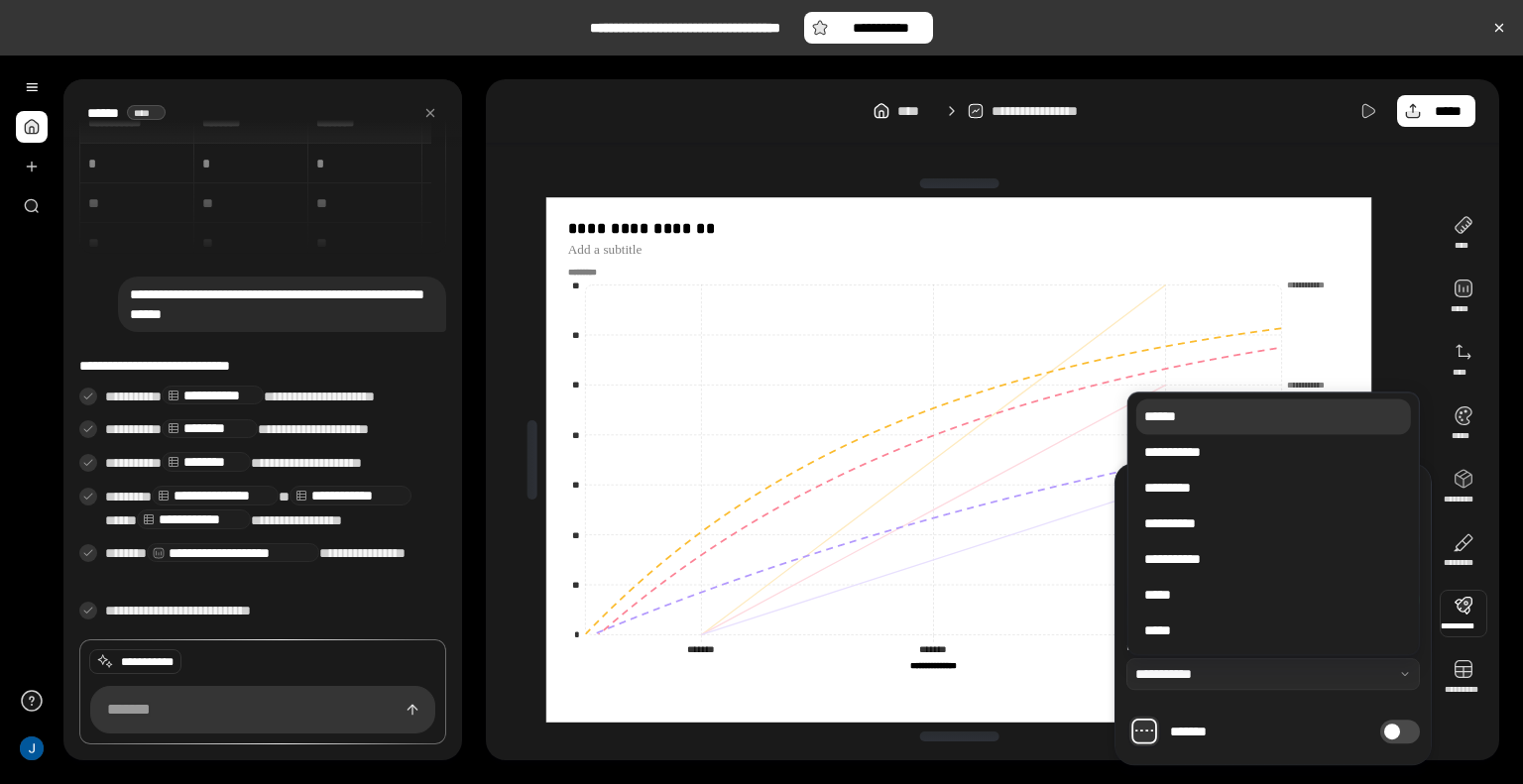 click on "******" at bounding box center [1273, 416] 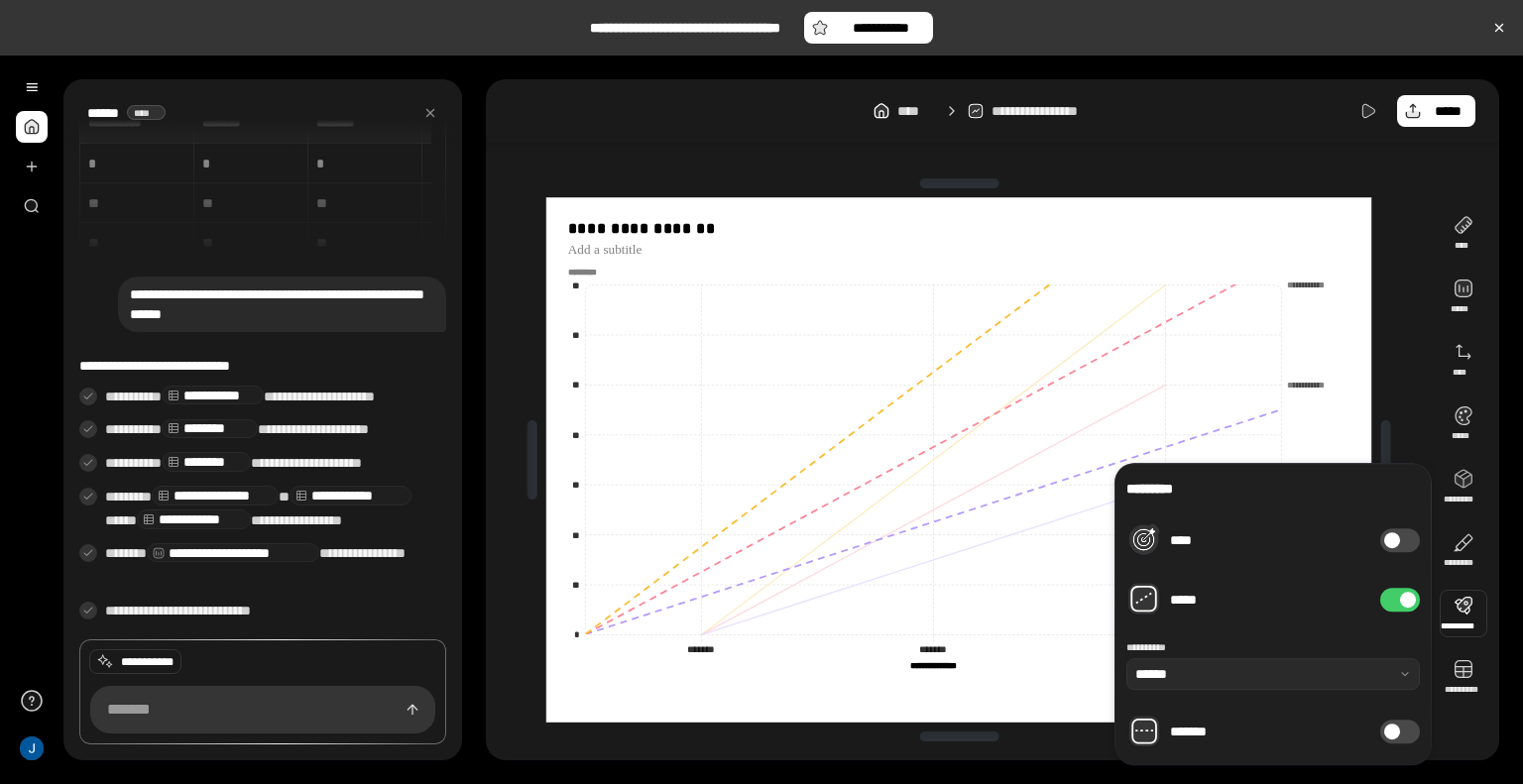 click on "****" at bounding box center (1400, 540) 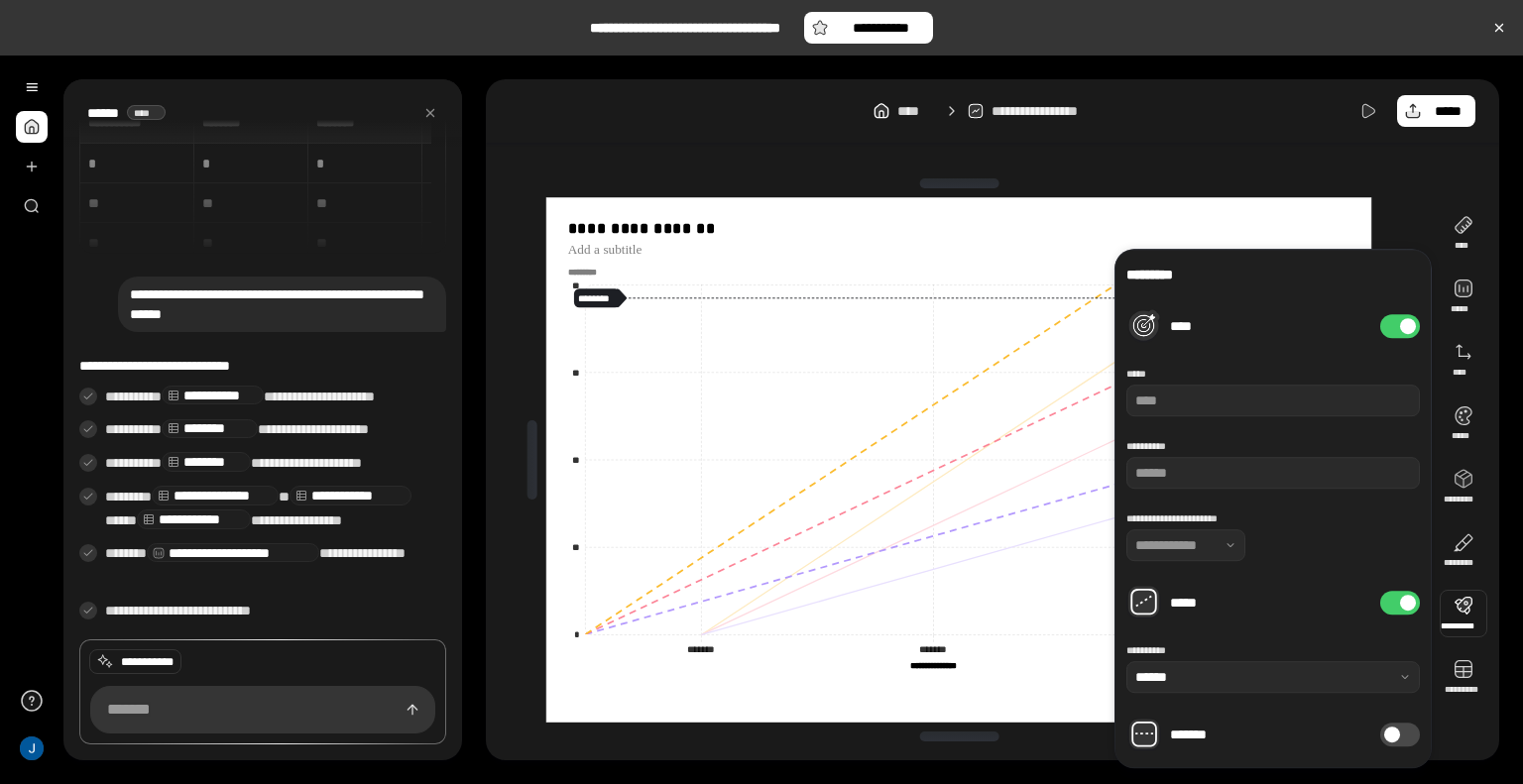 click on "**********" at bounding box center (1273, 536) 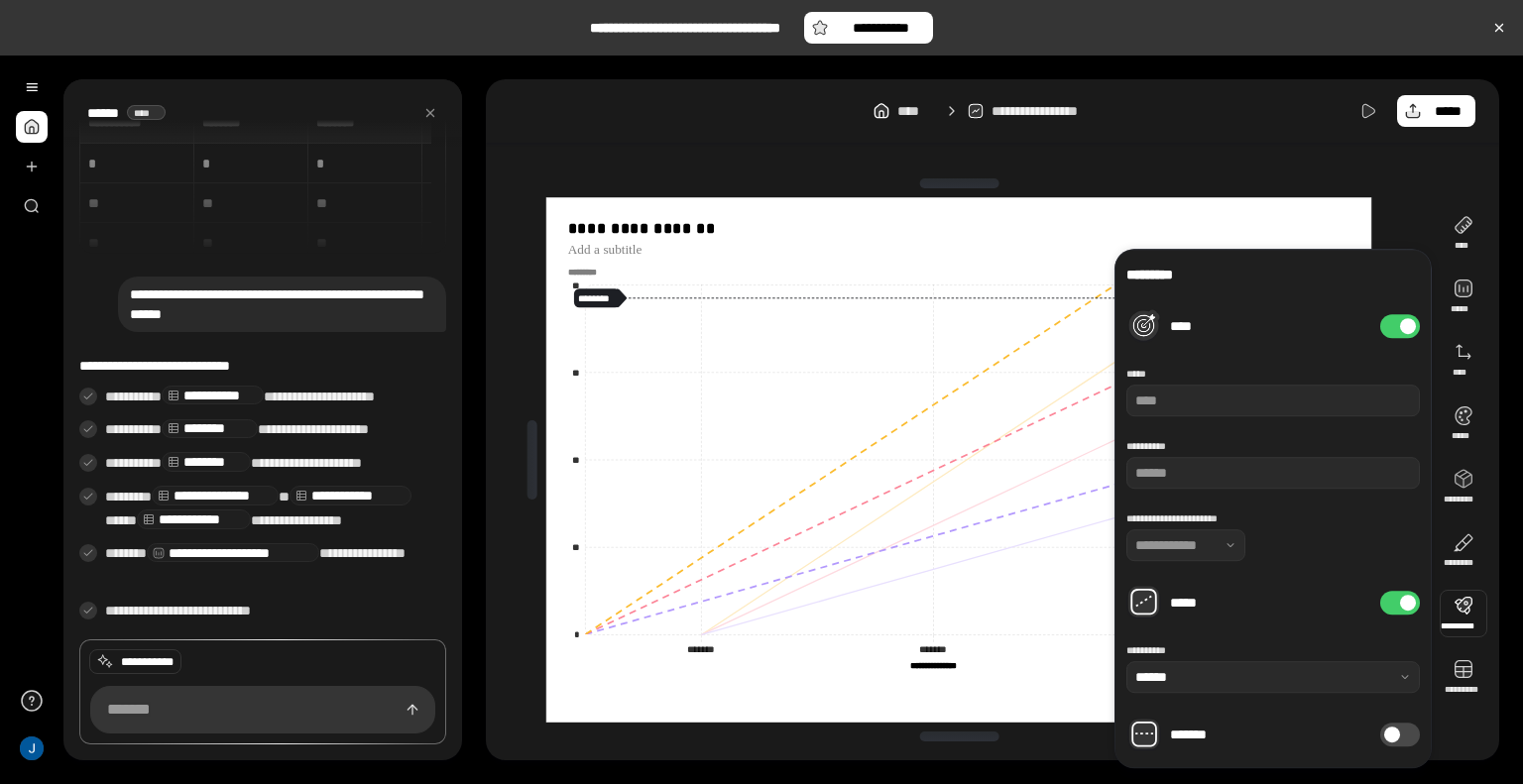 click on "*****" at bounding box center (1400, 603) 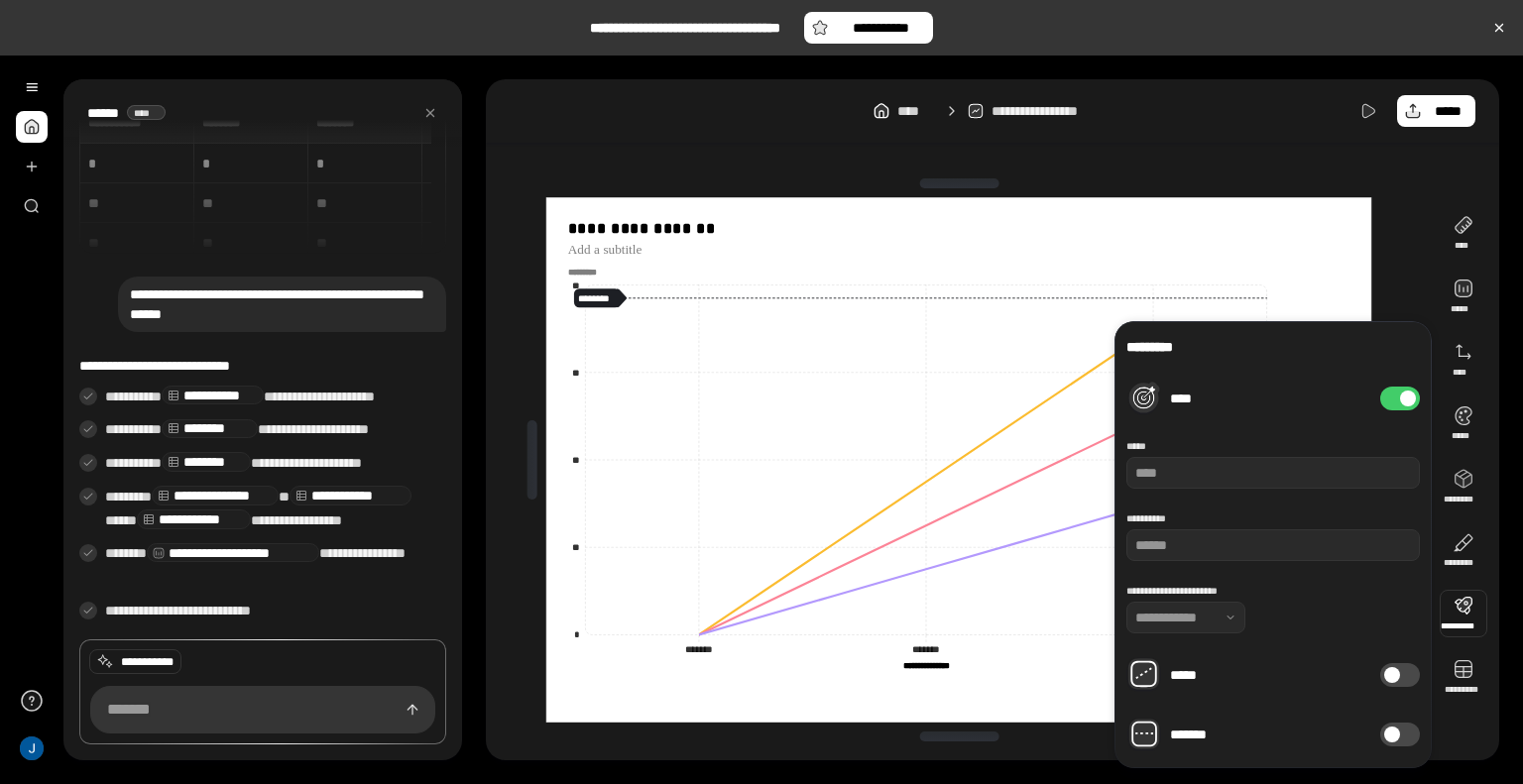 click on "****" at bounding box center [1400, 398] 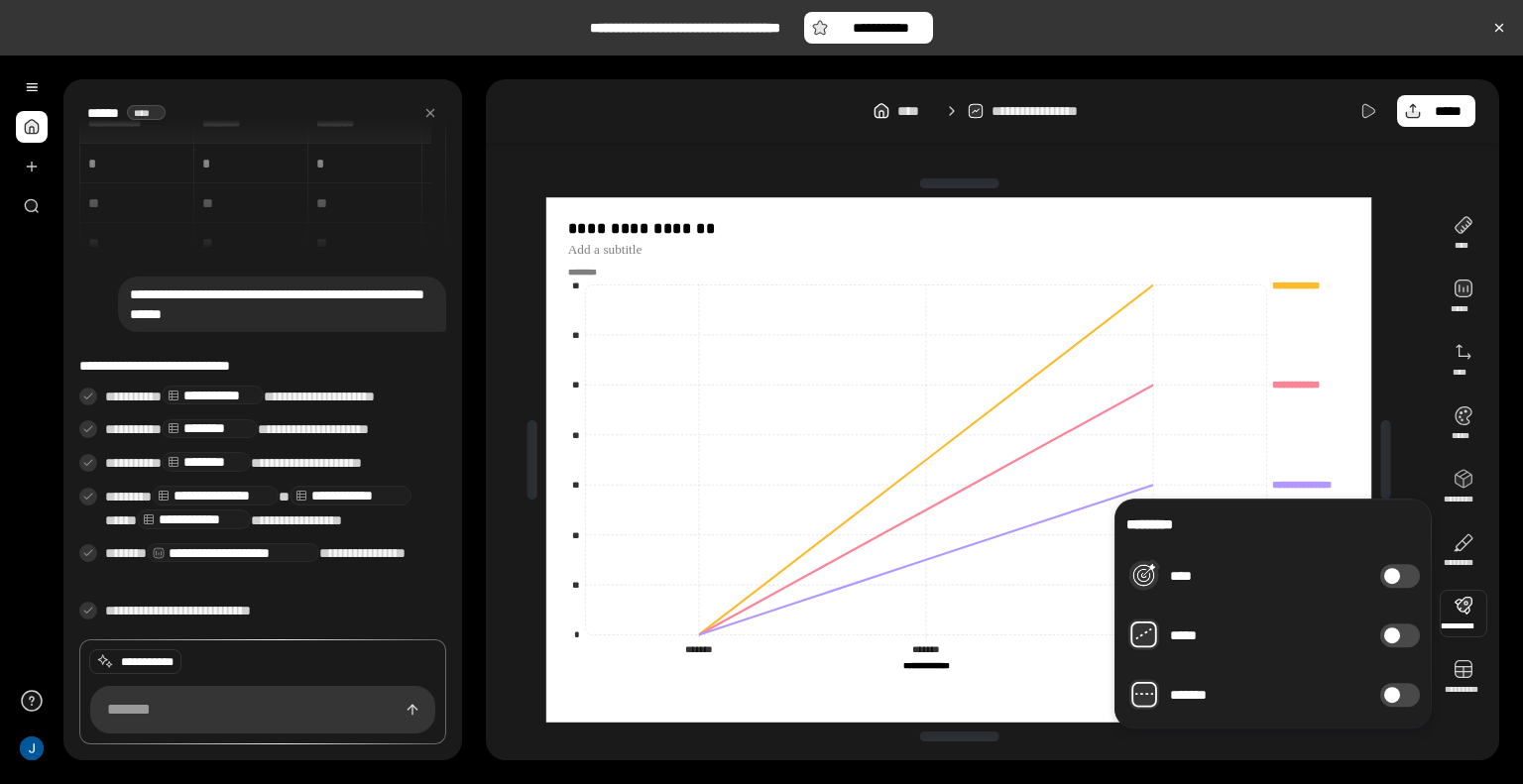 click on "*******" at bounding box center (1400, 695) 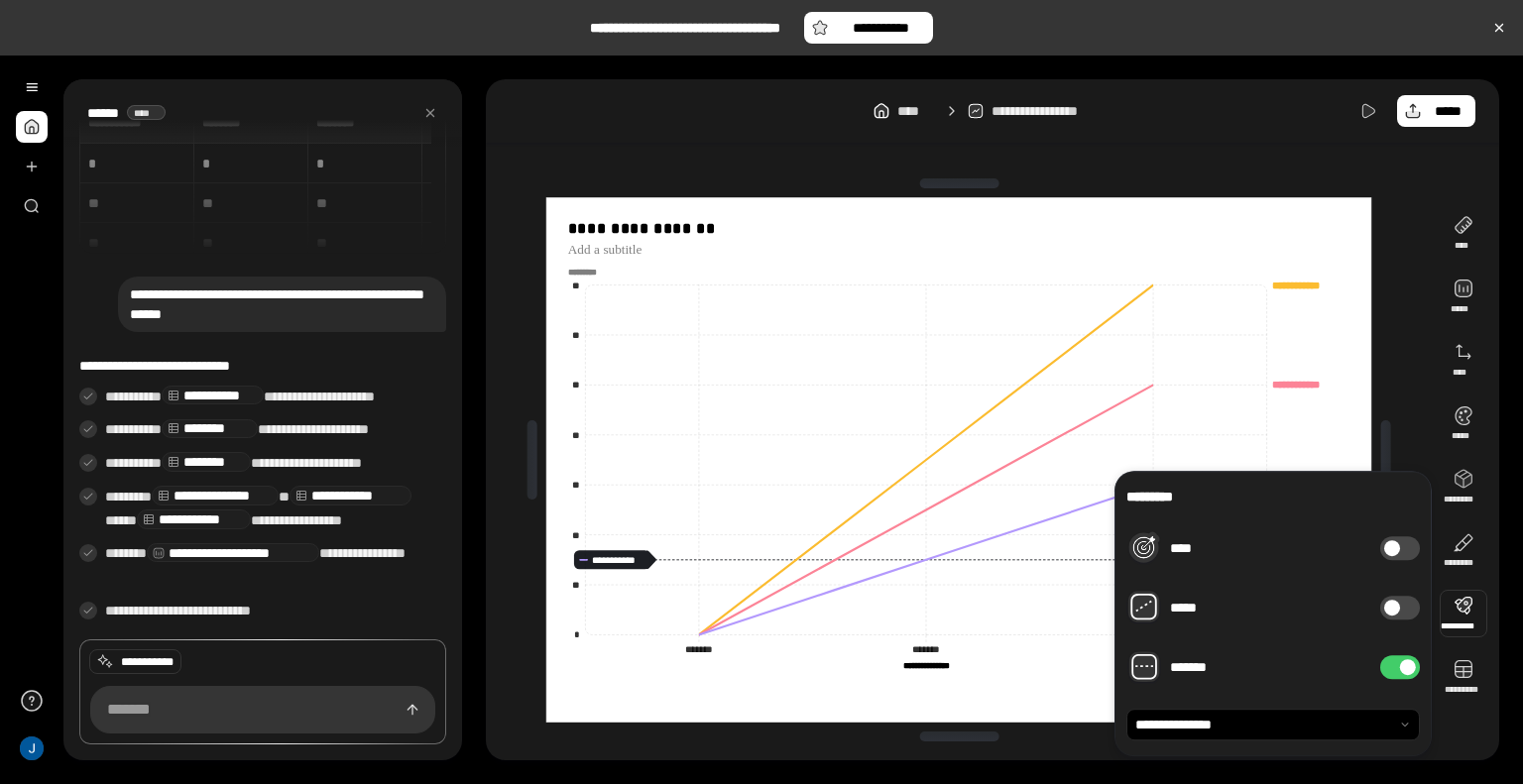 click on "*******" at bounding box center [1273, 667] 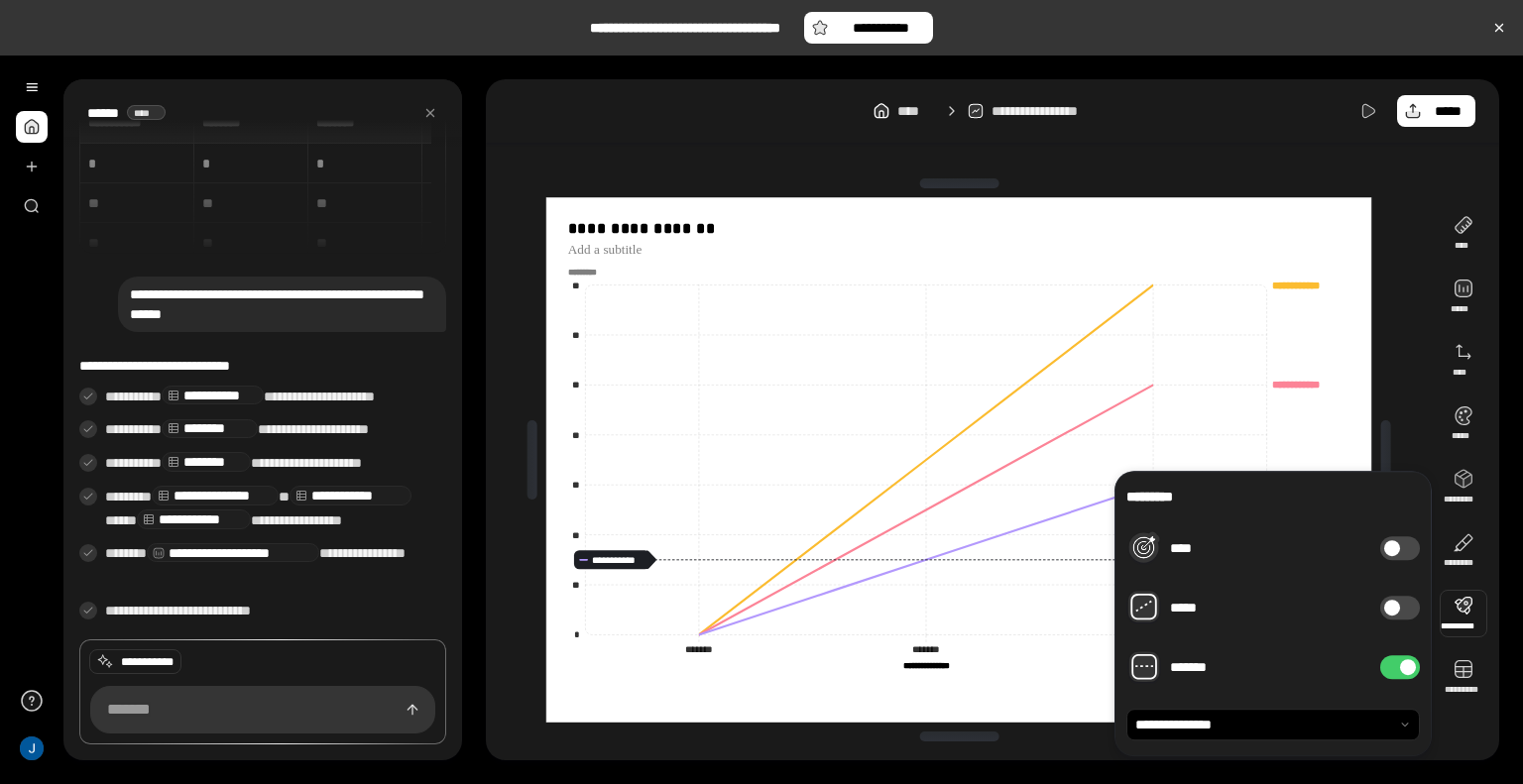 click on "**********" at bounding box center [1273, 614] 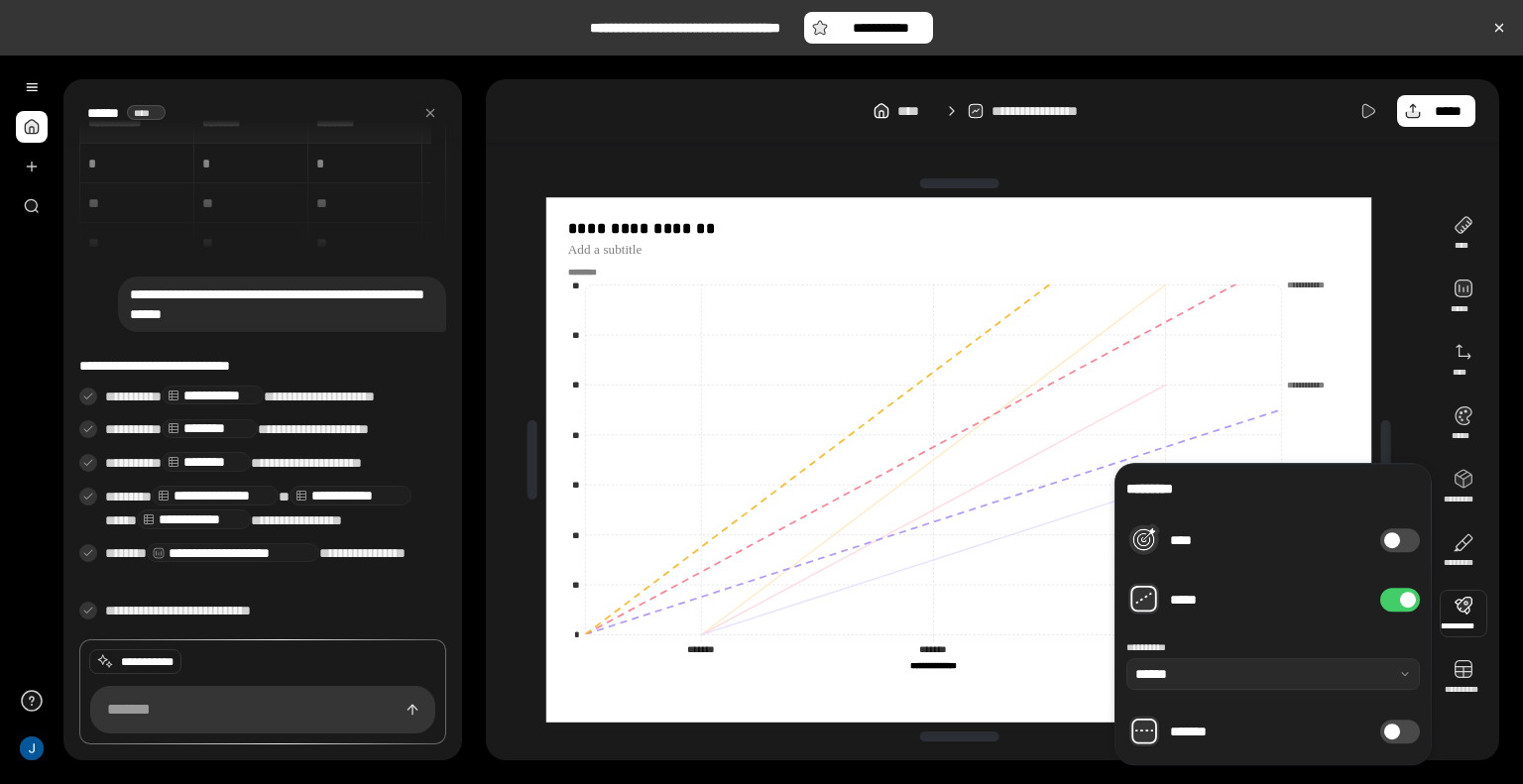 click on "*******" at bounding box center (1400, 731) 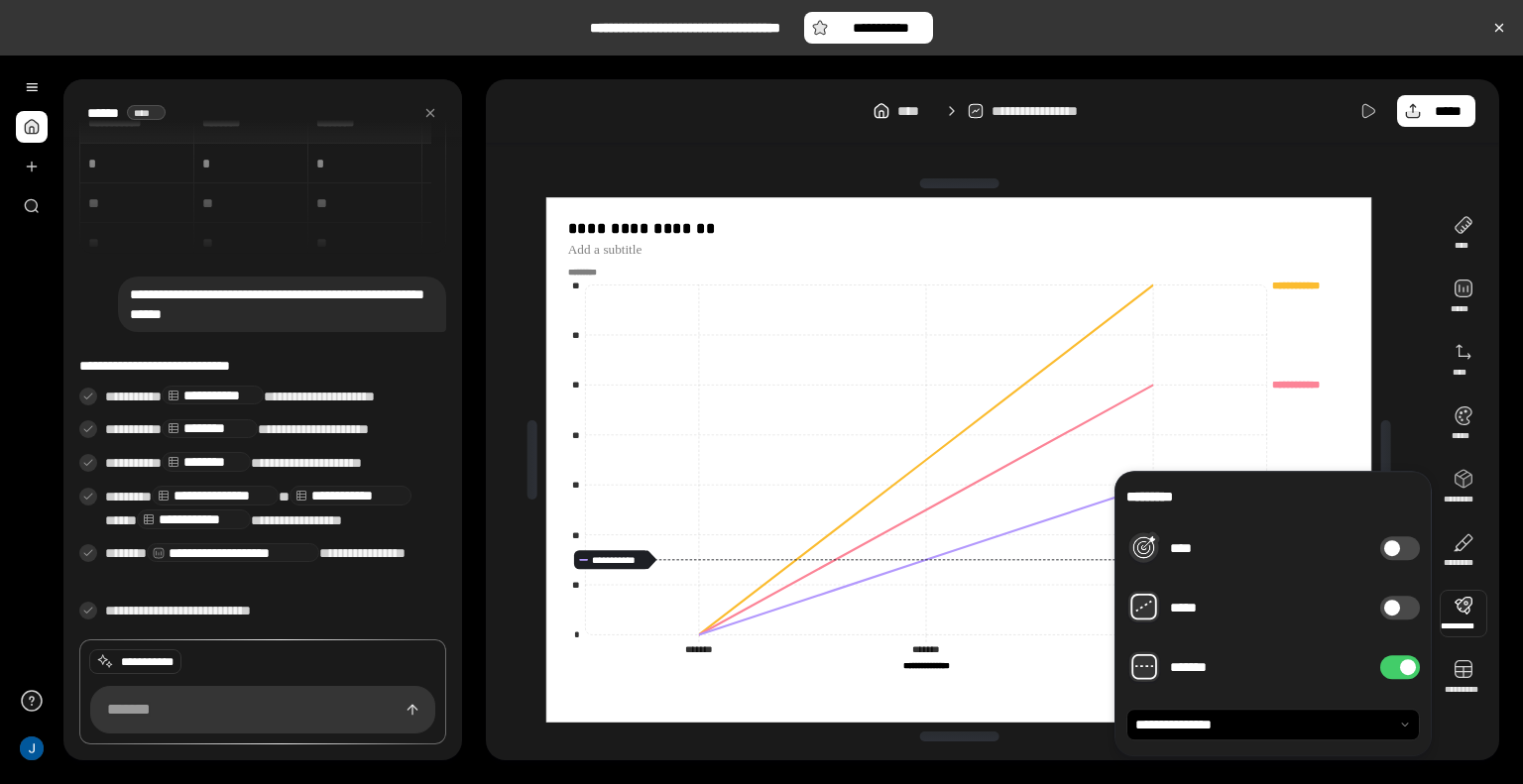 click on "*******" at bounding box center (1400, 667) 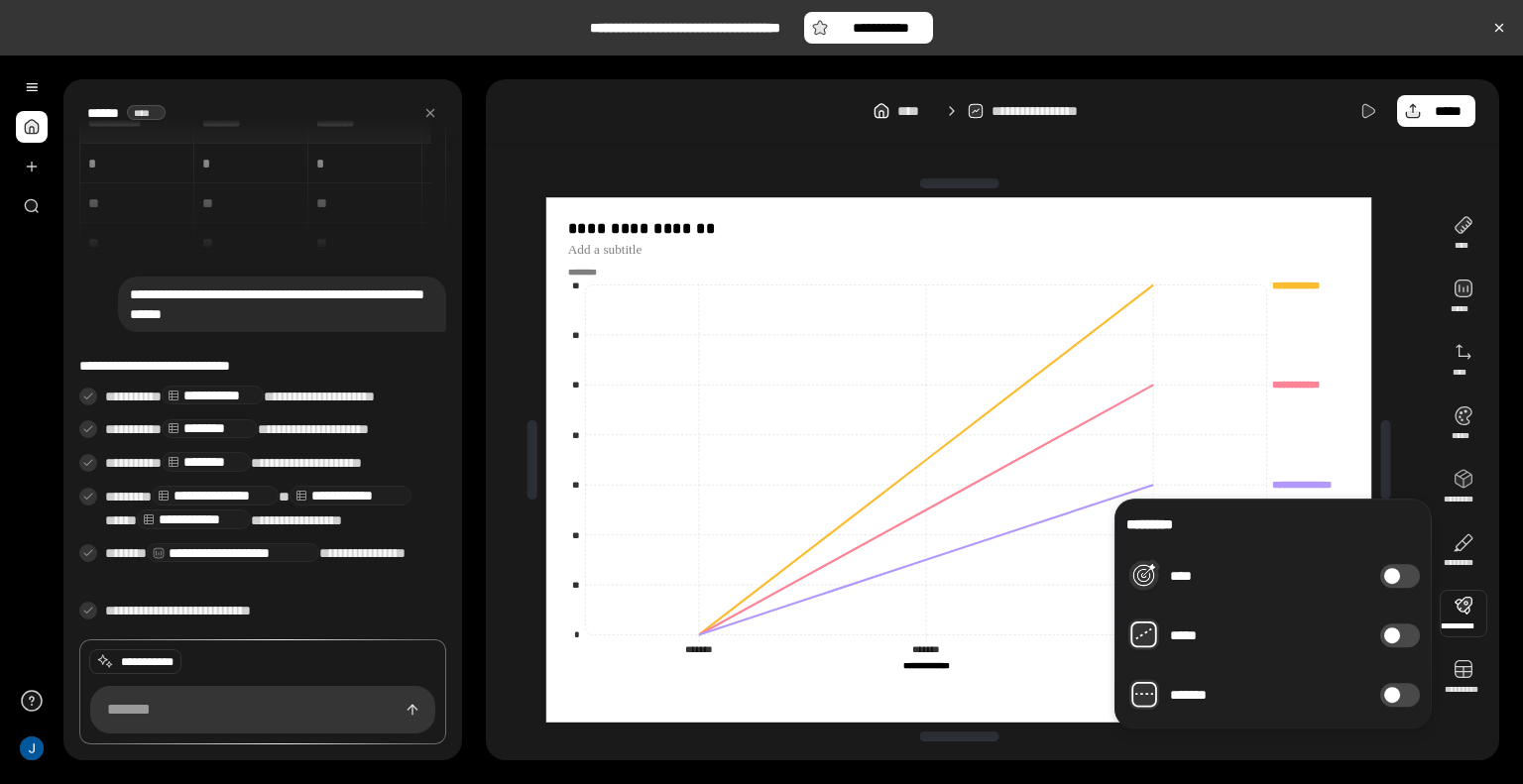 click at bounding box center (1392, 635) 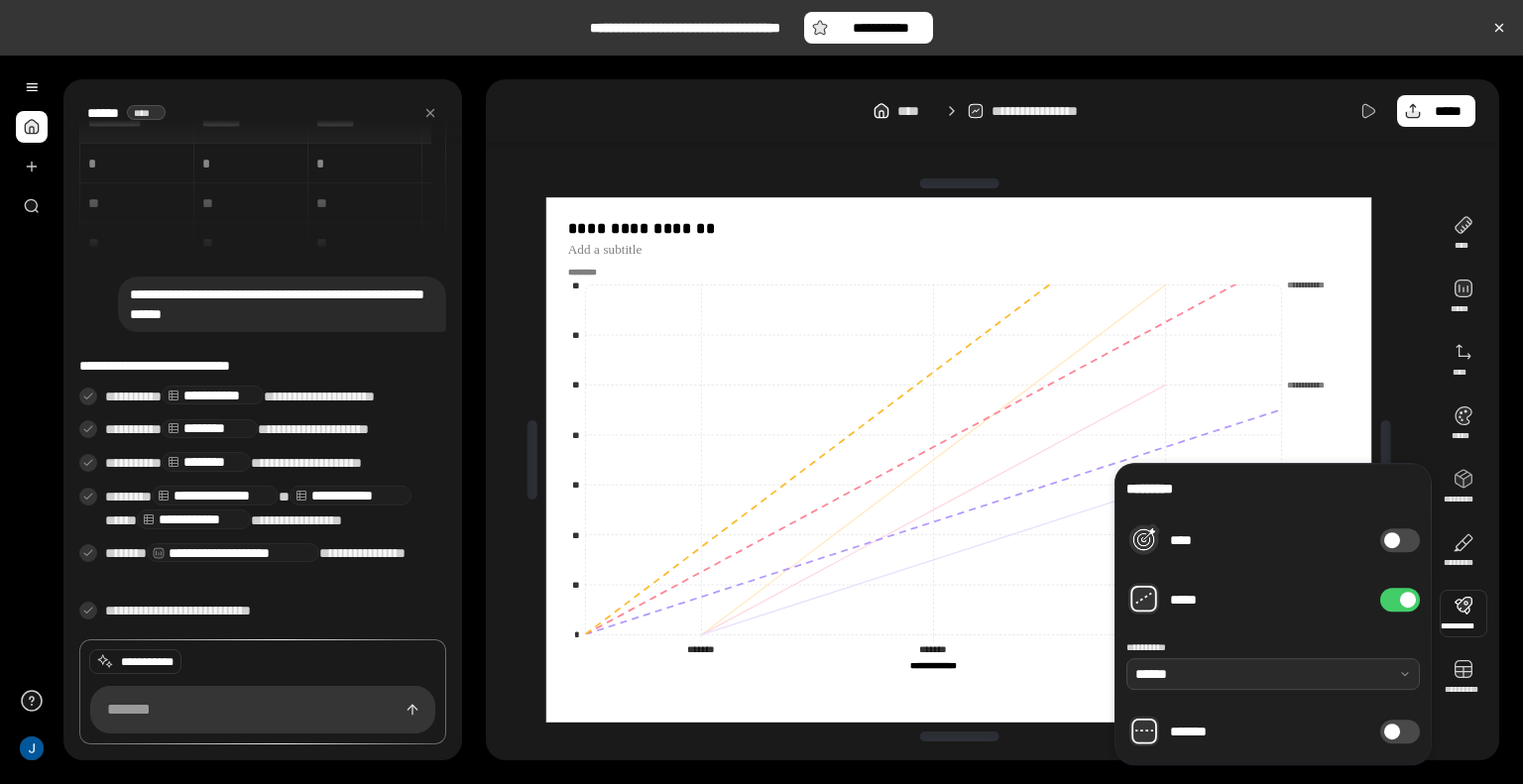 click at bounding box center [1273, 674] 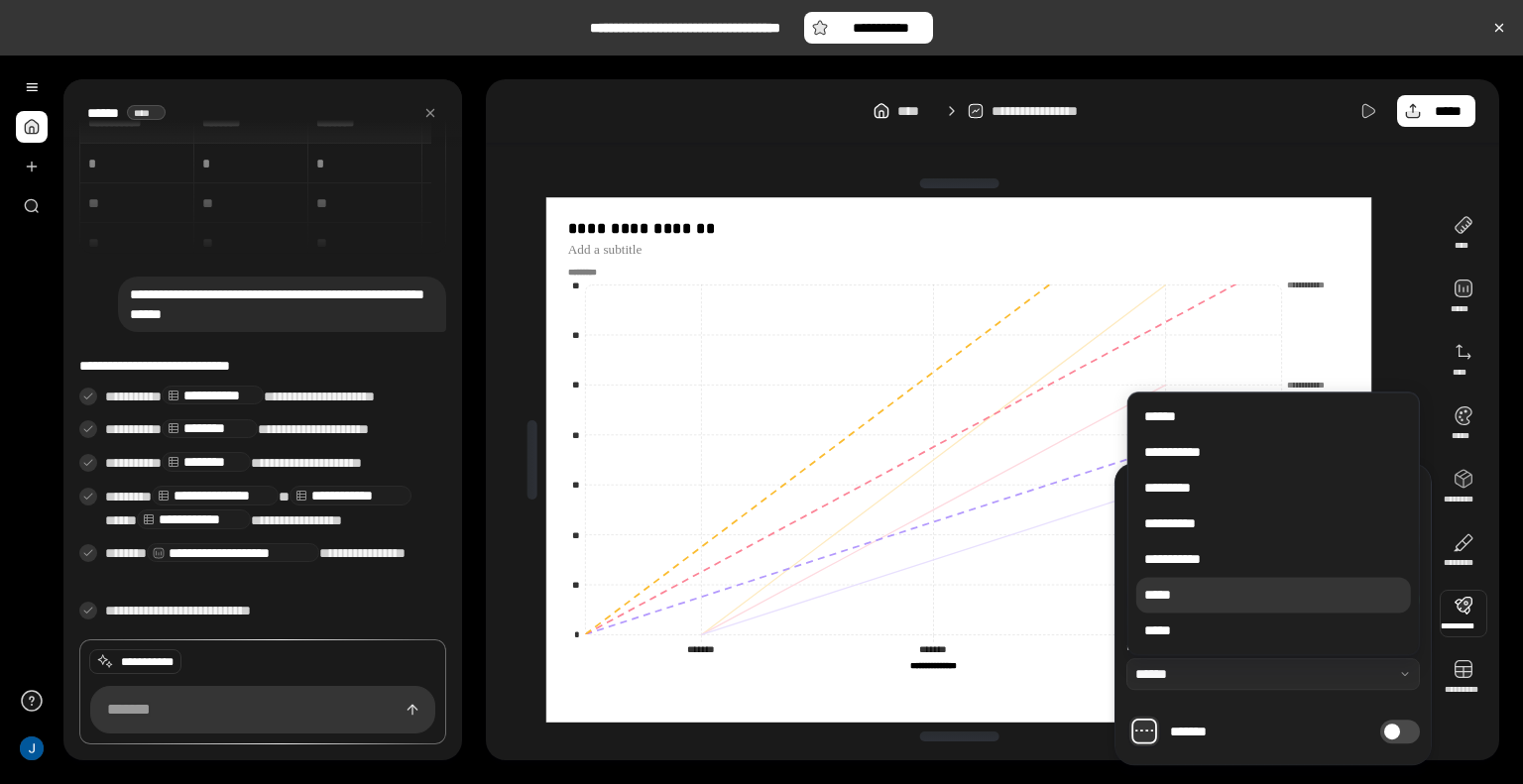 click on "**********" at bounding box center [1273, 559] 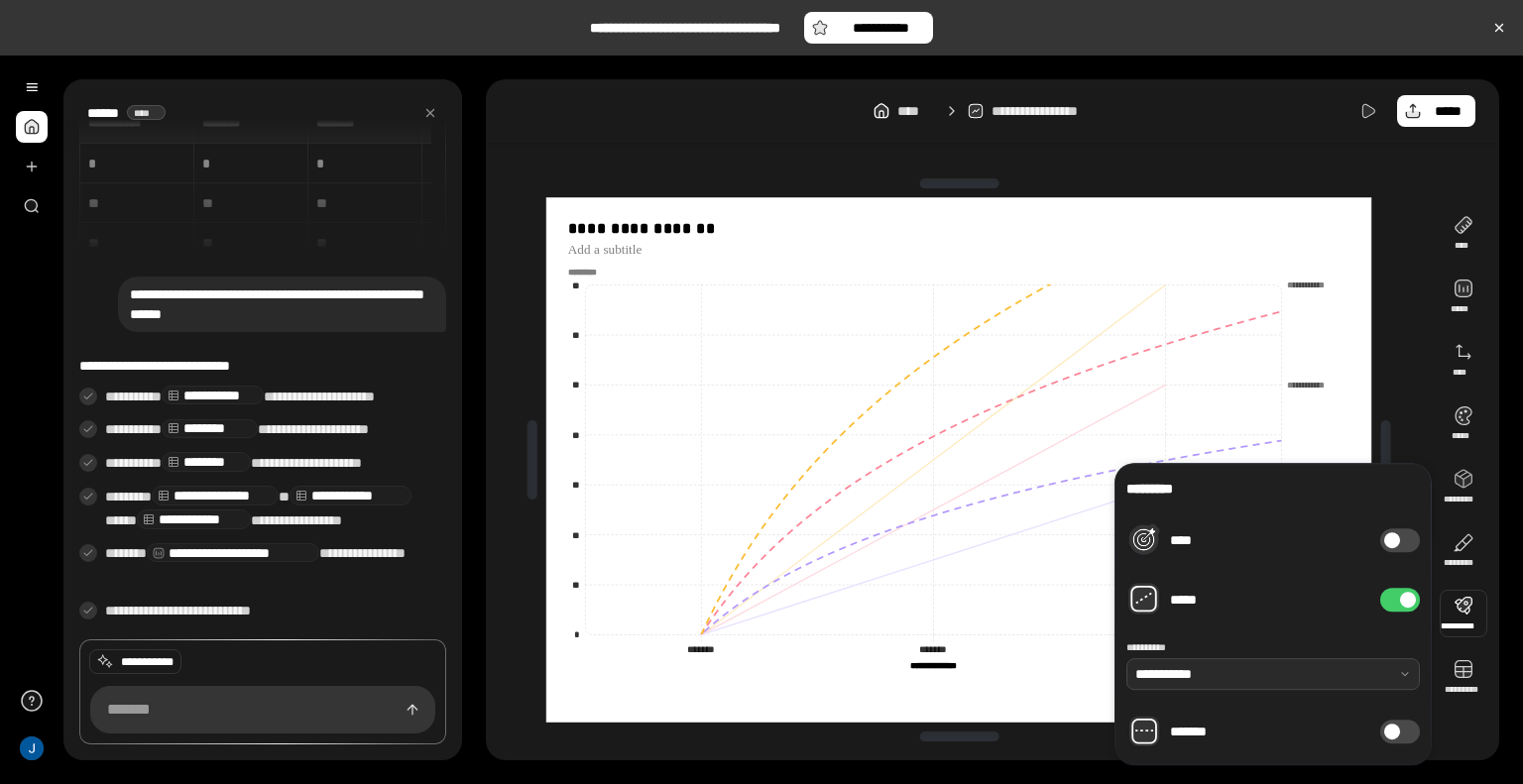 click at bounding box center [1273, 674] 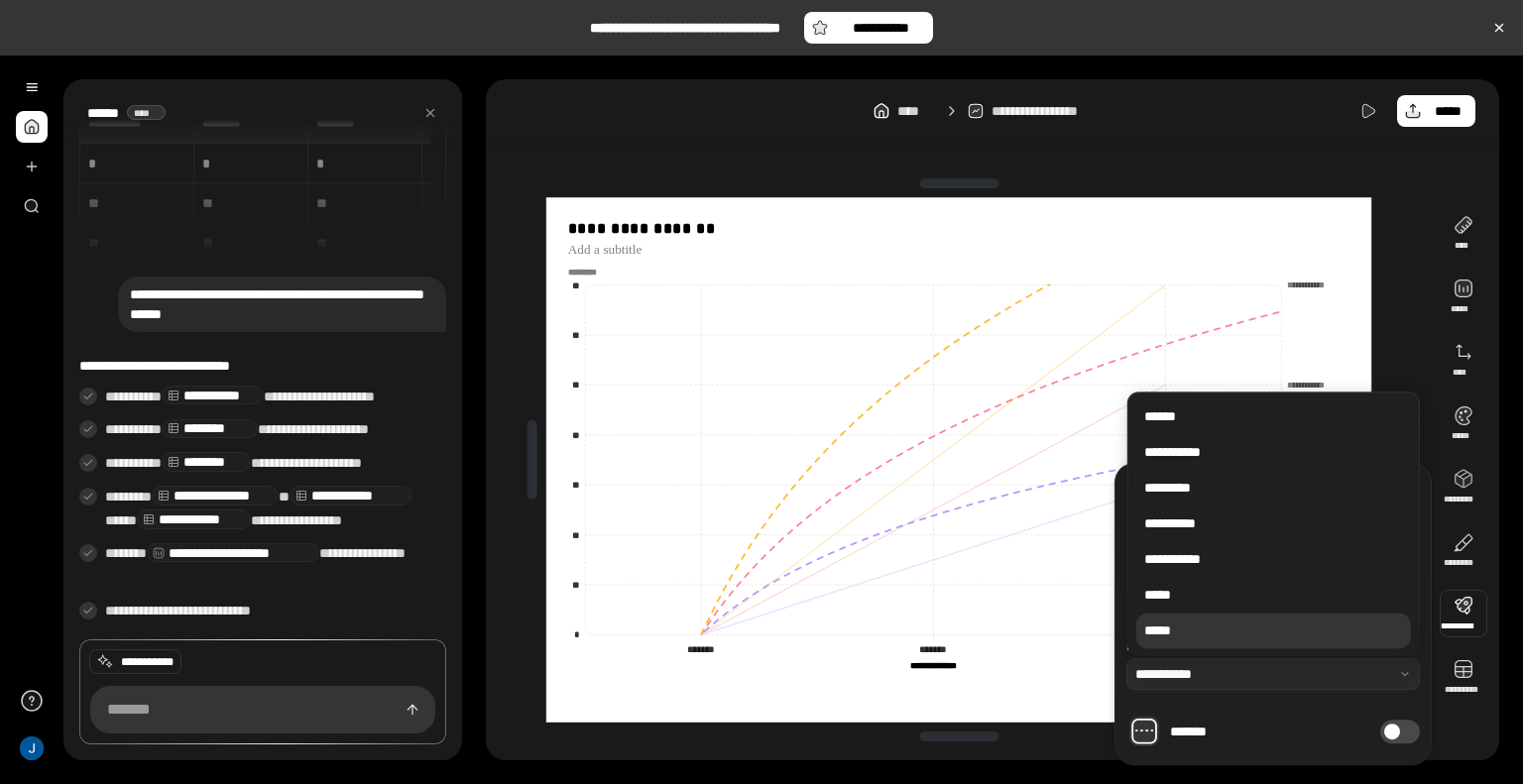 click on "*****" at bounding box center (1273, 630) 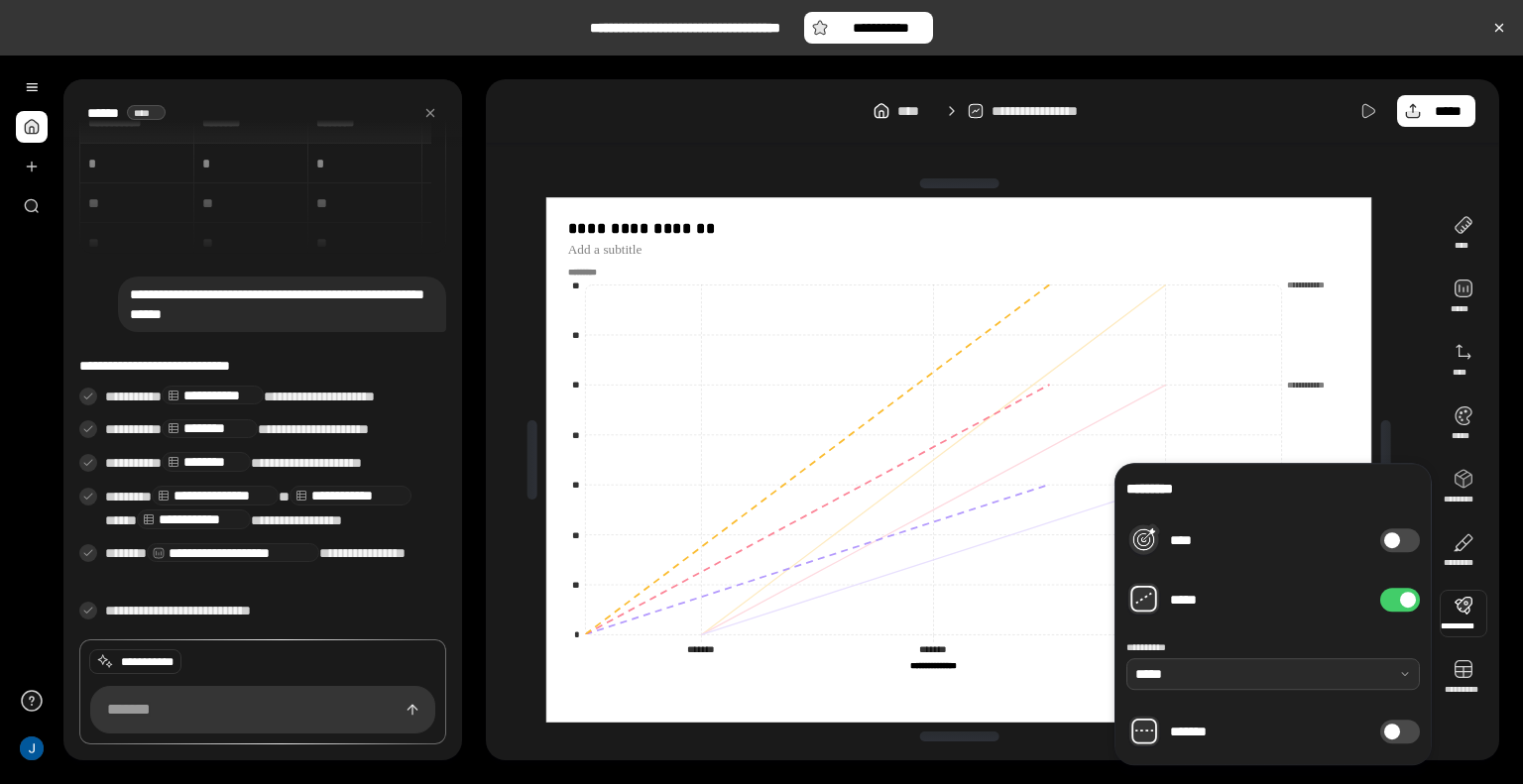 click at bounding box center [1273, 674] 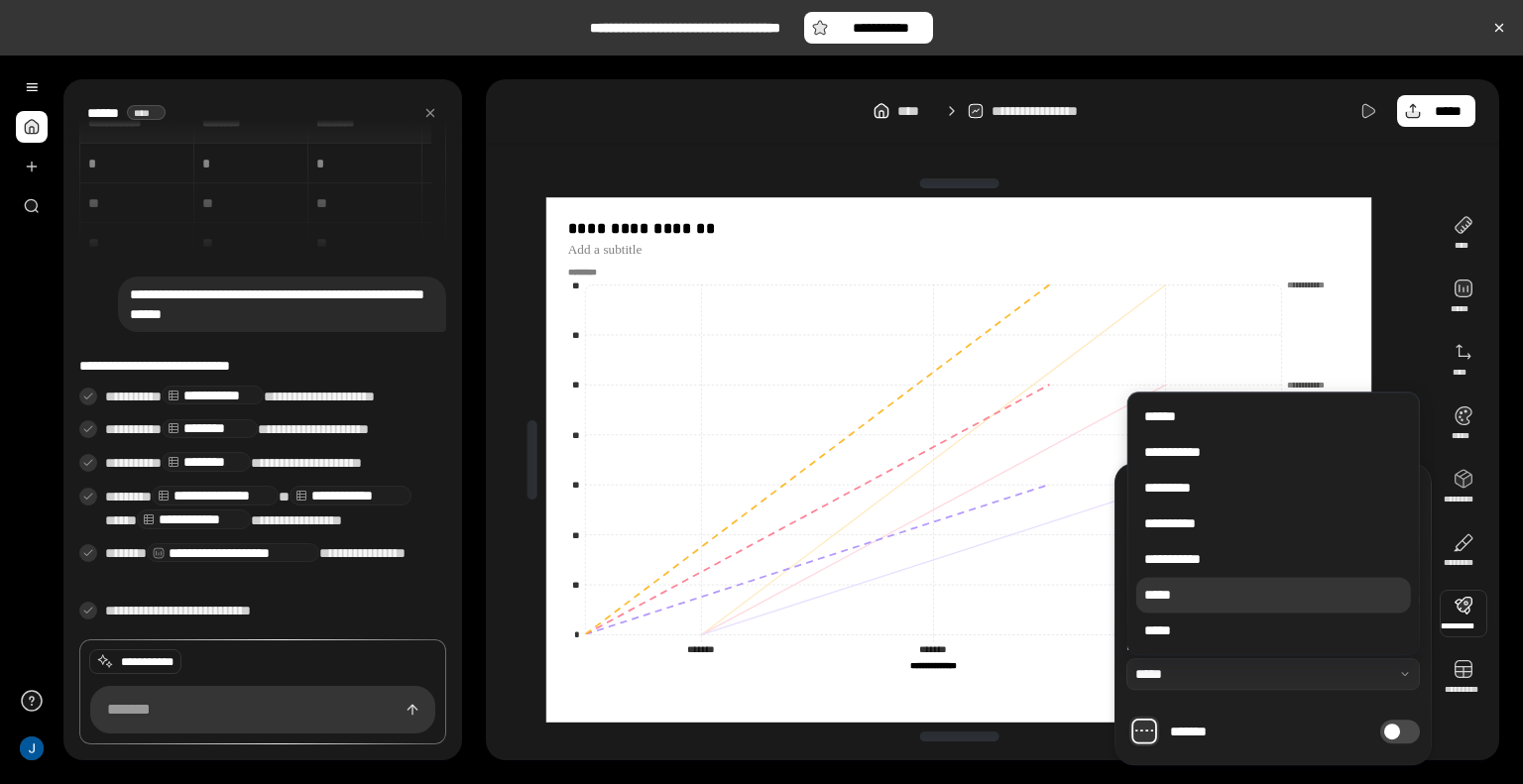 click on "*****" at bounding box center (1273, 595) 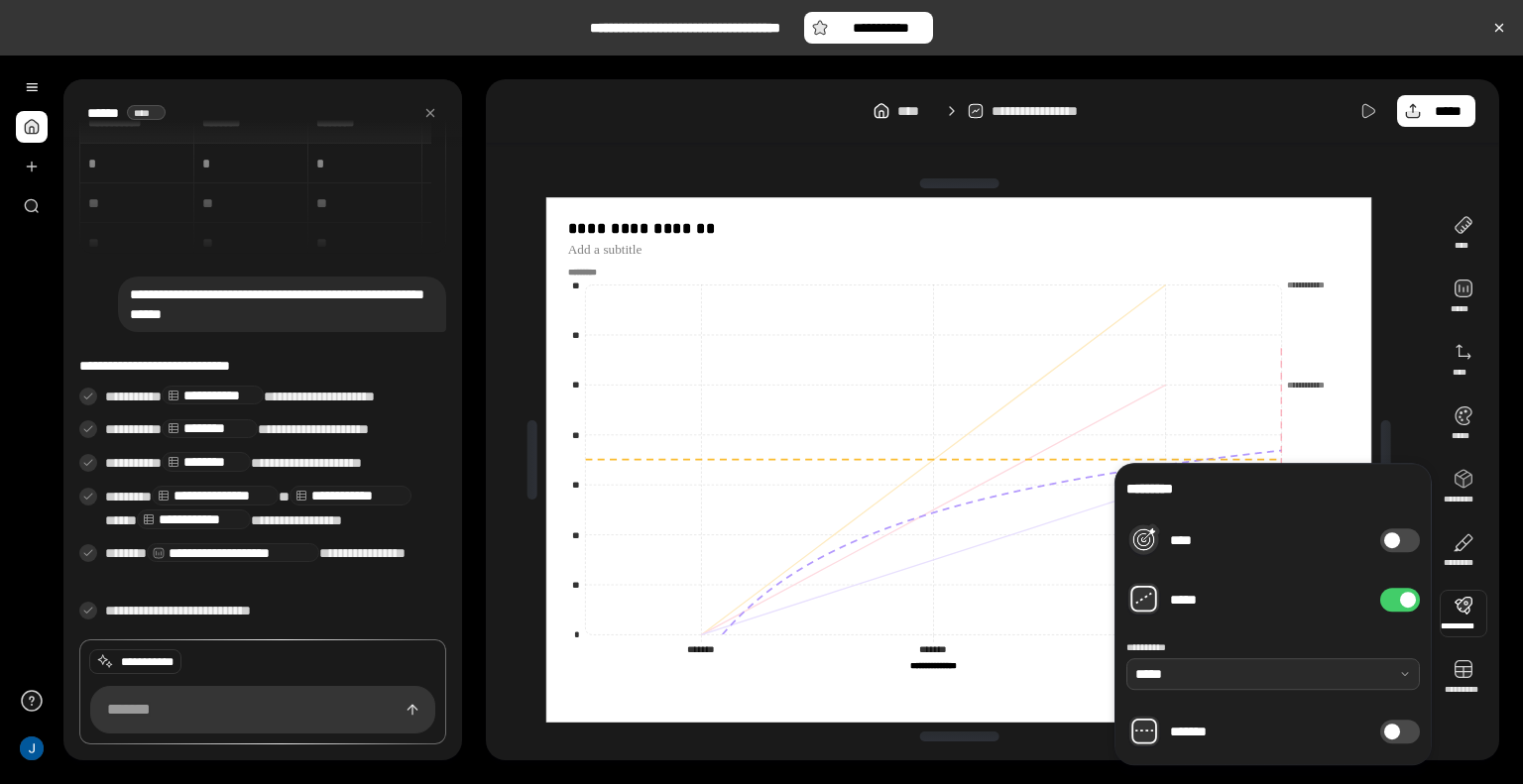 click at bounding box center [1273, 674] 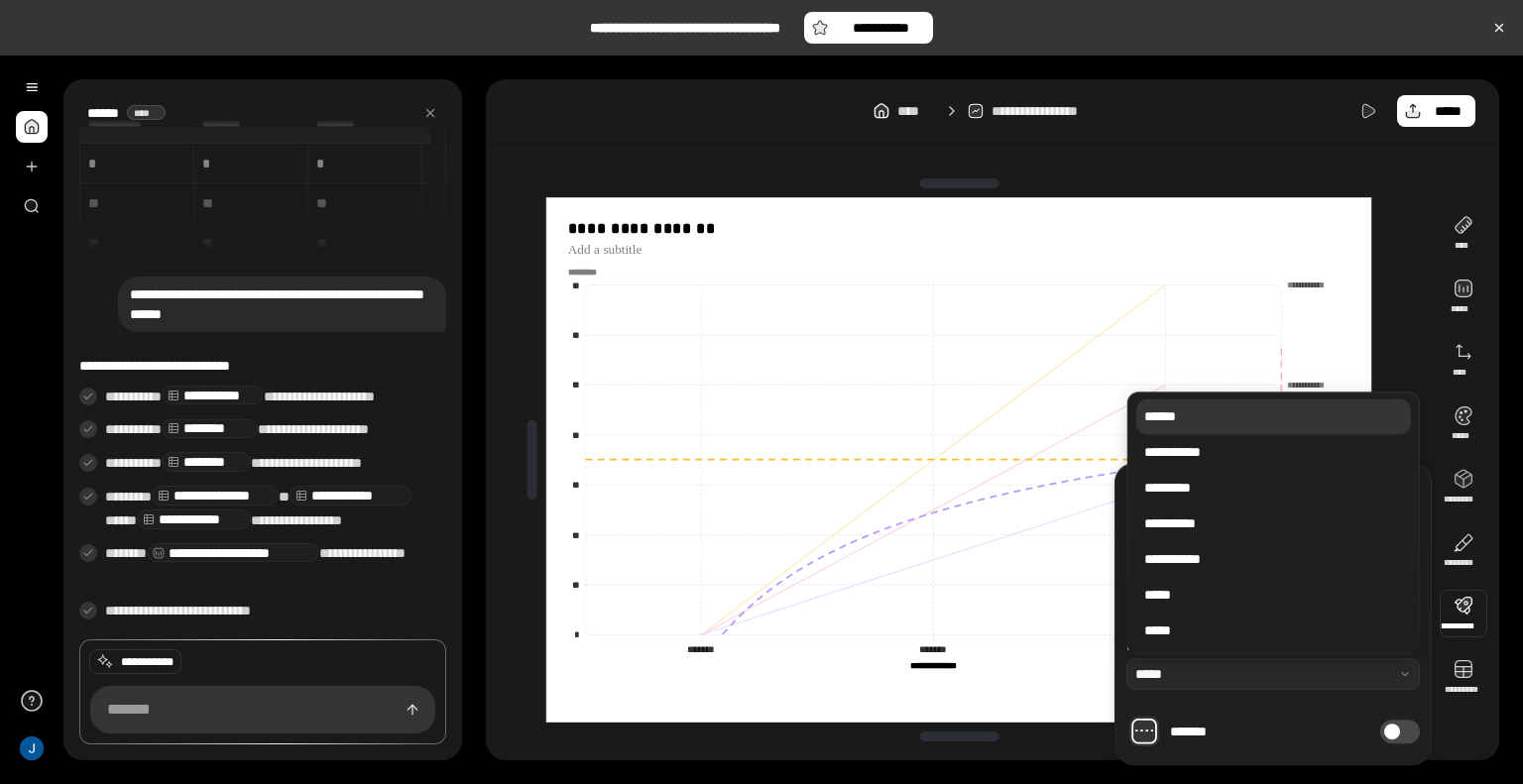 click on "******" at bounding box center (1273, 416) 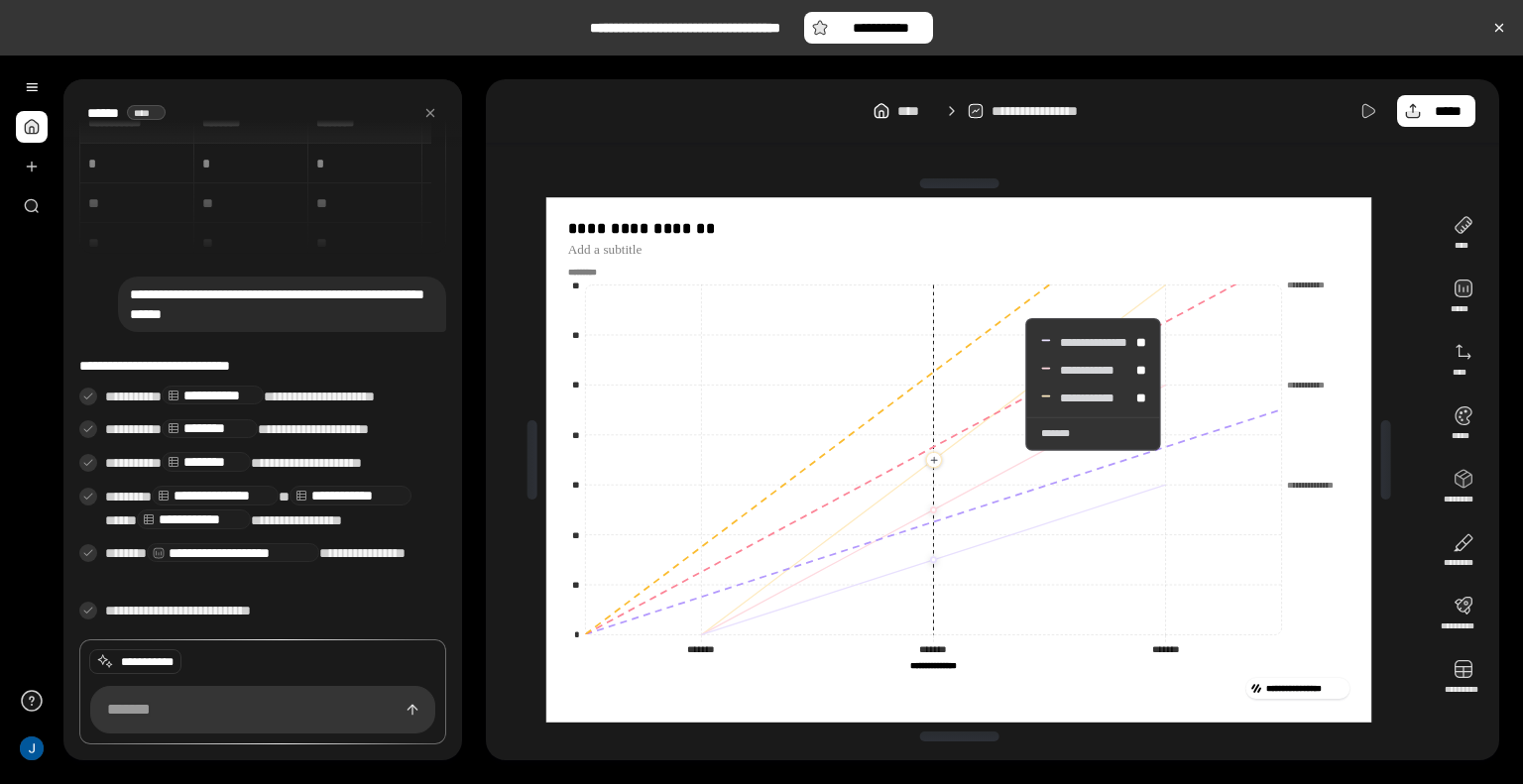 click 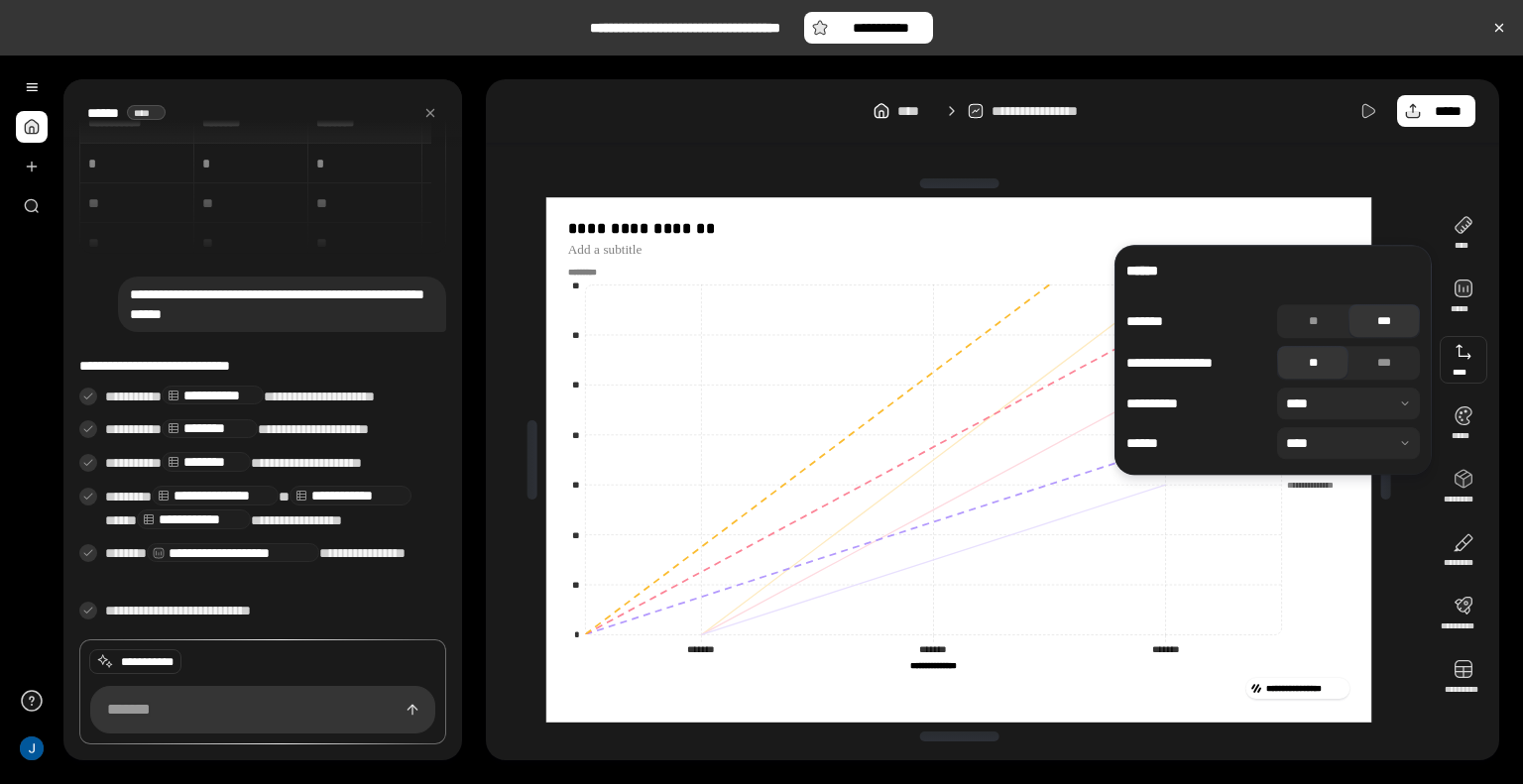 click at bounding box center [1464, 360] 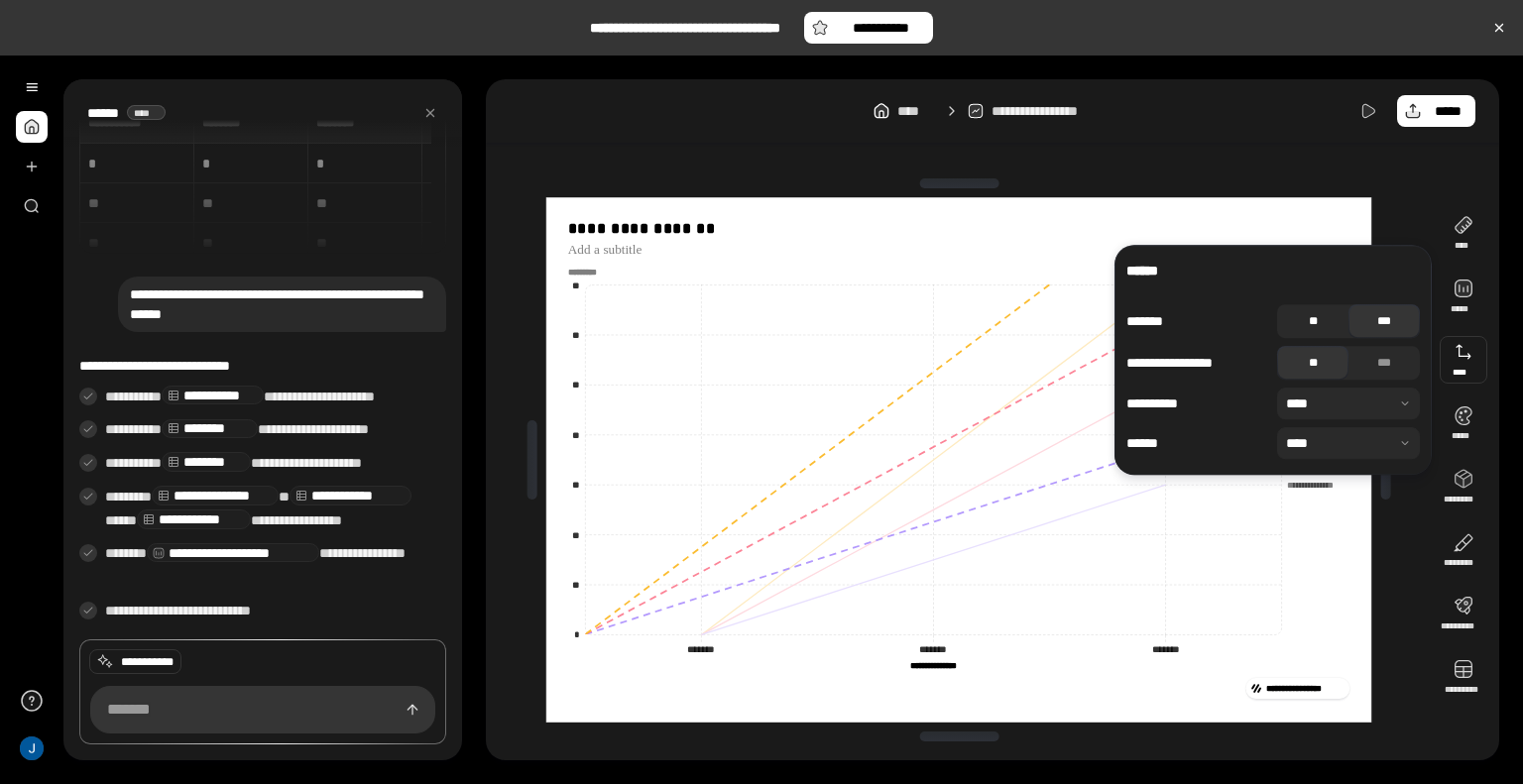 click on "**" at bounding box center [1313, 321] 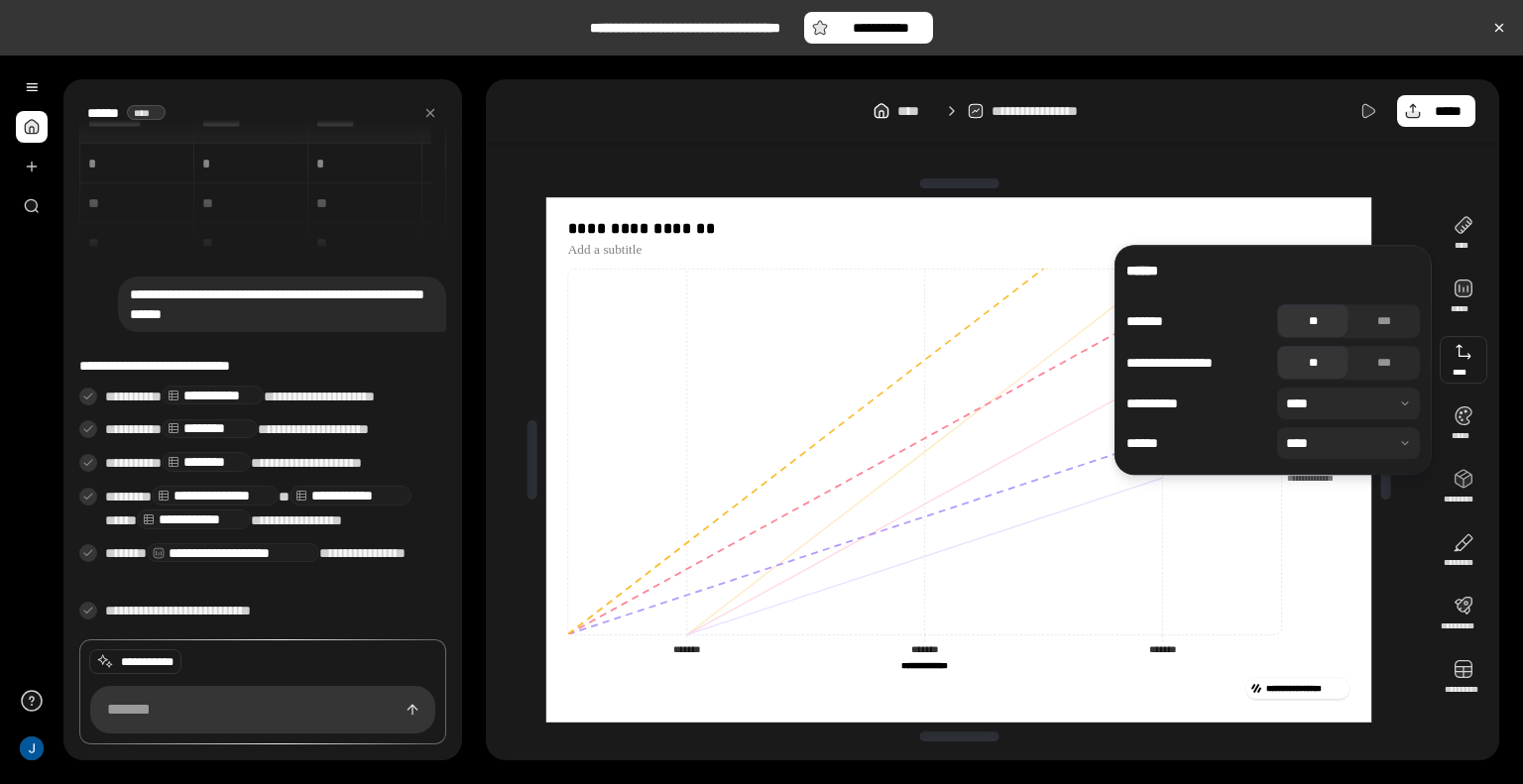 click on "**" at bounding box center [1313, 321] 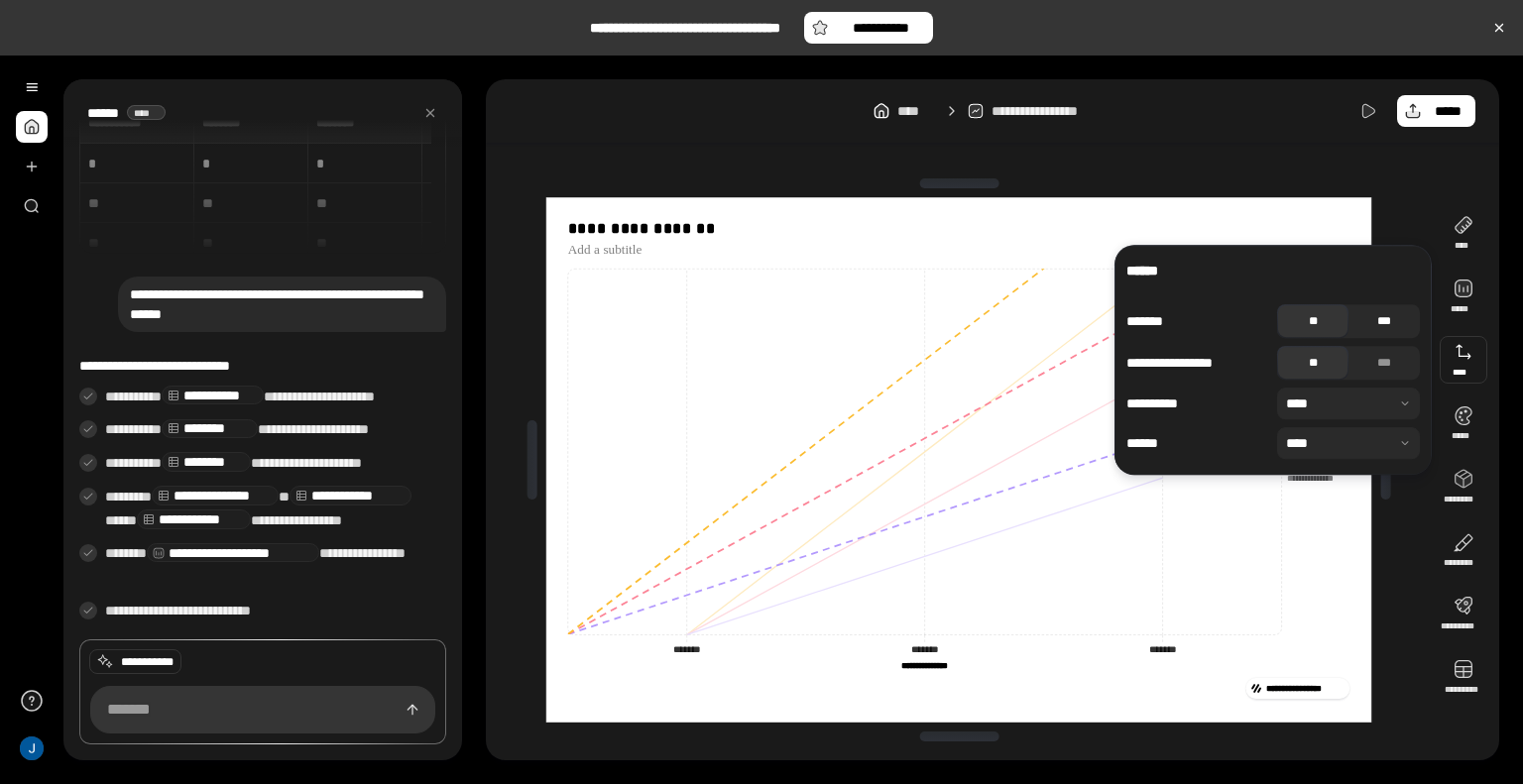 click on "***" at bounding box center (1384, 321) 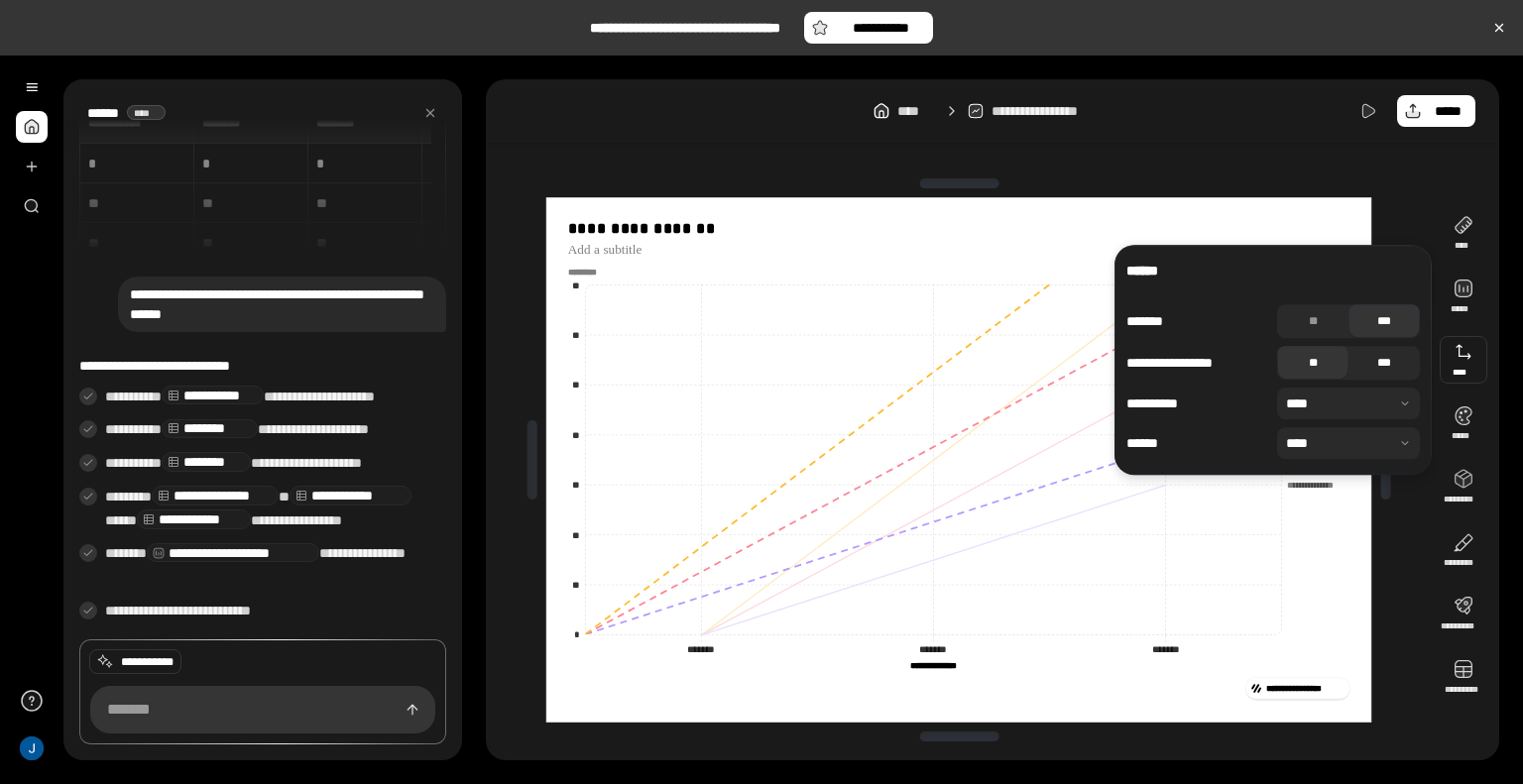 click on "***" at bounding box center [1384, 363] 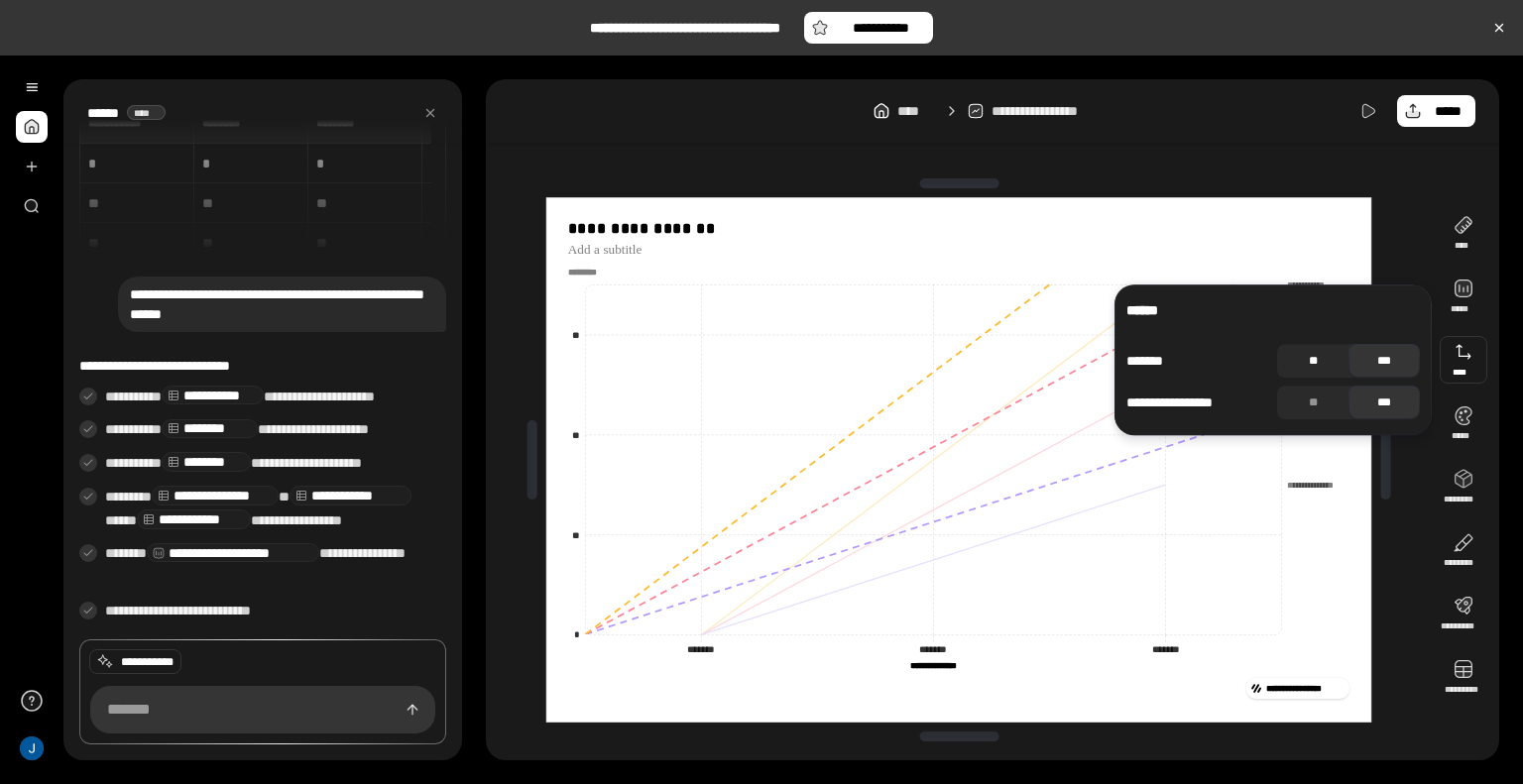 click on "**" at bounding box center (1313, 361) 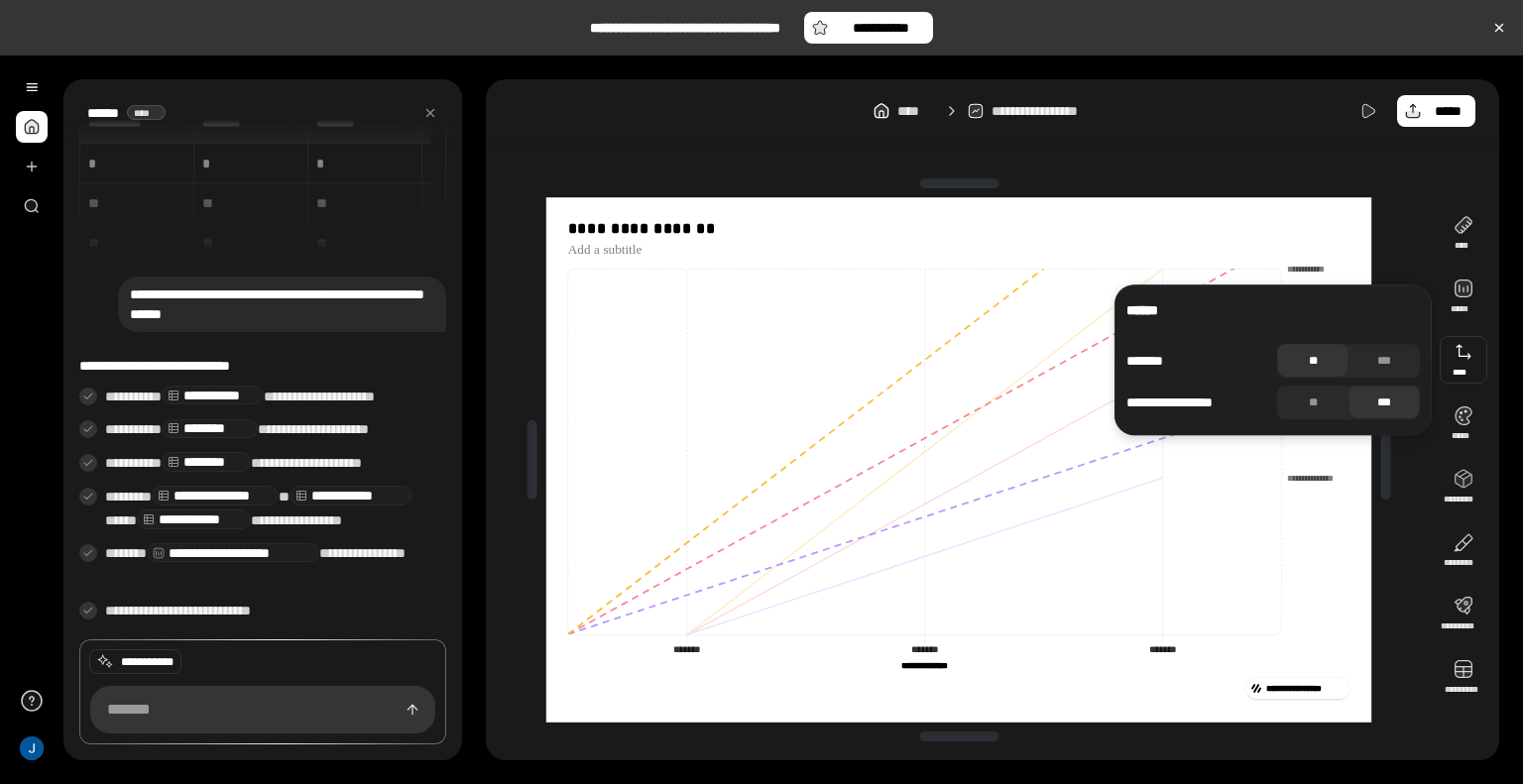 drag, startPoint x: 1368, startPoint y: 371, endPoint x: 1356, endPoint y: 378, distance: 13.892444 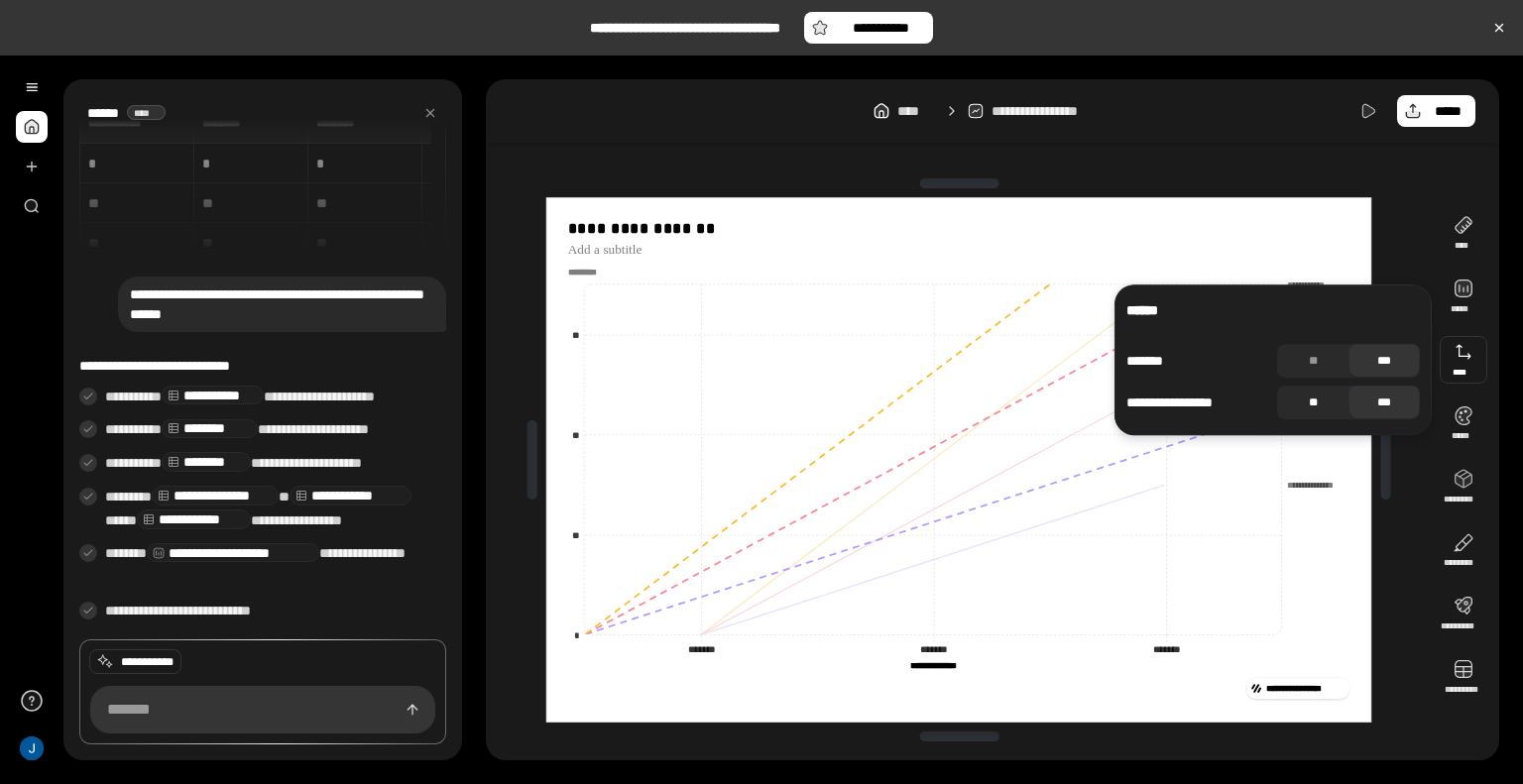 click on "**" at bounding box center [1313, 402] 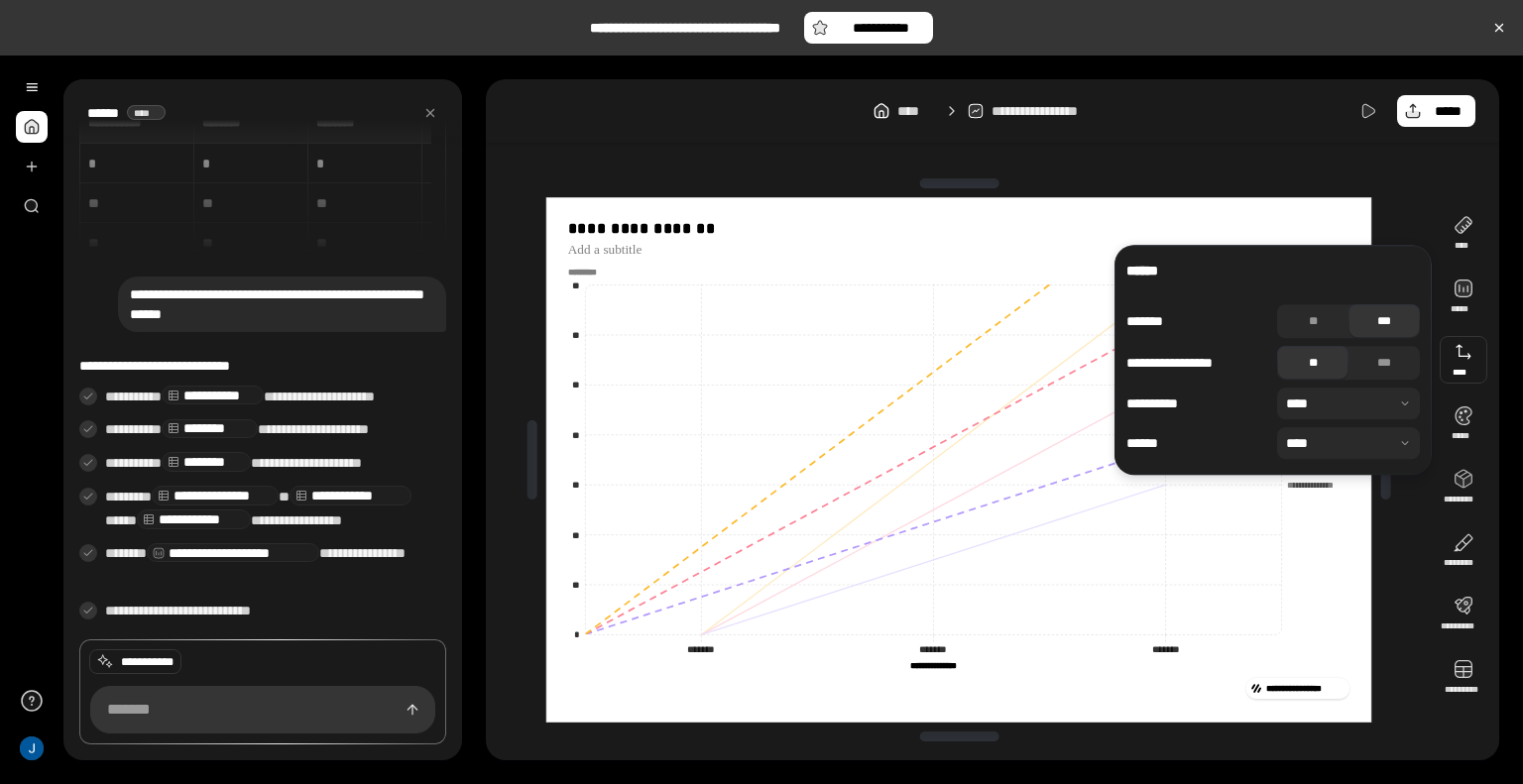 click at bounding box center [1348, 403] 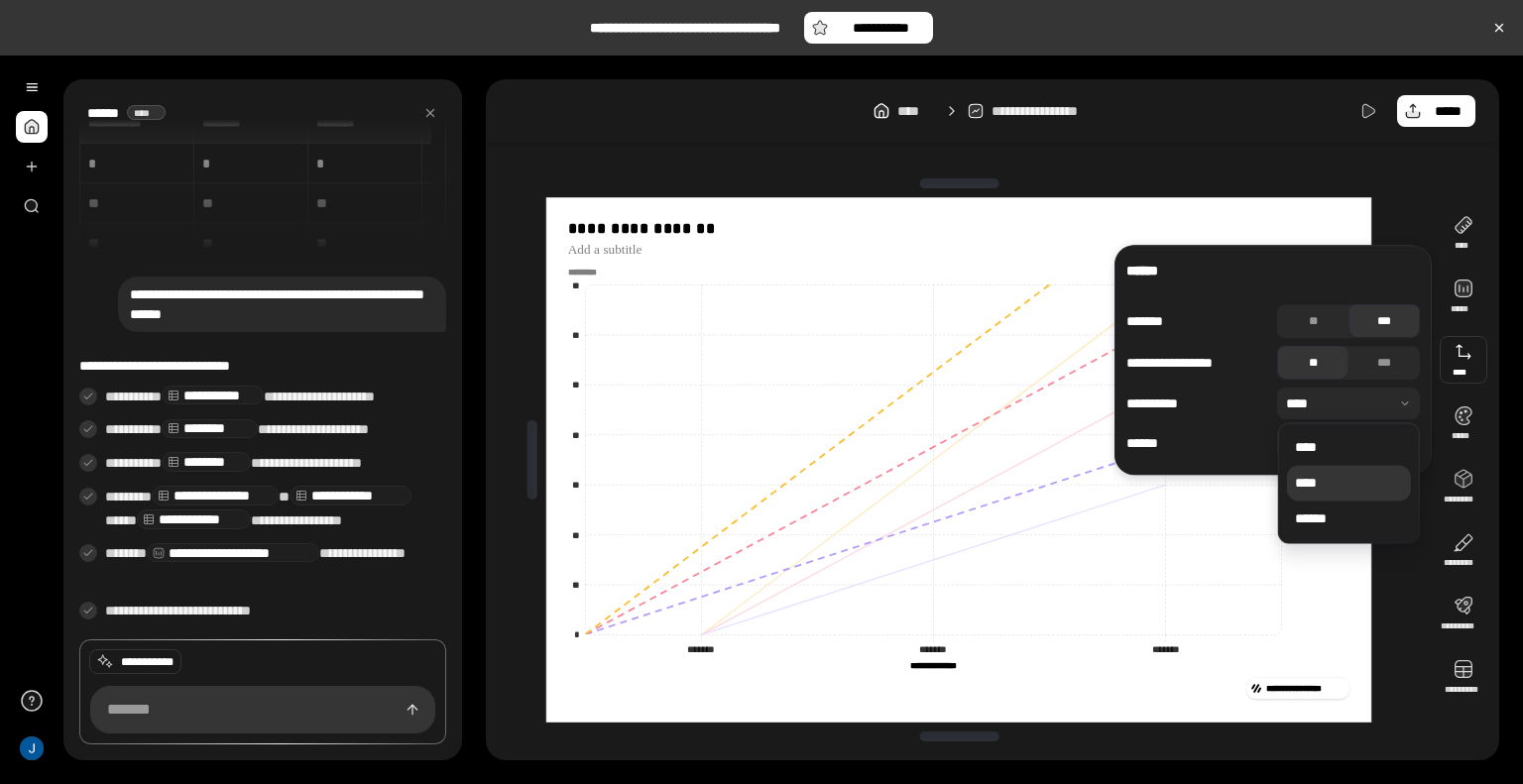 click on "****" at bounding box center [1348, 483] 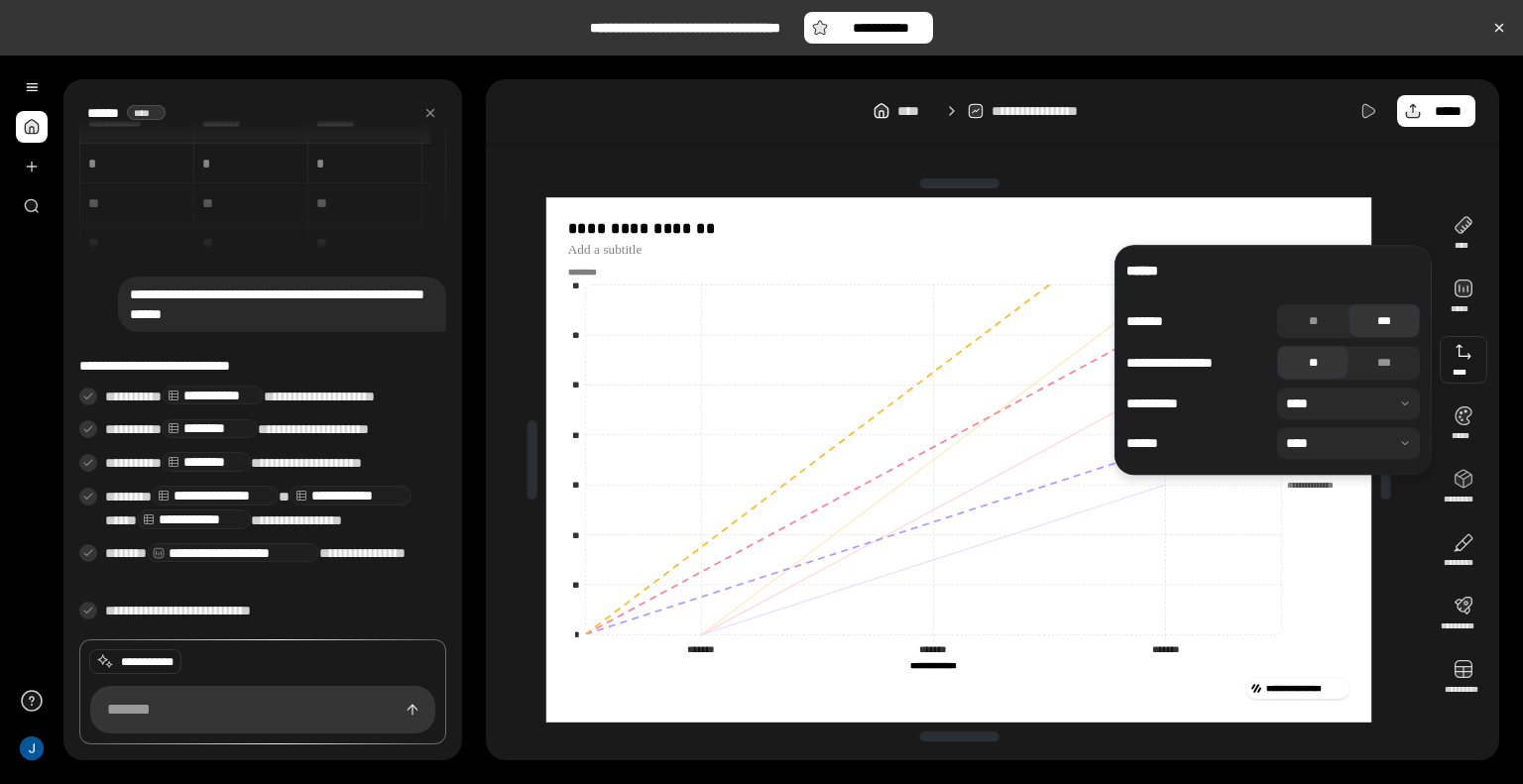 click at bounding box center (1348, 443) 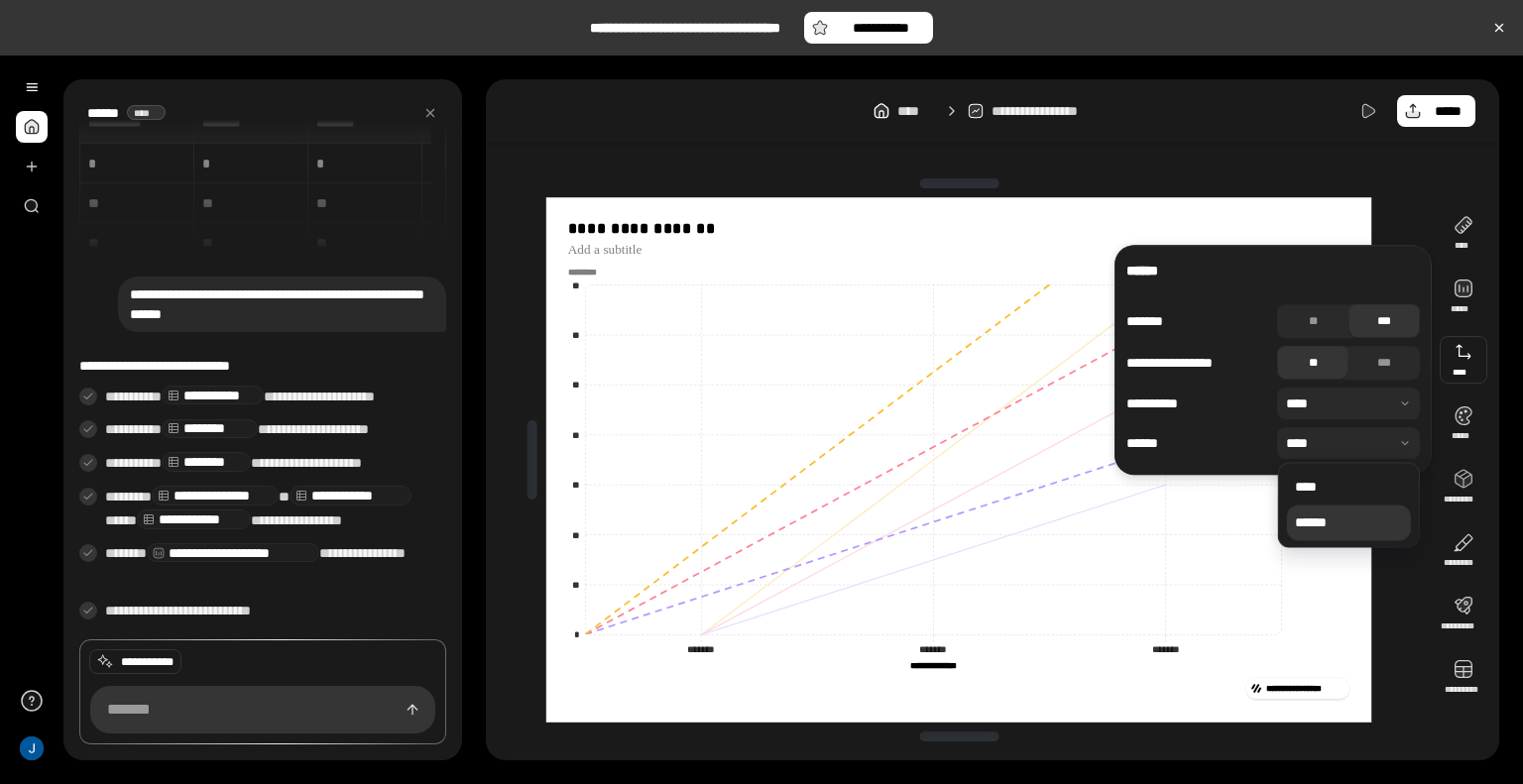 click on "******" at bounding box center [1348, 522] 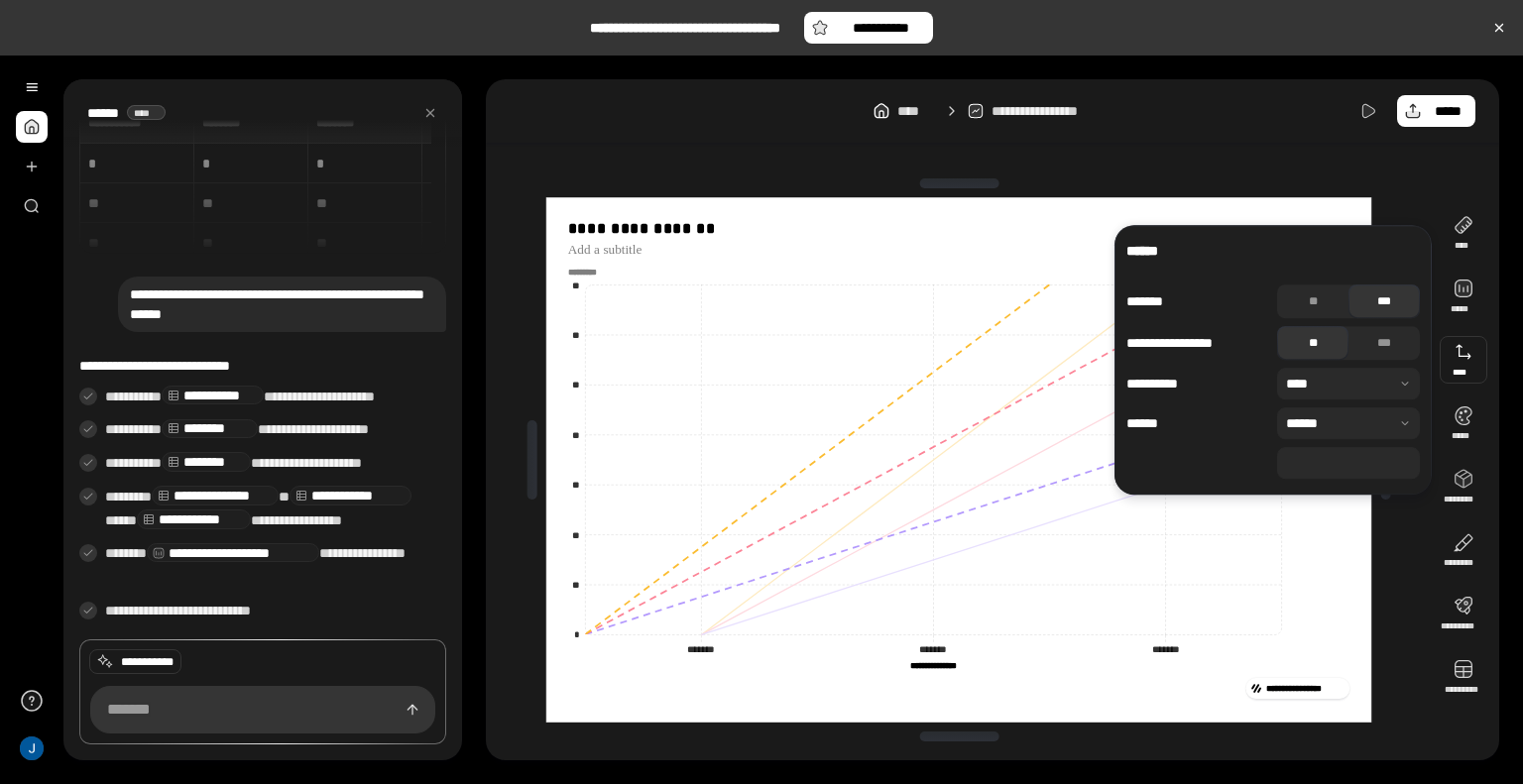 click at bounding box center [1348, 423] 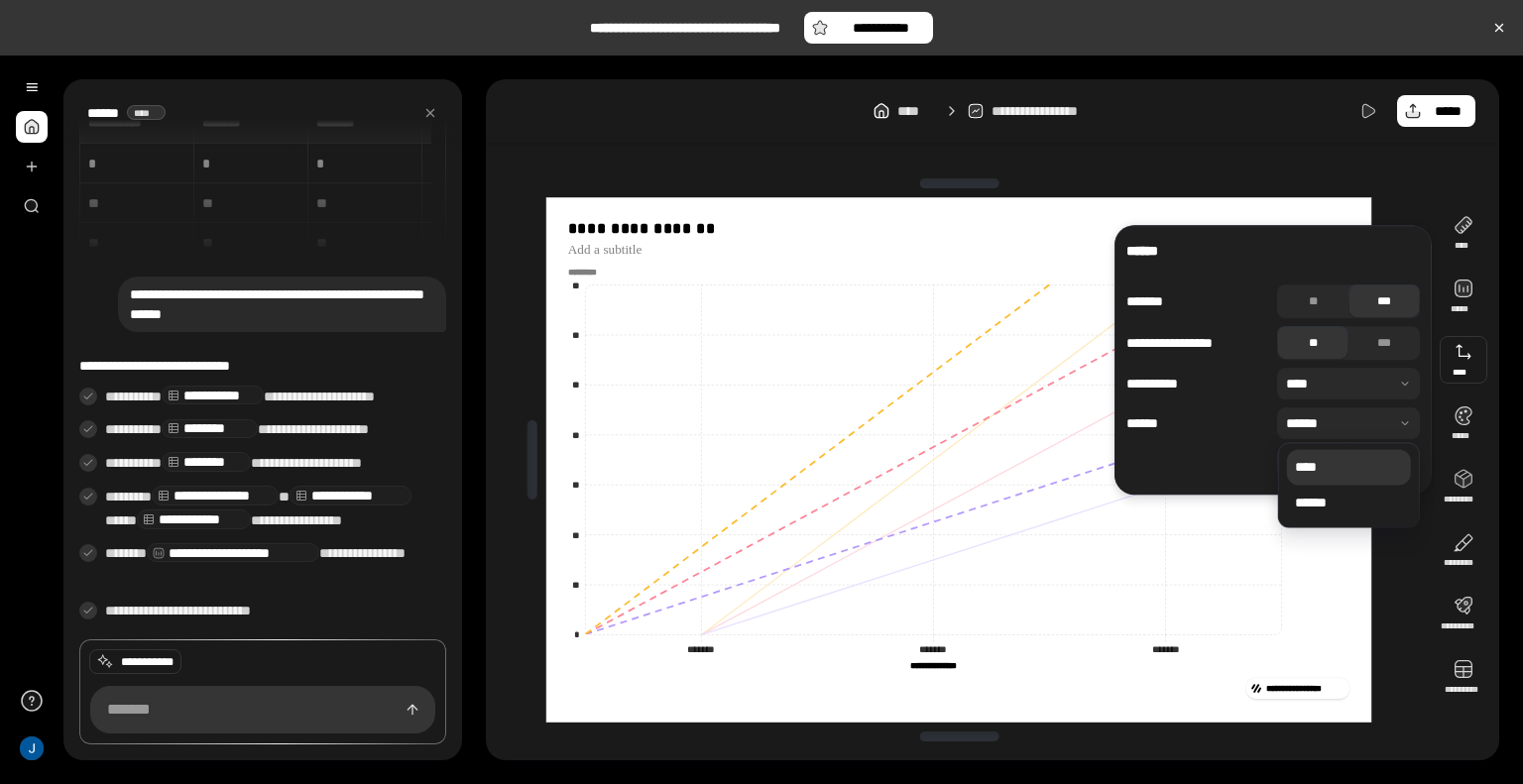 click on "****" at bounding box center (1348, 467) 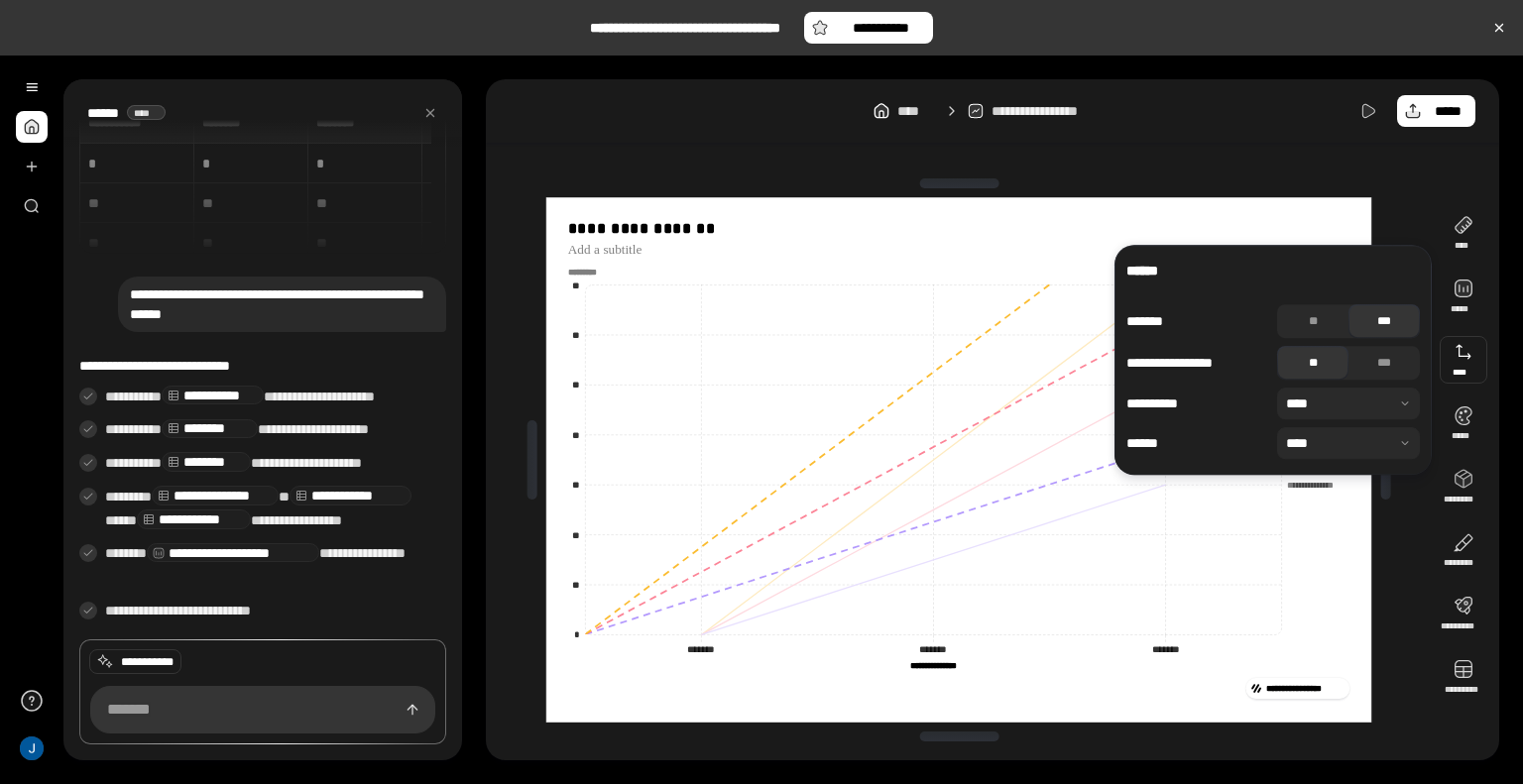 click at bounding box center [1348, 403] 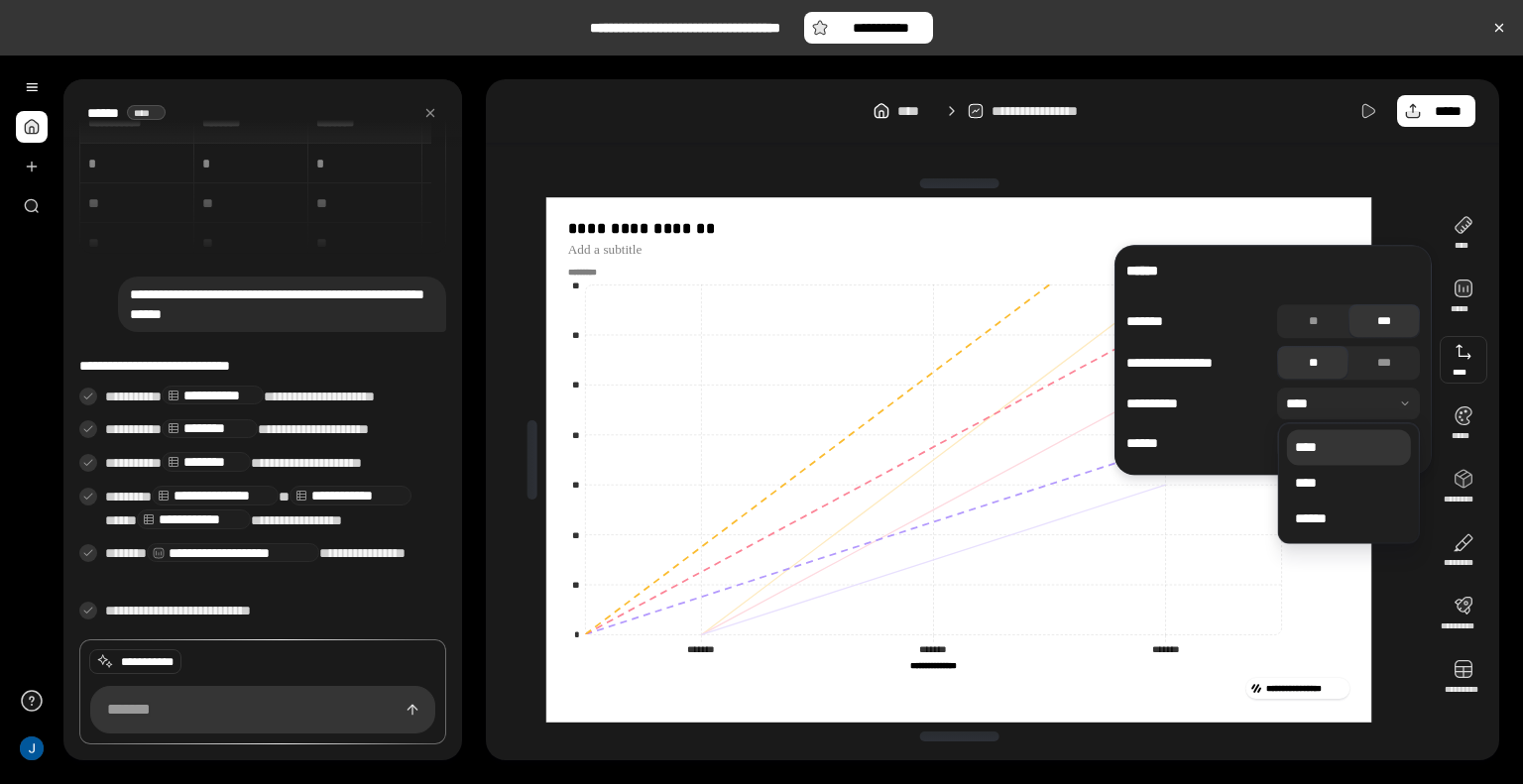 click on "****" at bounding box center [1348, 447] 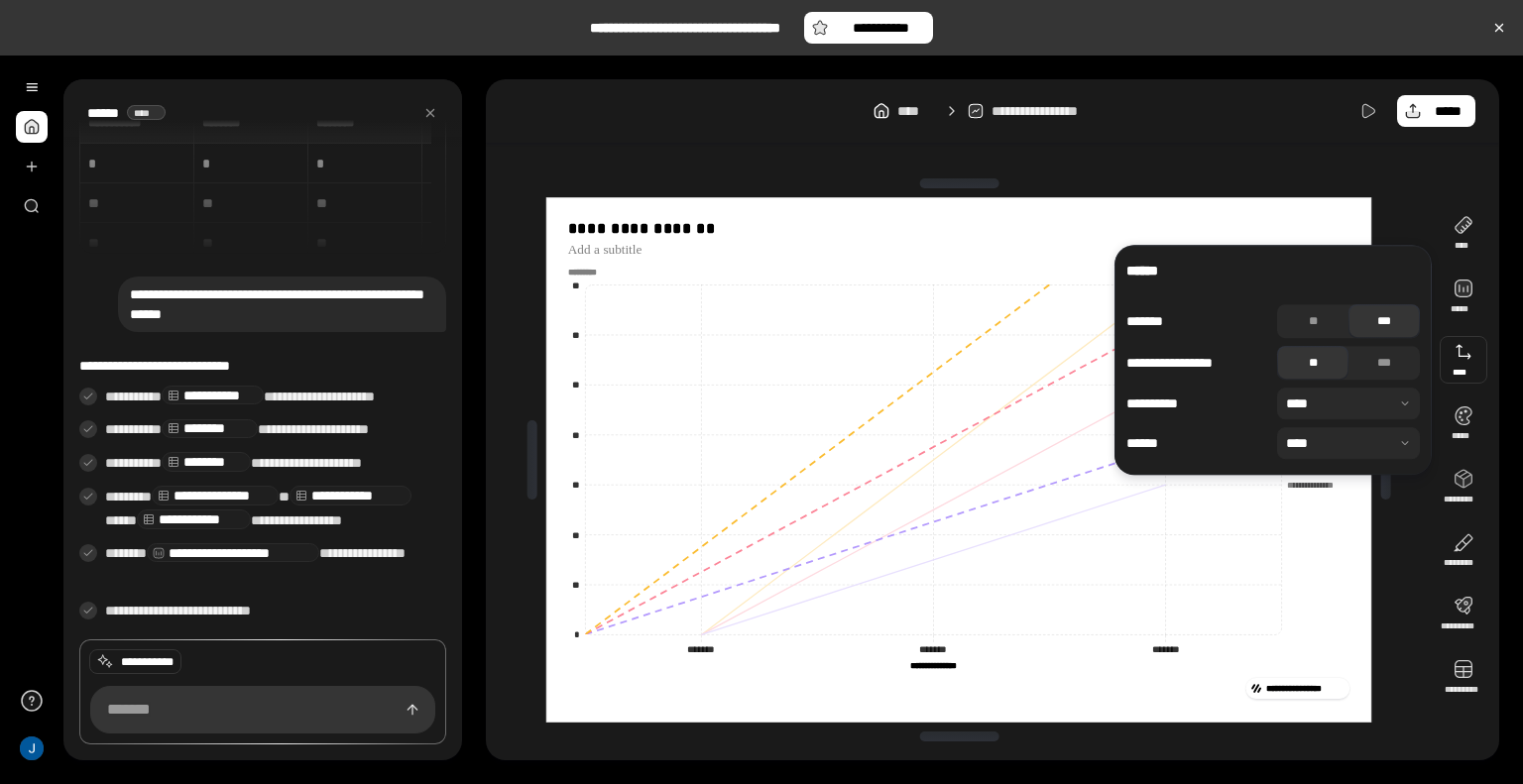 click at bounding box center [1464, 360] 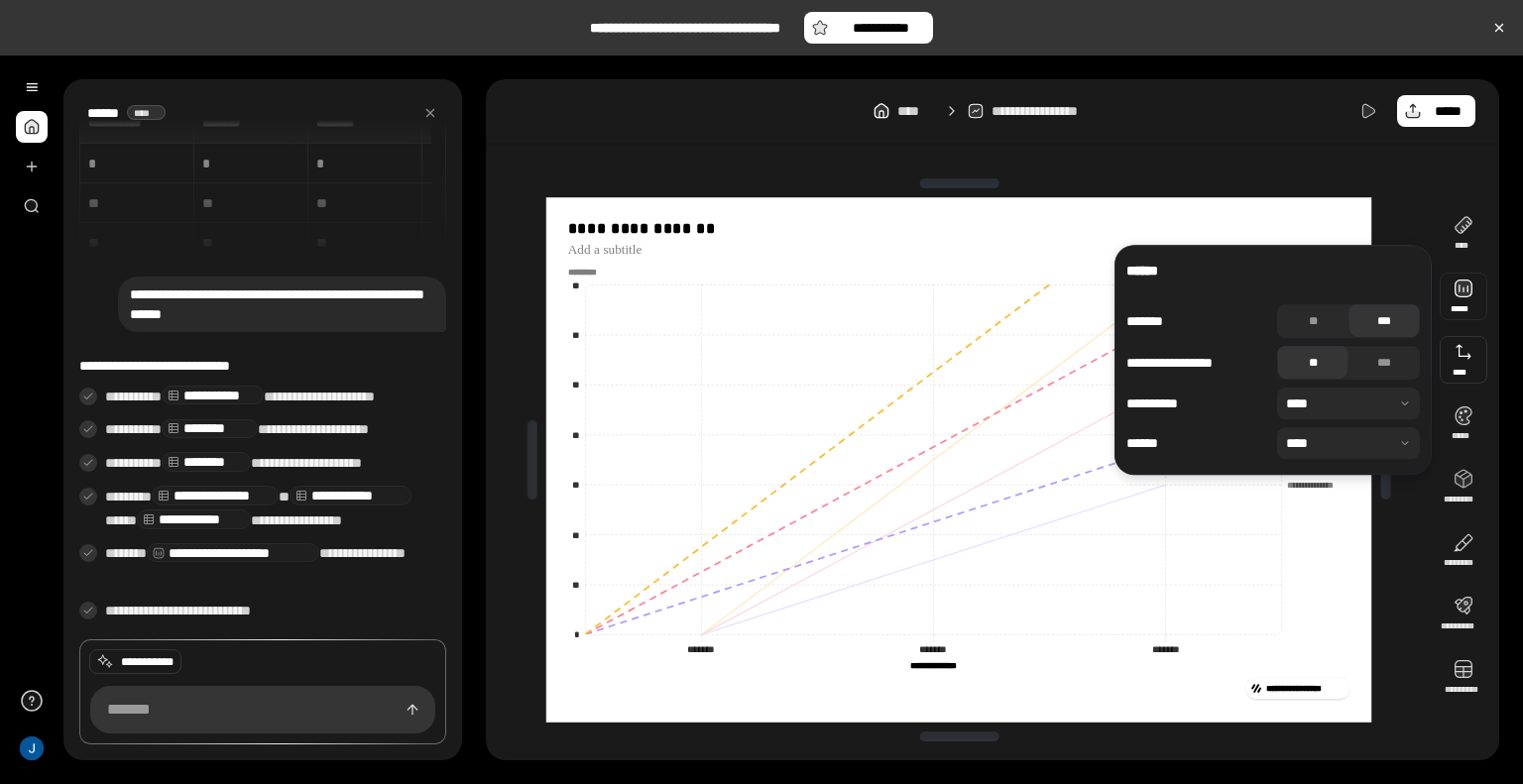 click at bounding box center (1464, 296) 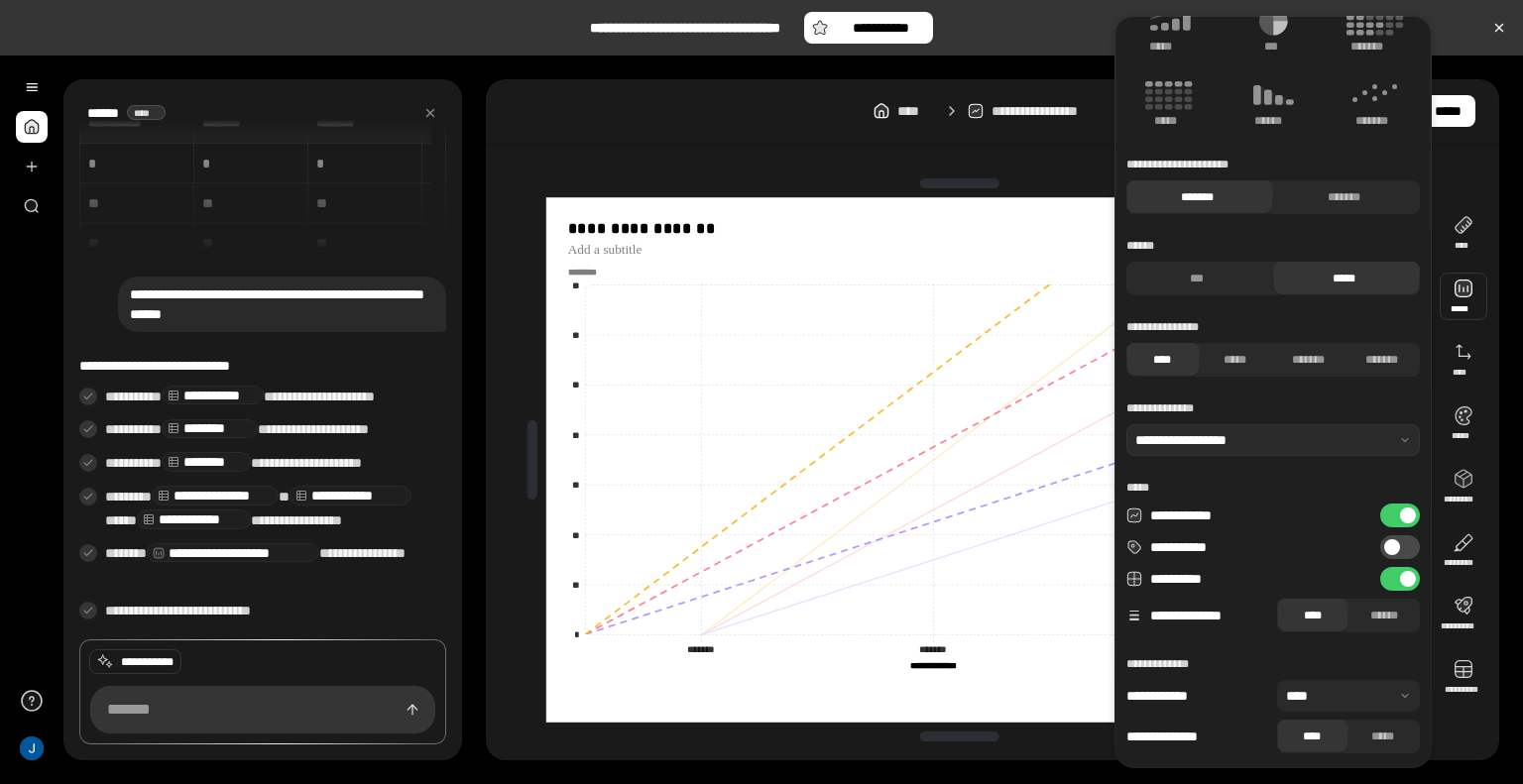 scroll, scrollTop: 107, scrollLeft: 0, axis: vertical 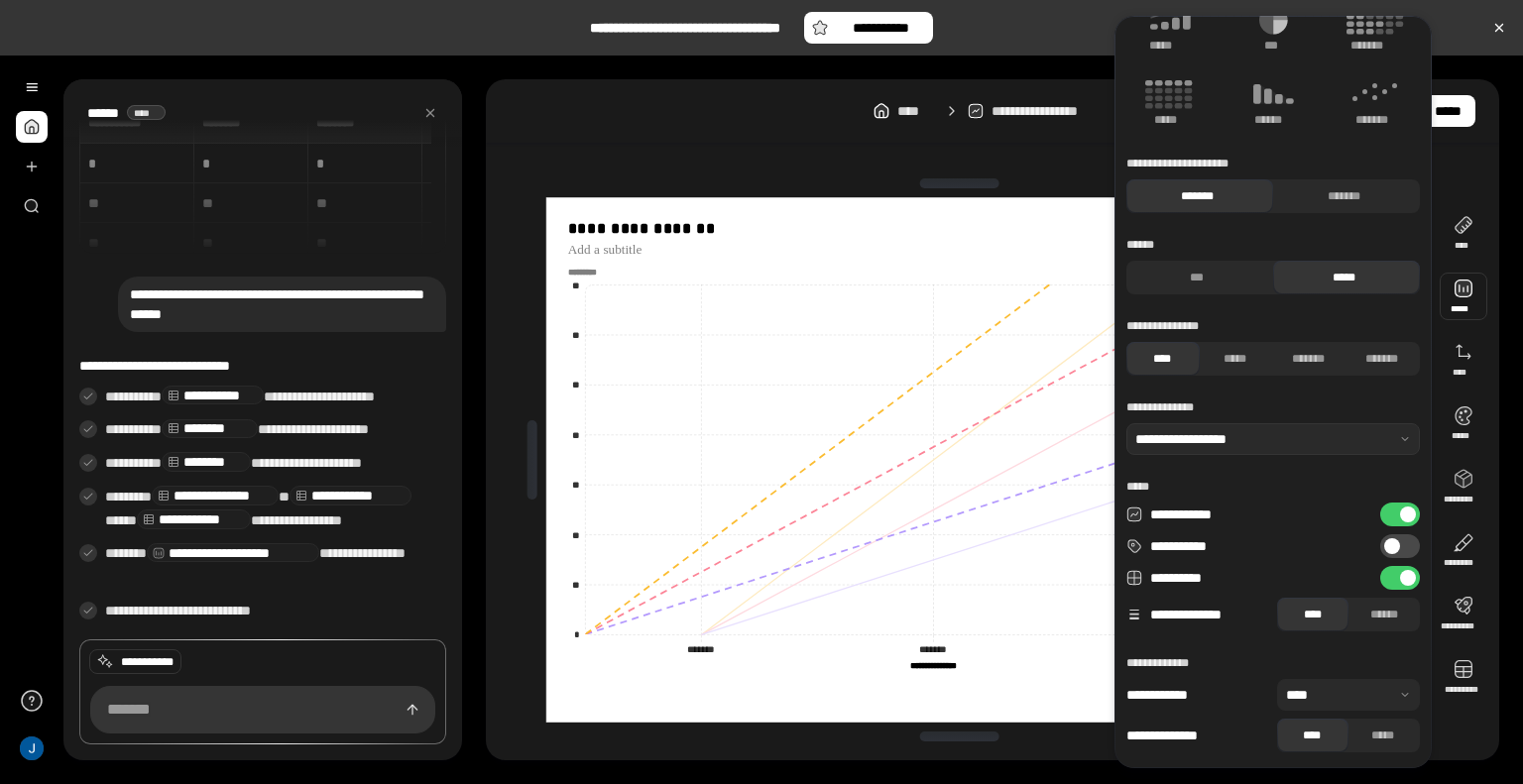 click on "**********" at bounding box center (1400, 546) 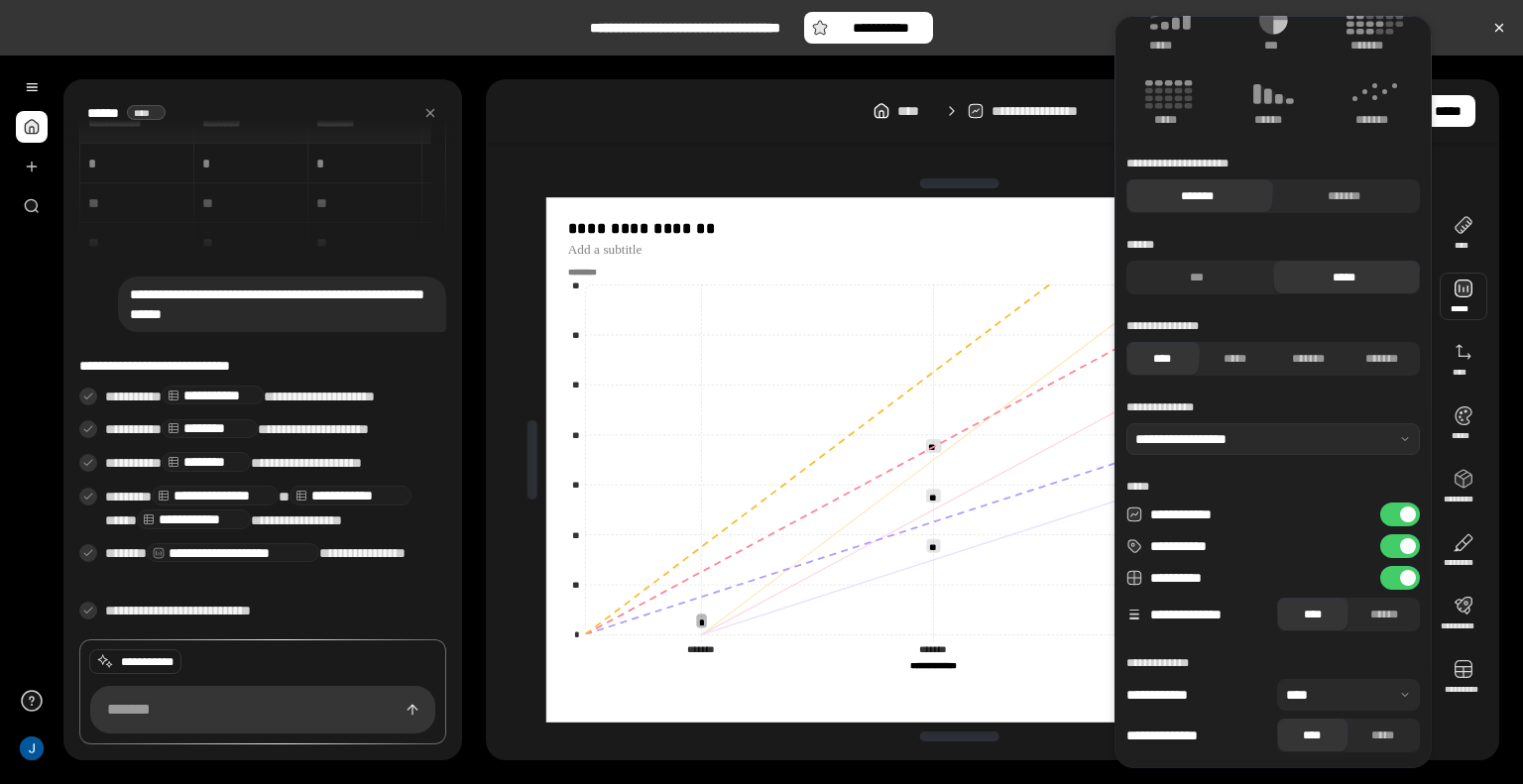 click on "**********" at bounding box center [1400, 546] 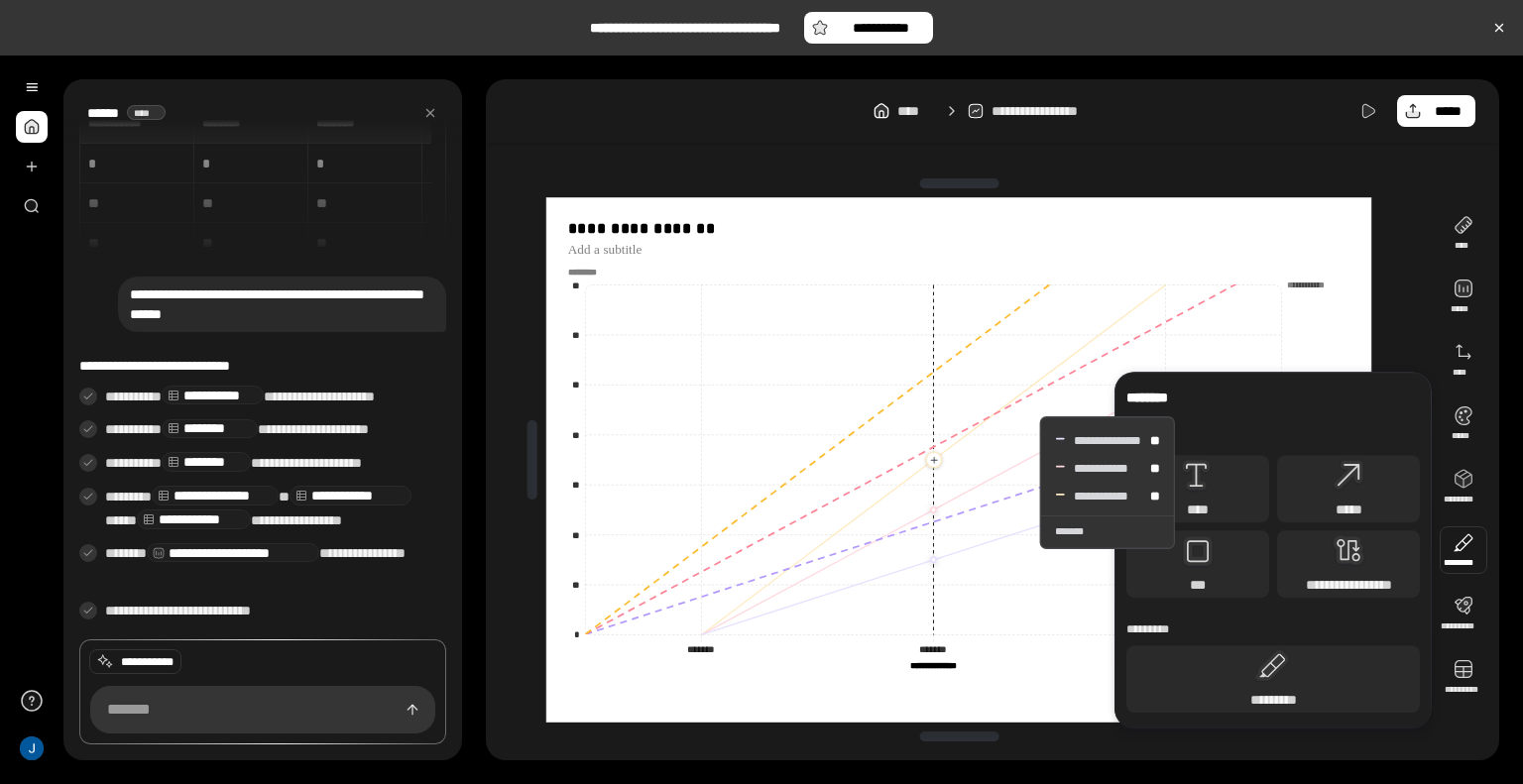 click 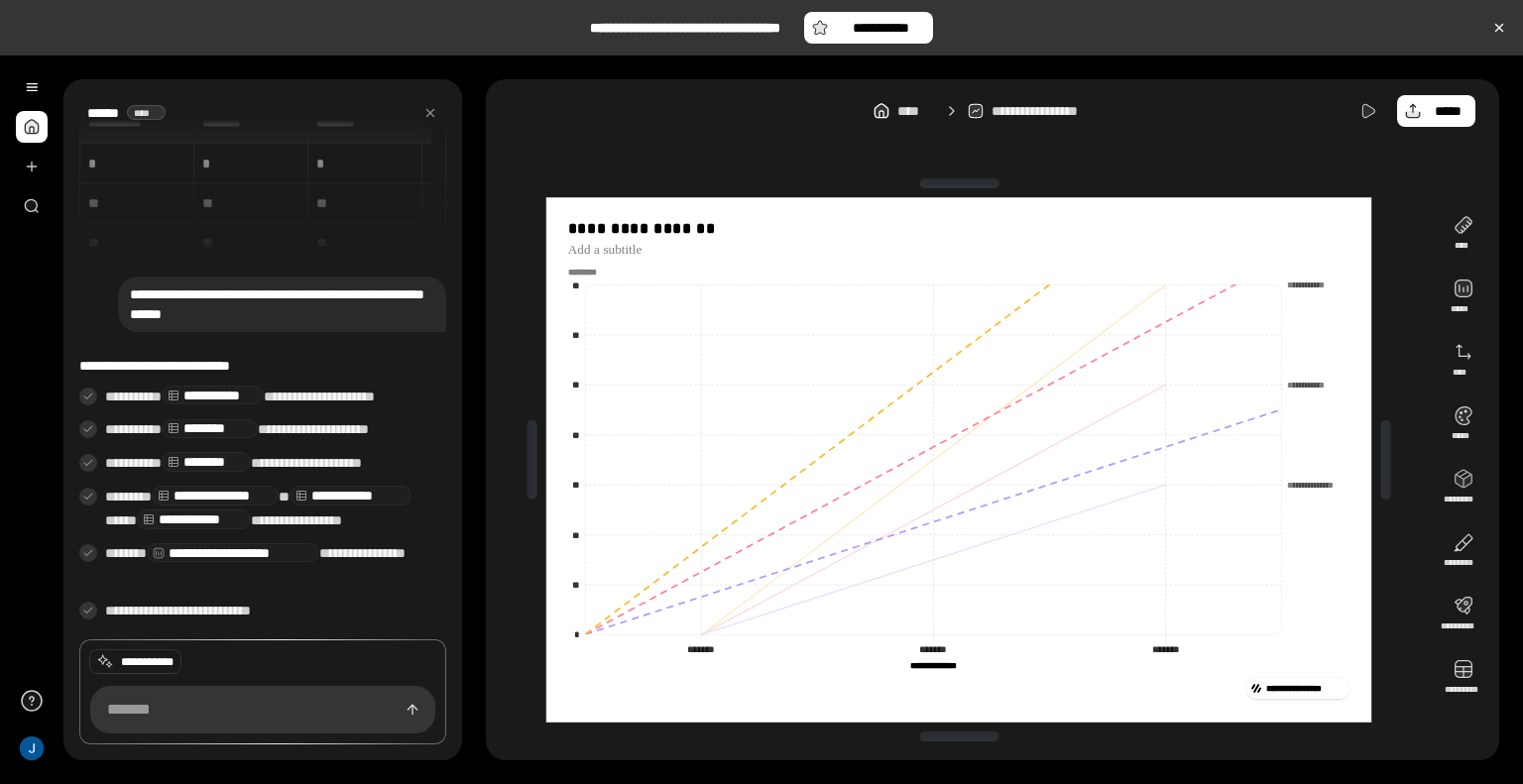 click at bounding box center (32, 127) 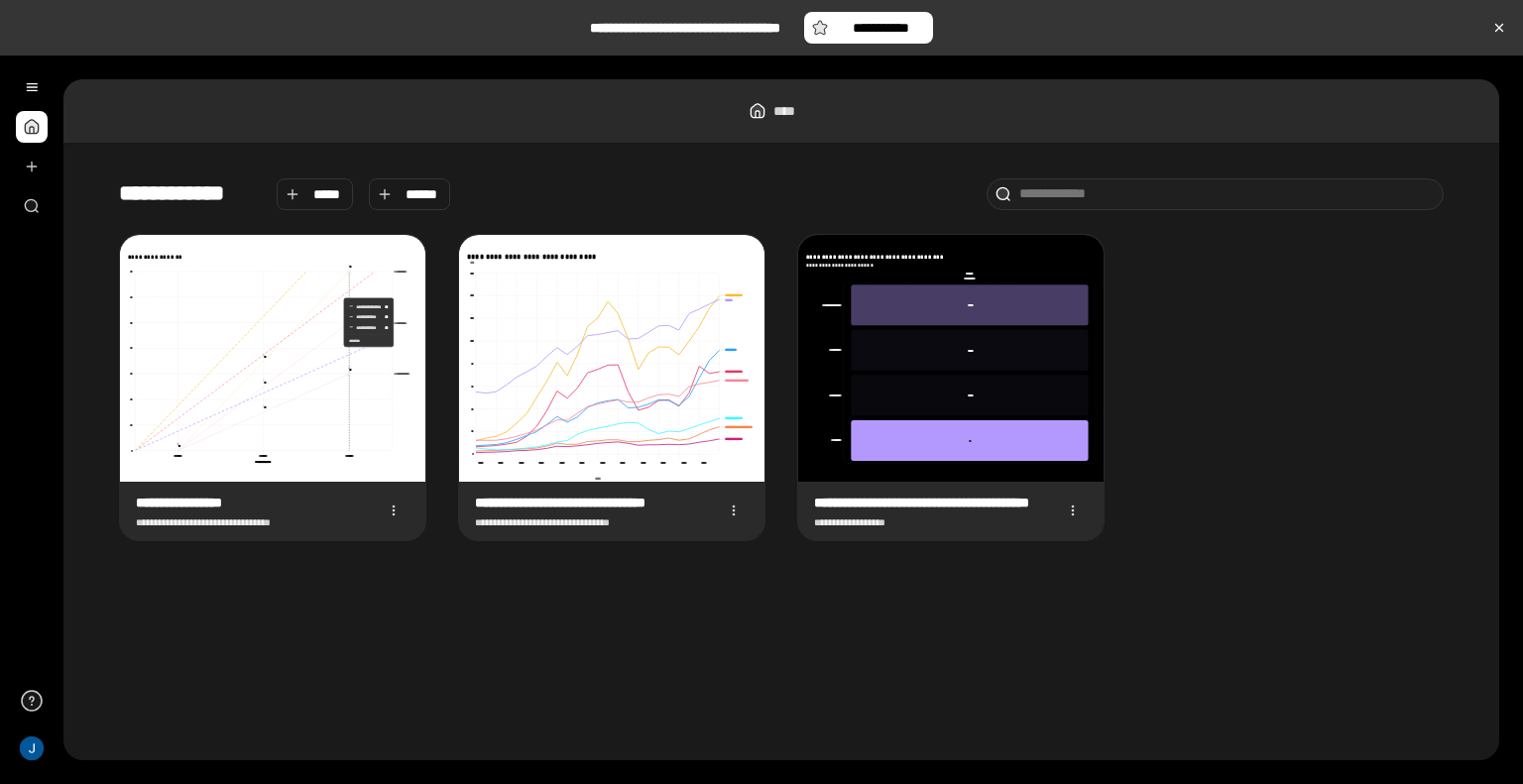 drag, startPoint x: 336, startPoint y: 322, endPoint x: 327, endPoint y: 569, distance: 247.1639 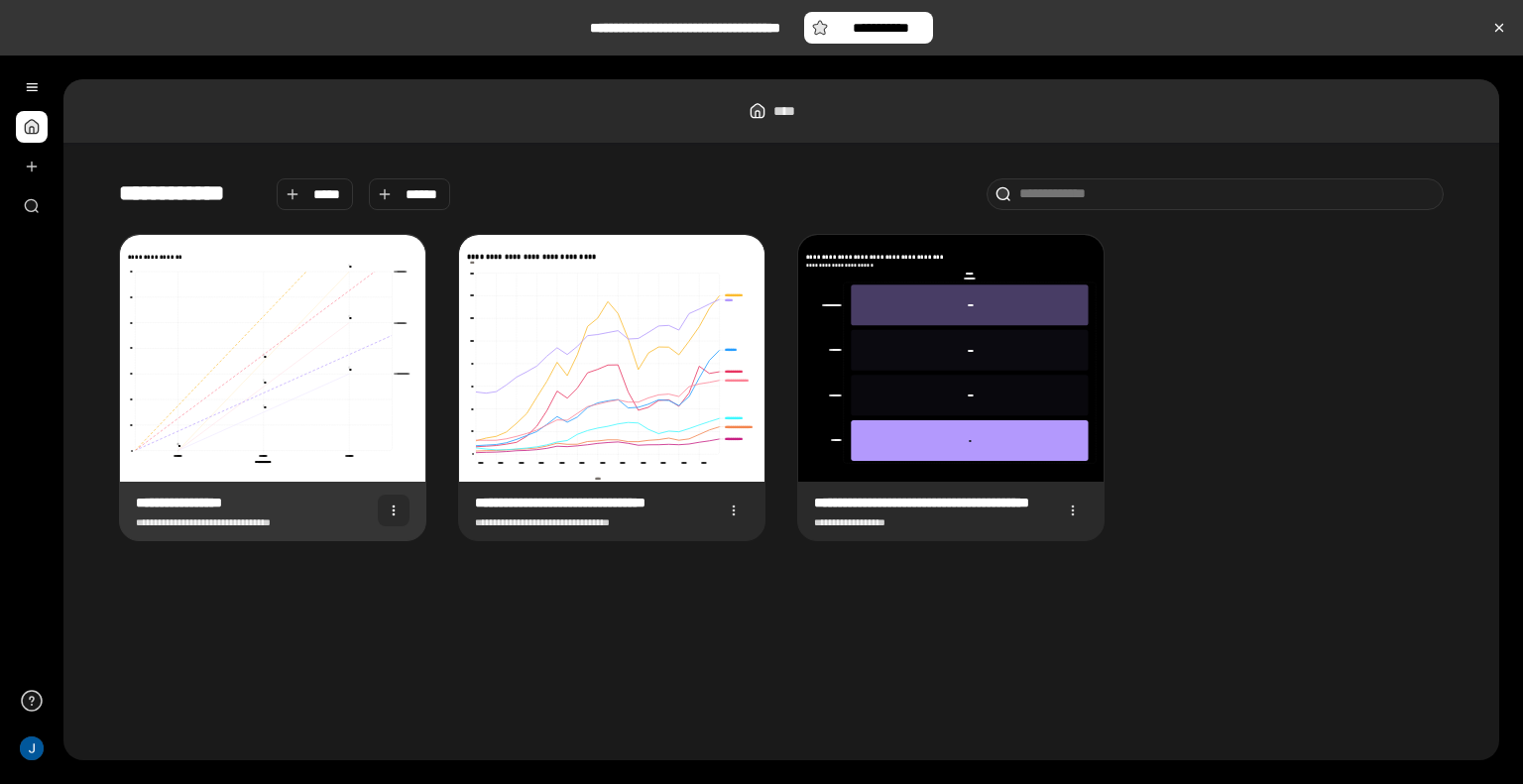 click at bounding box center [394, 510] 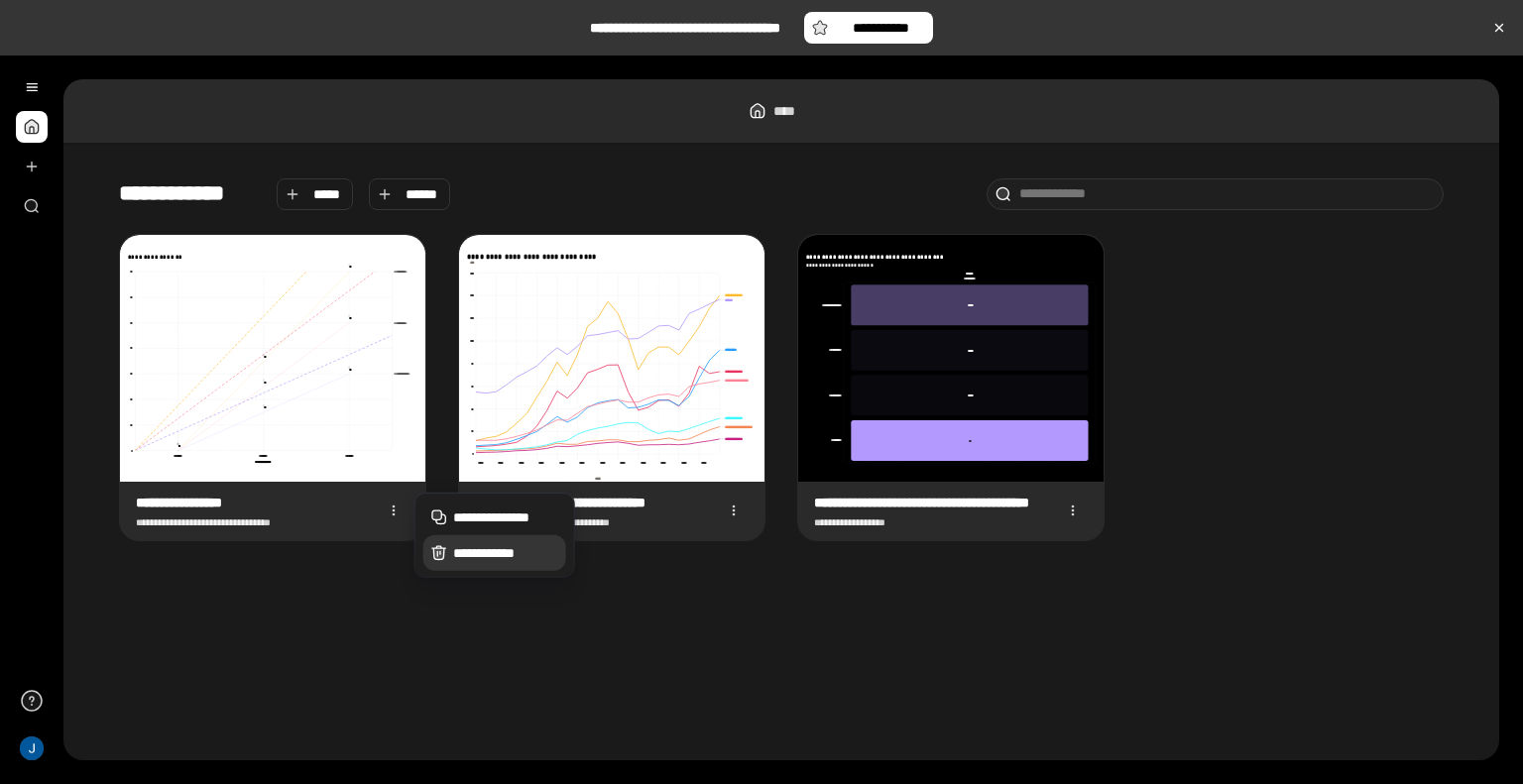 click on "**********" at bounding box center (506, 553) 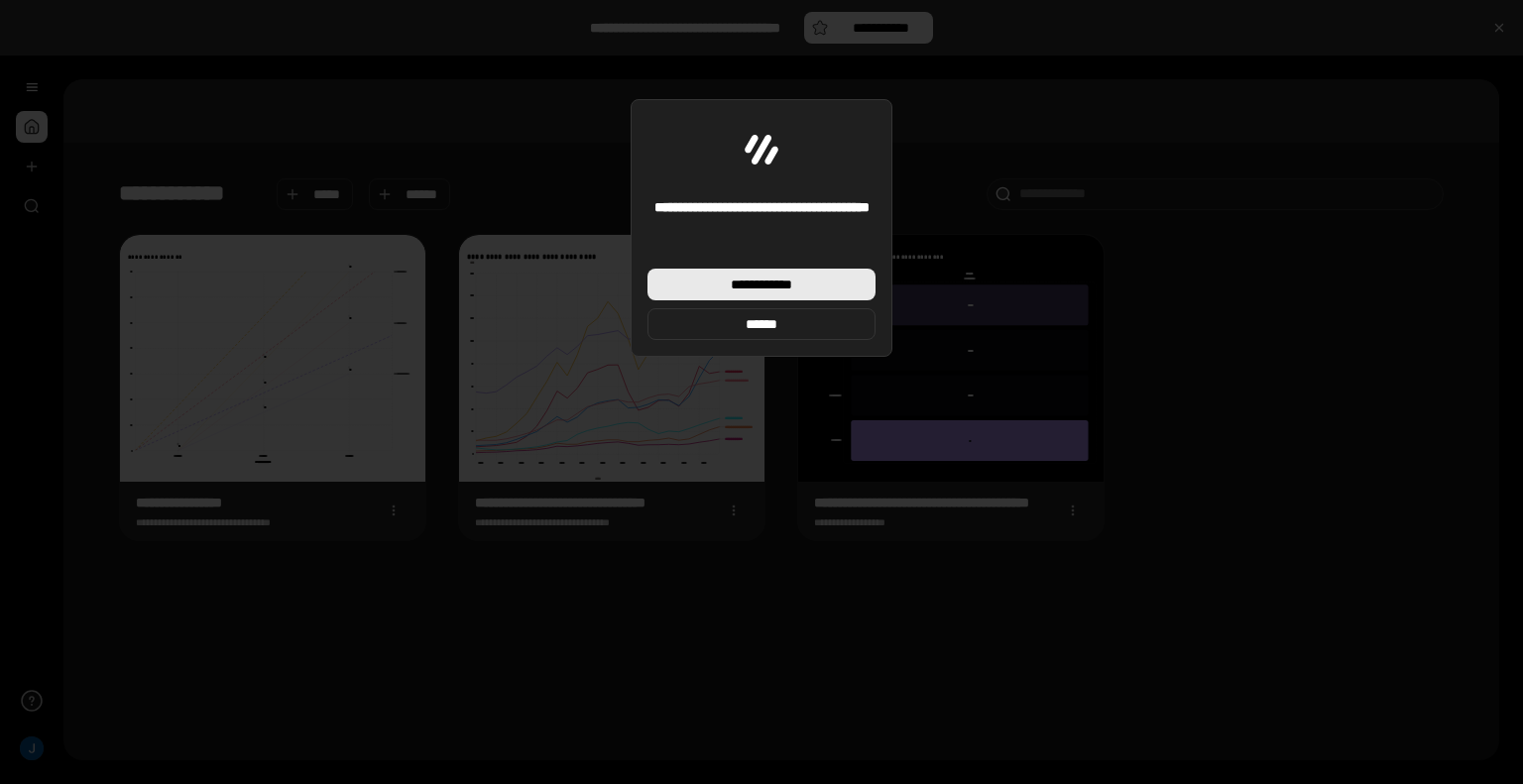 click on "**********" at bounding box center [762, 284] 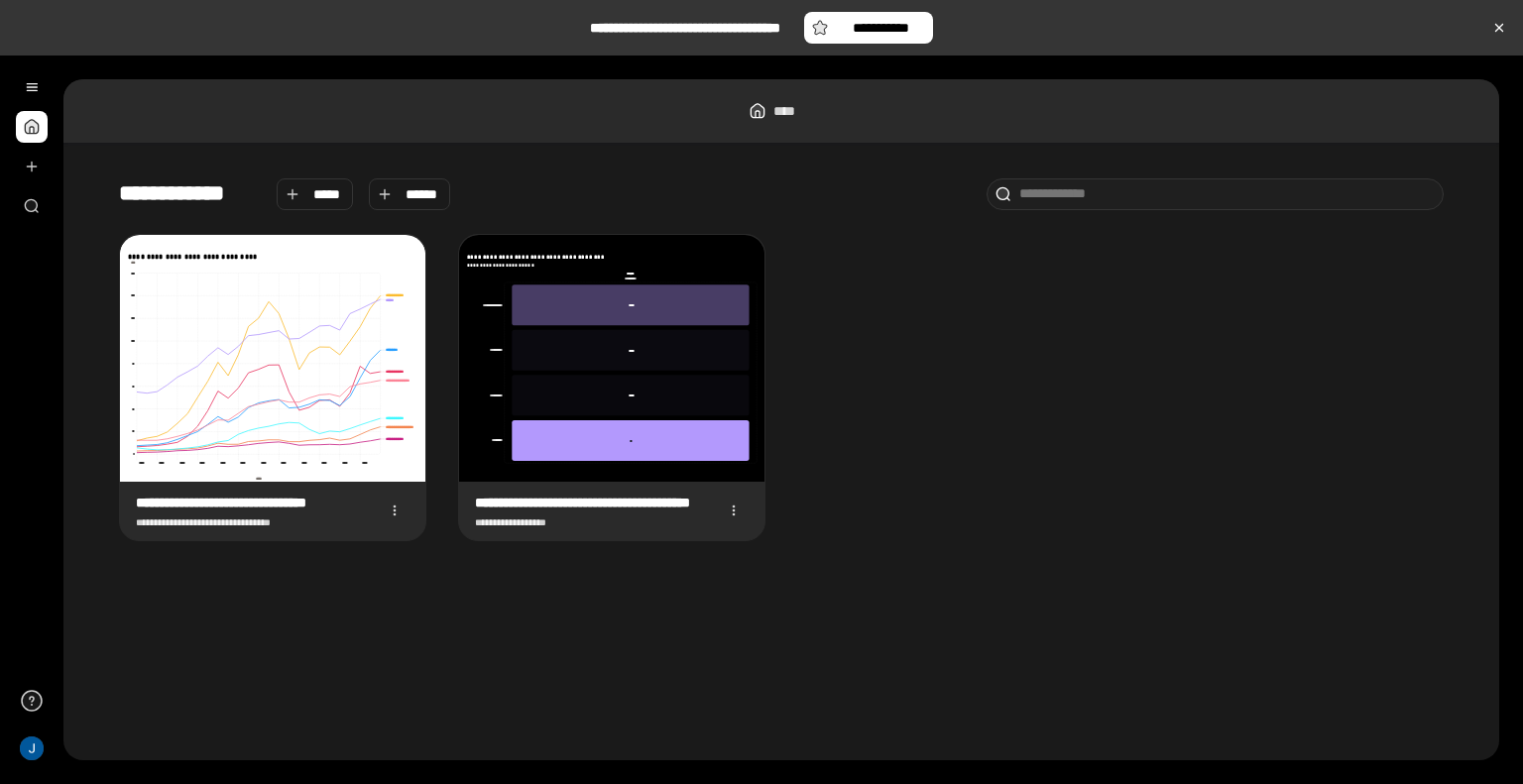 click on "**********" at bounding box center (781, 388) 